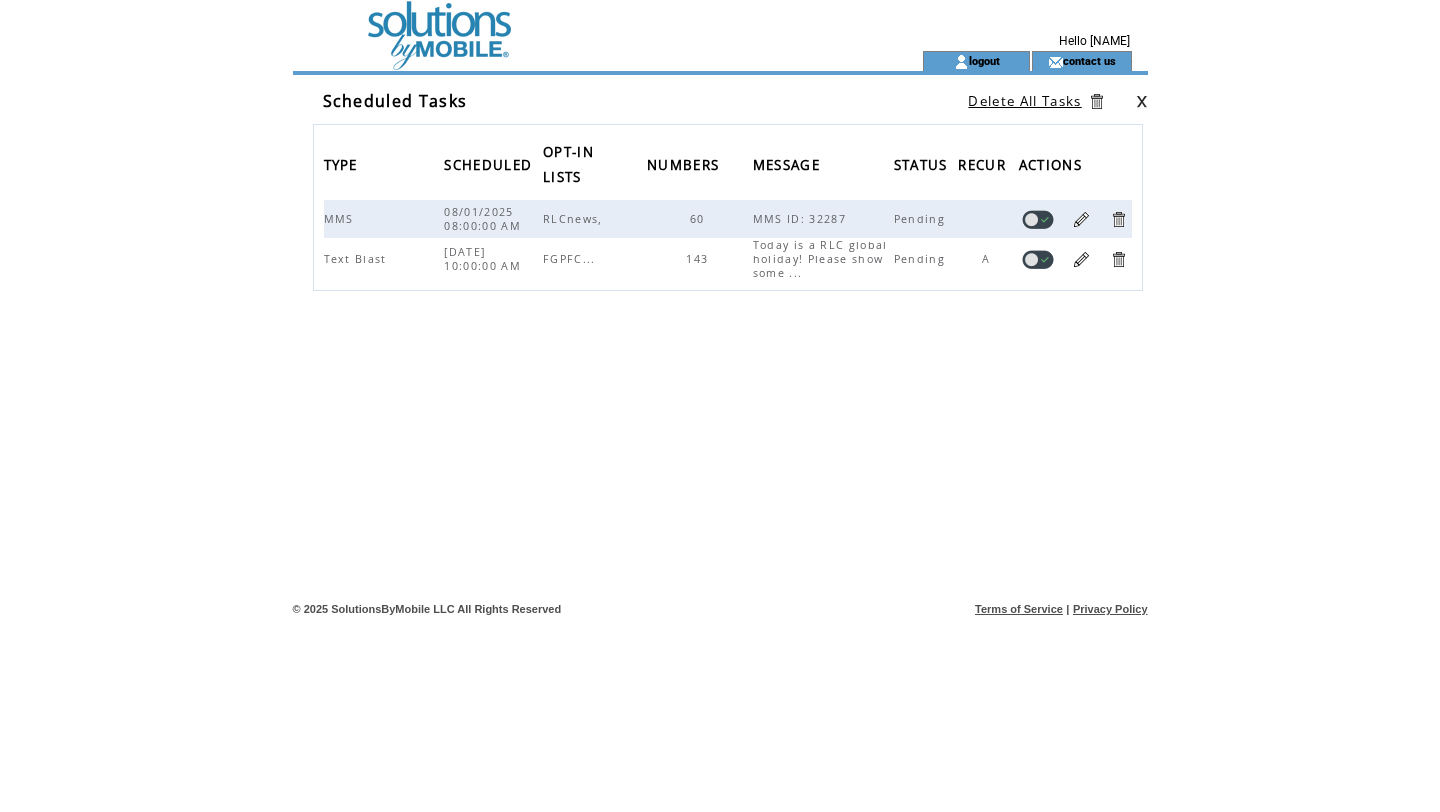 scroll, scrollTop: 0, scrollLeft: 0, axis: both 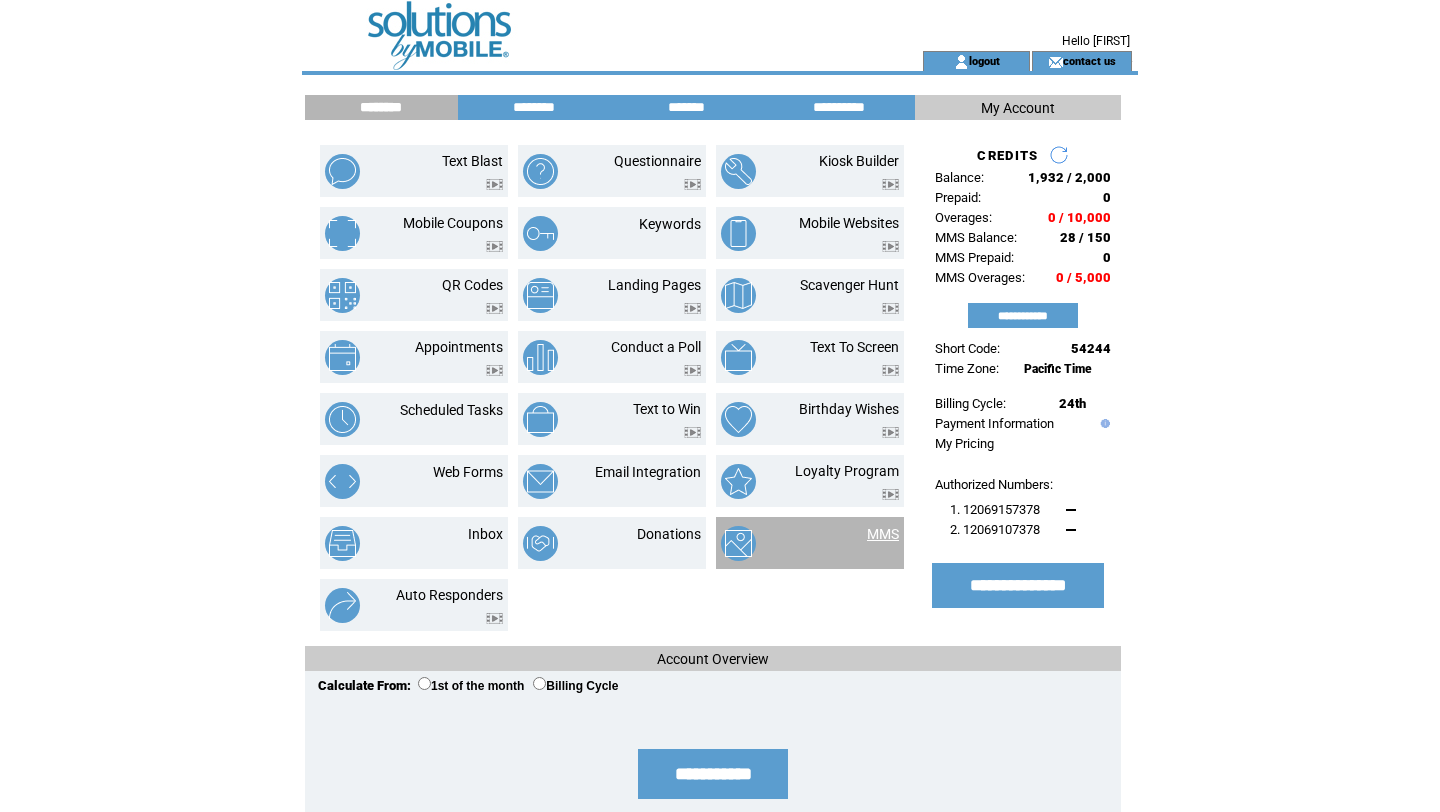 click on "MMS" at bounding box center [883, 534] 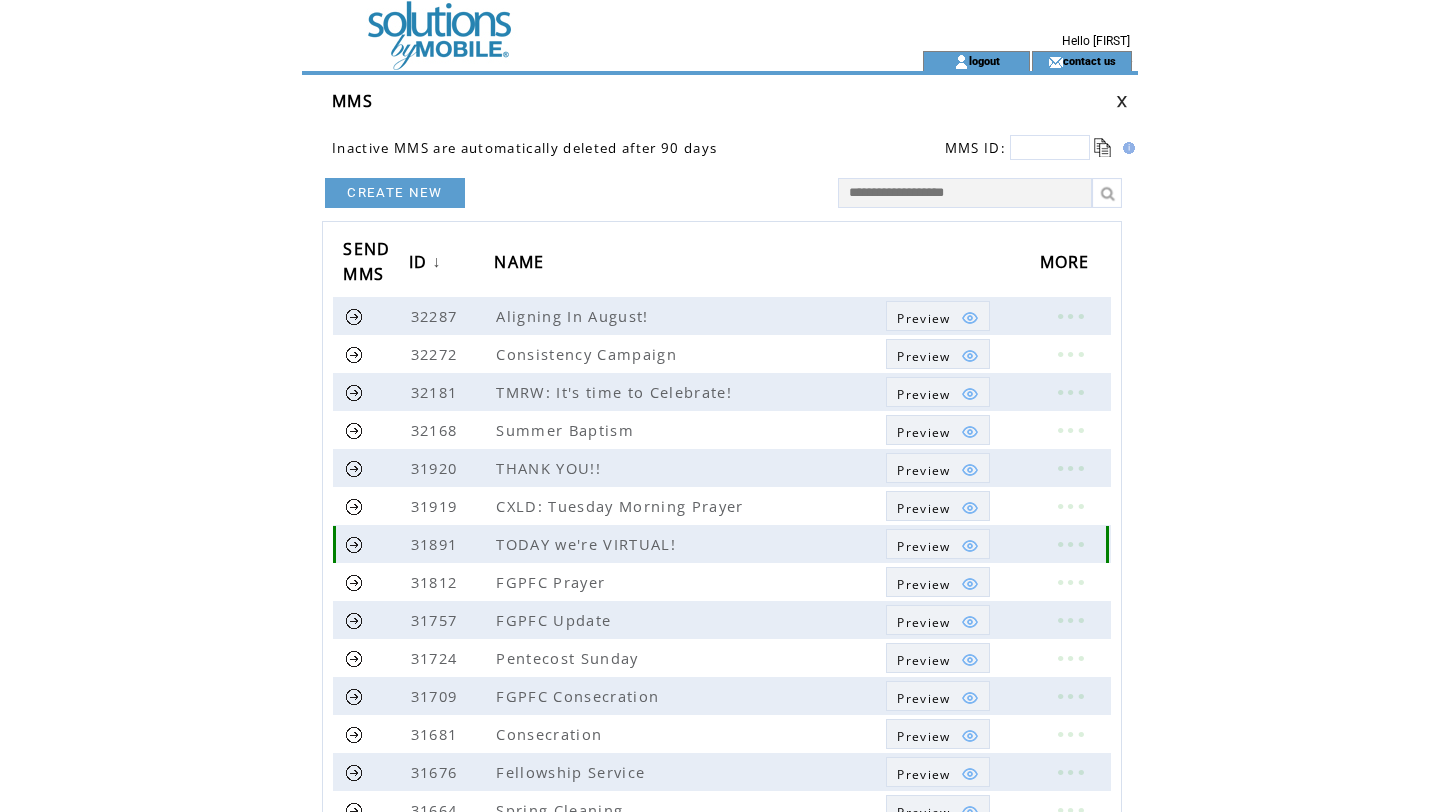 scroll, scrollTop: 0, scrollLeft: 0, axis: both 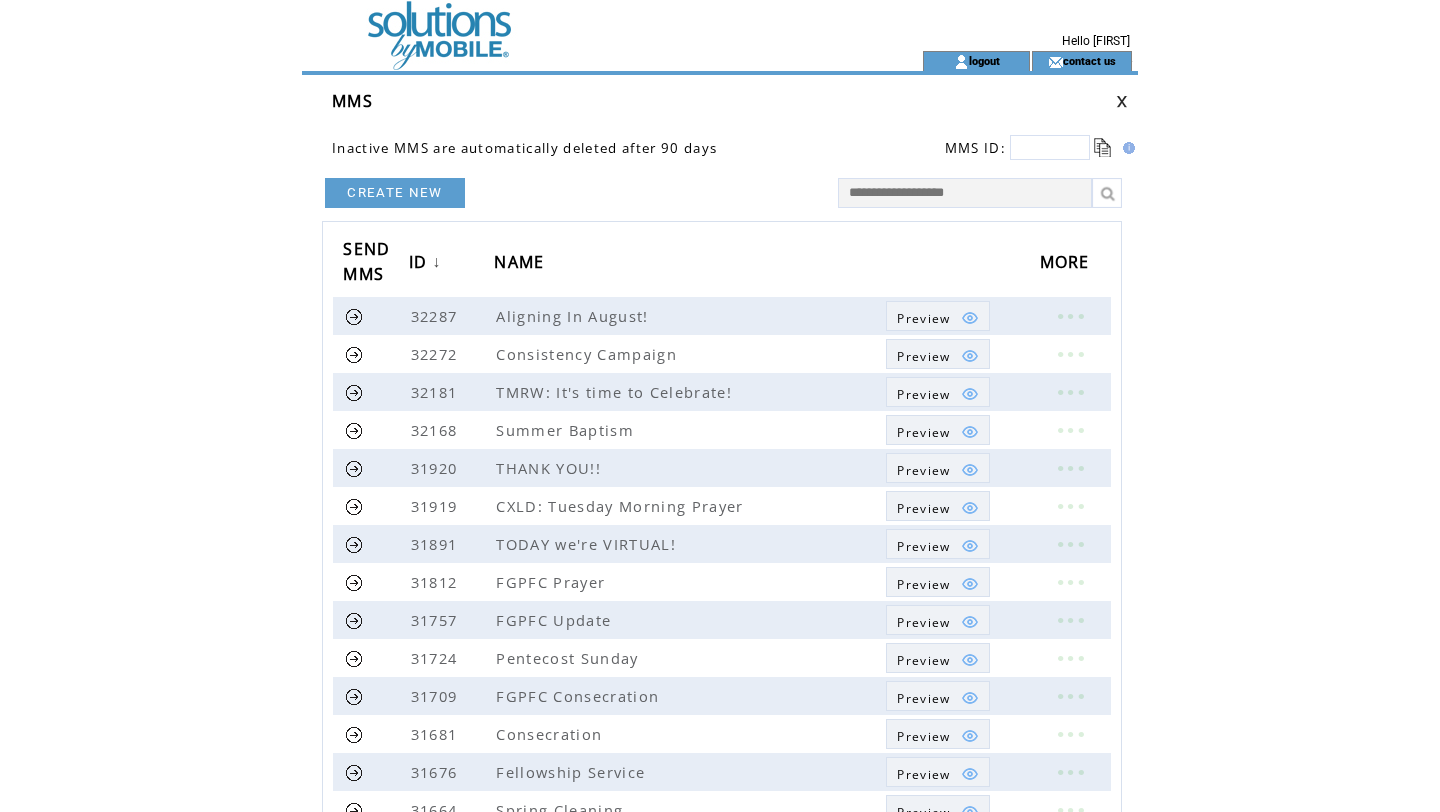 click on "CREATE NEW" at bounding box center (395, 193) 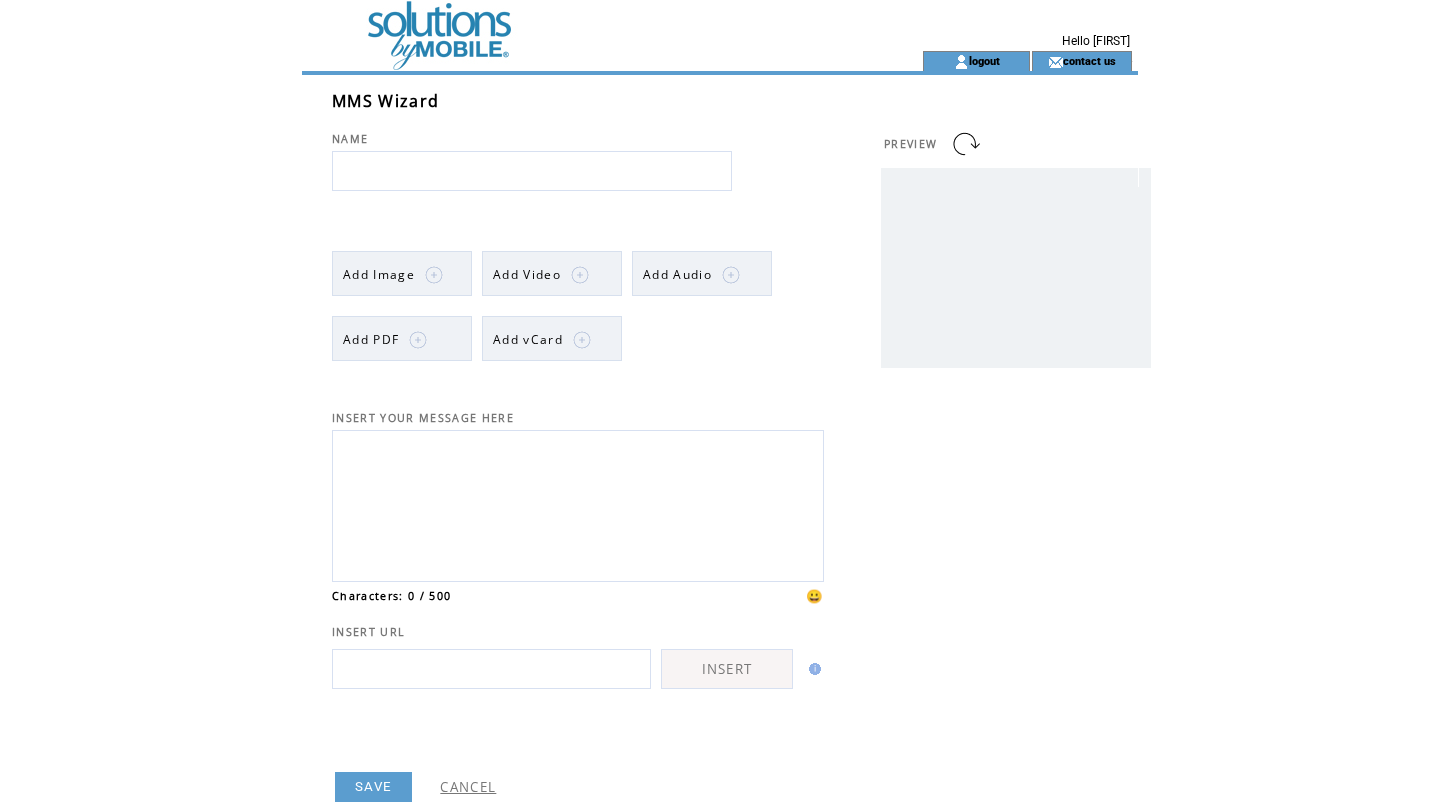 scroll, scrollTop: 0, scrollLeft: 0, axis: both 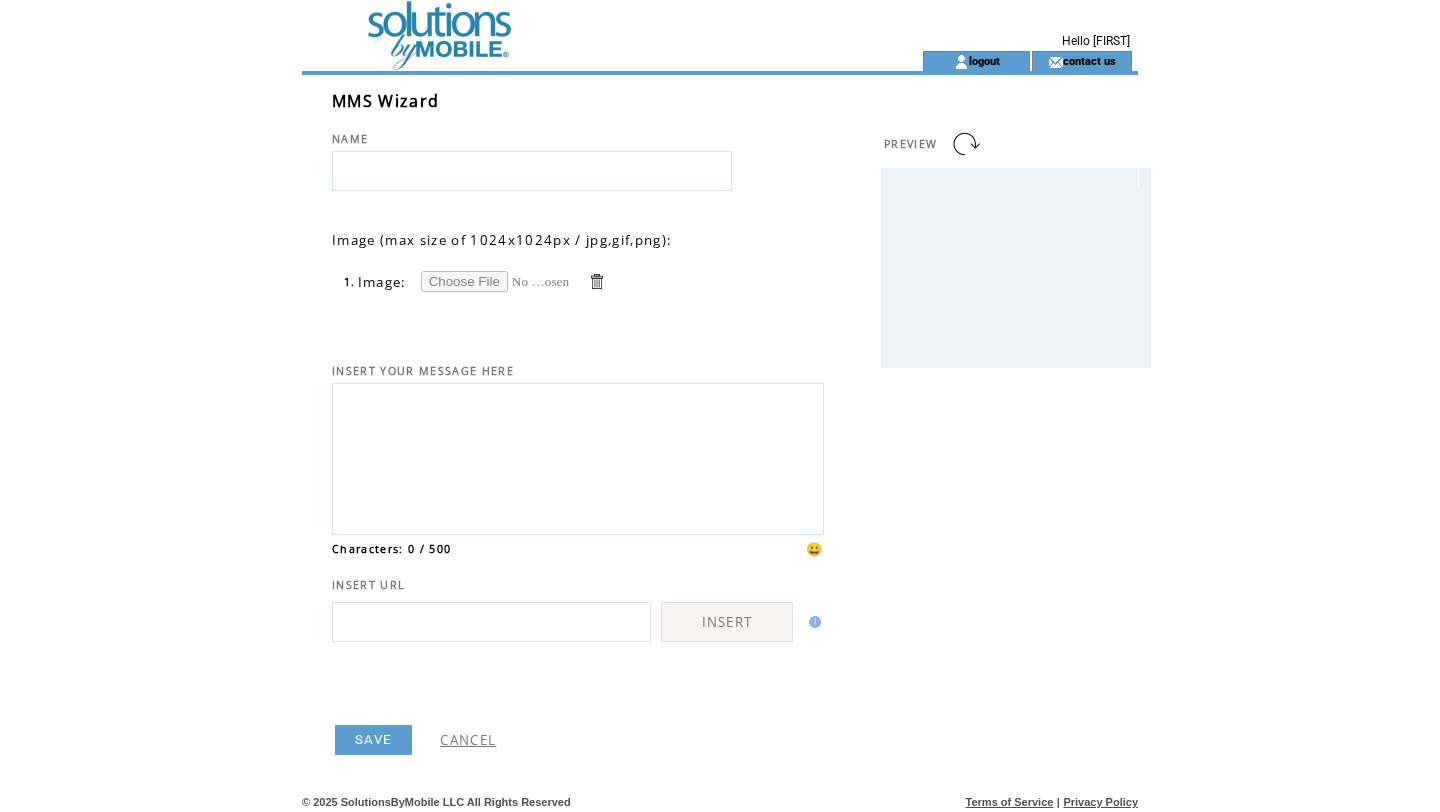 click at bounding box center (496, 281) 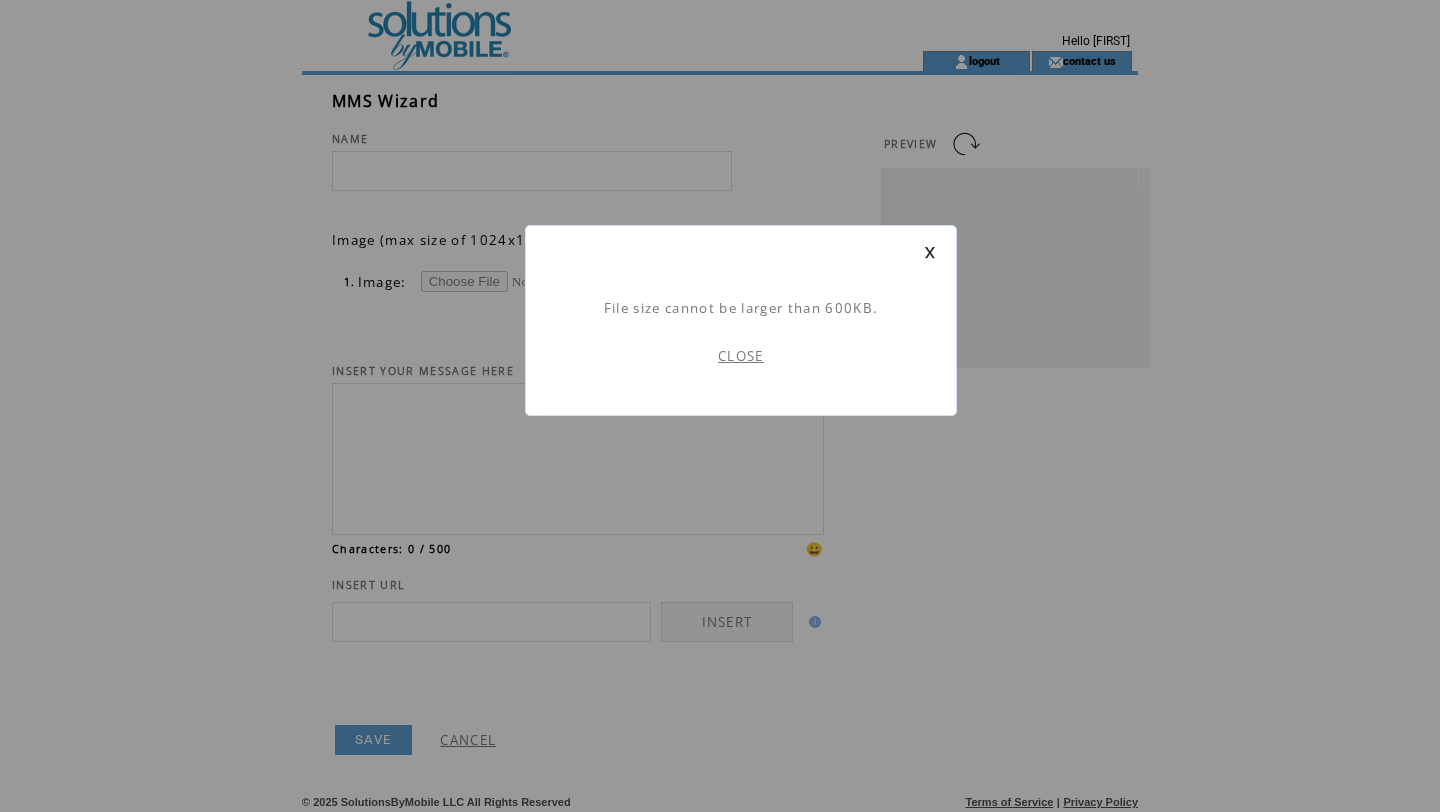 scroll, scrollTop: 1, scrollLeft: 0, axis: vertical 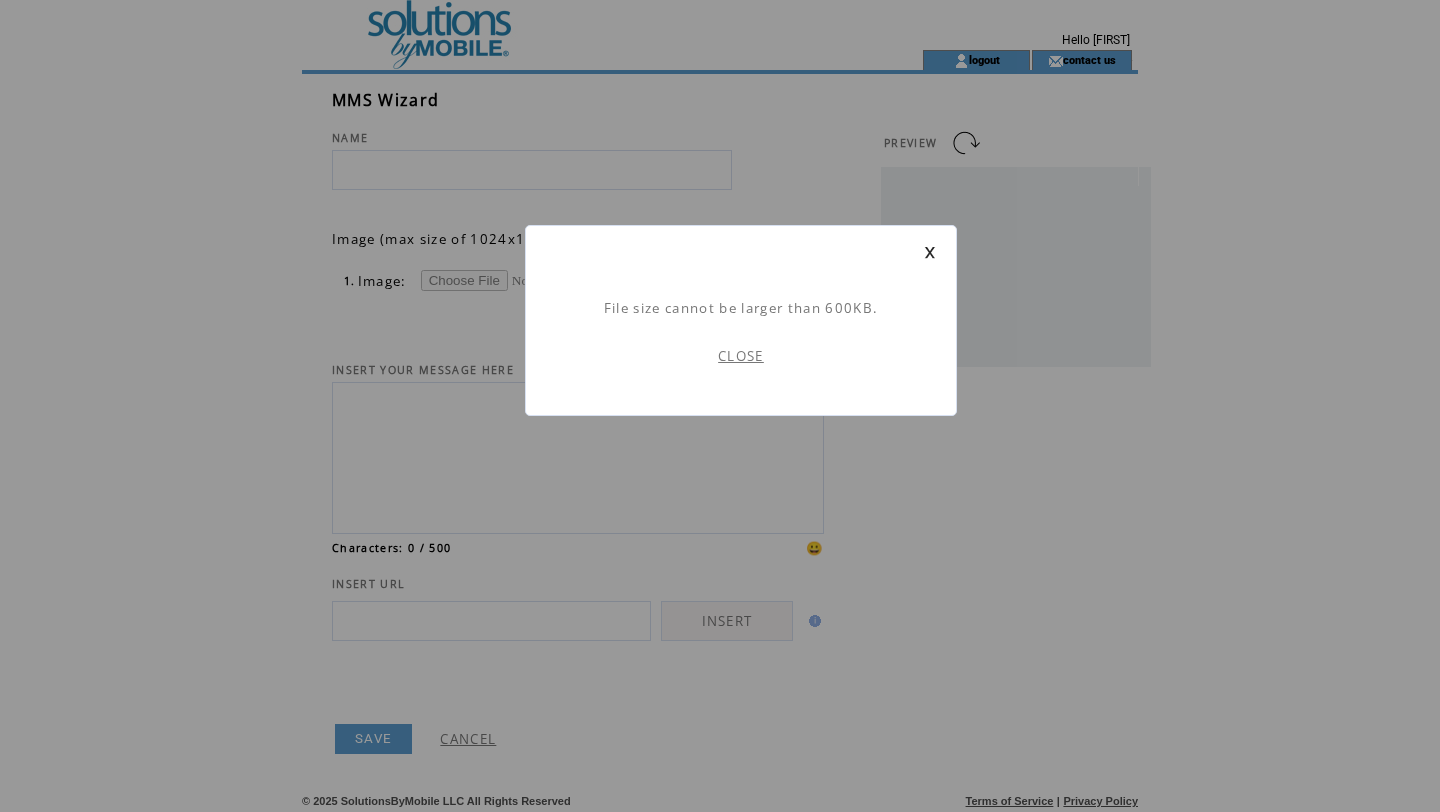 click on "File size cannot be larger than 600KB.
CLOSE" at bounding box center (720, 428) 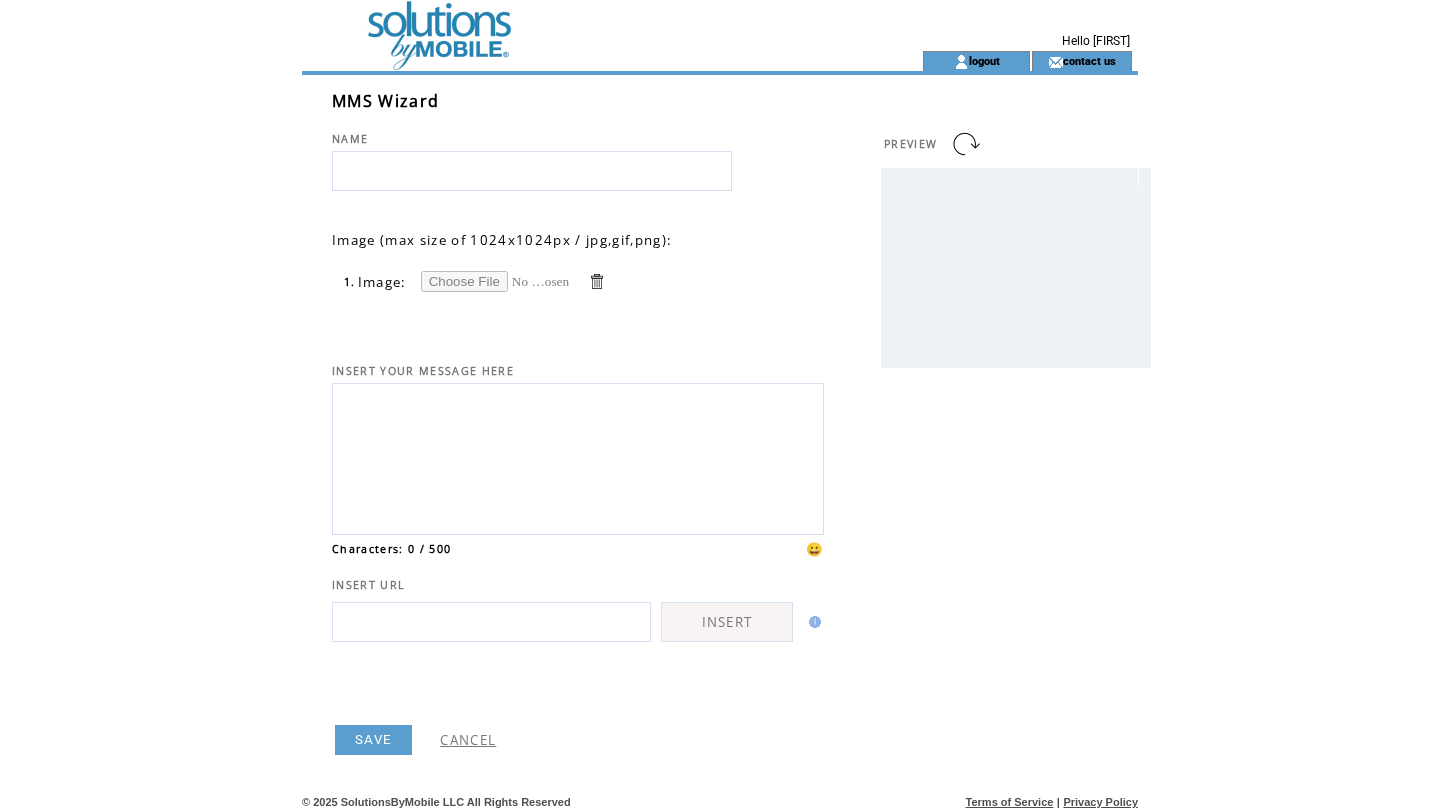 click at bounding box center (496, 281) 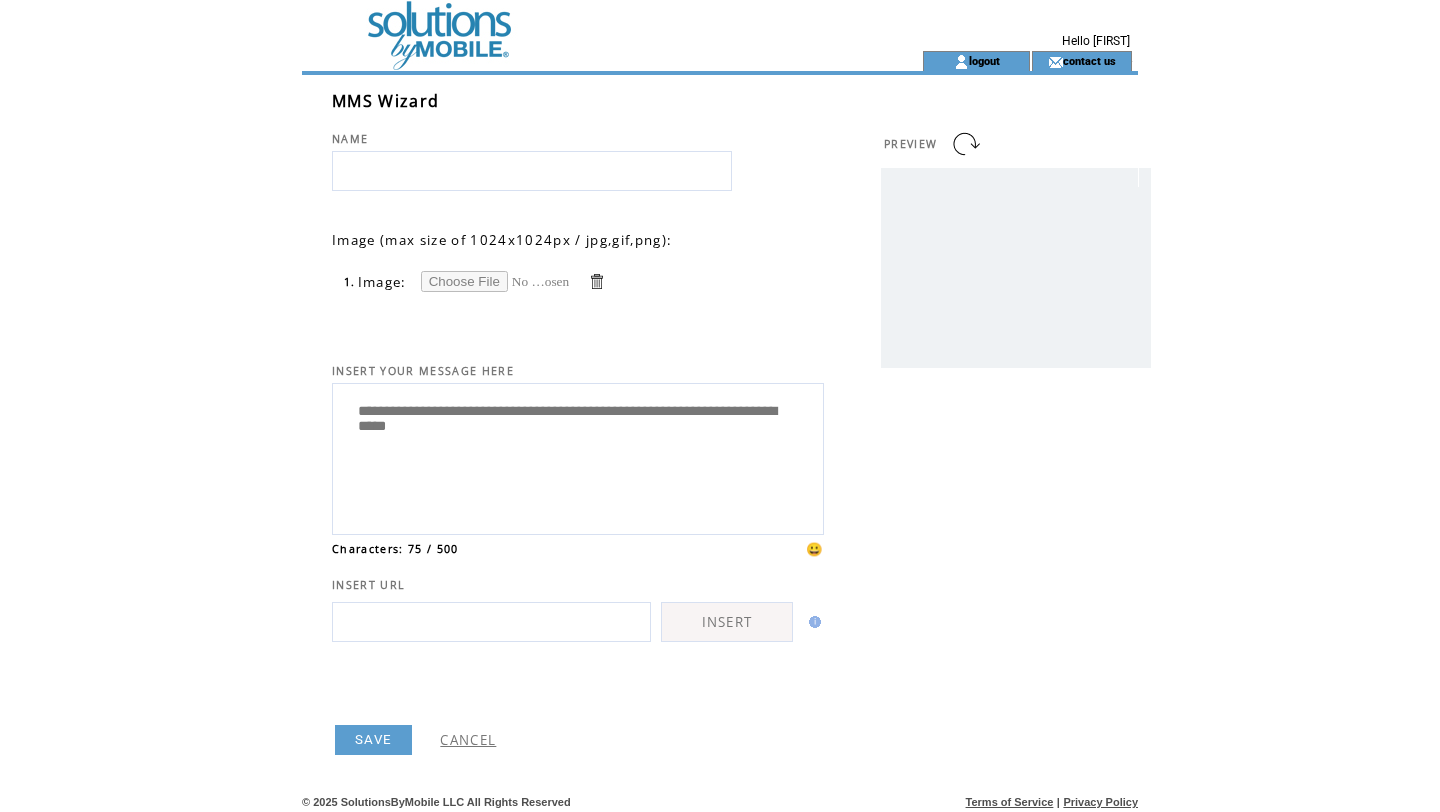 type on "**********" 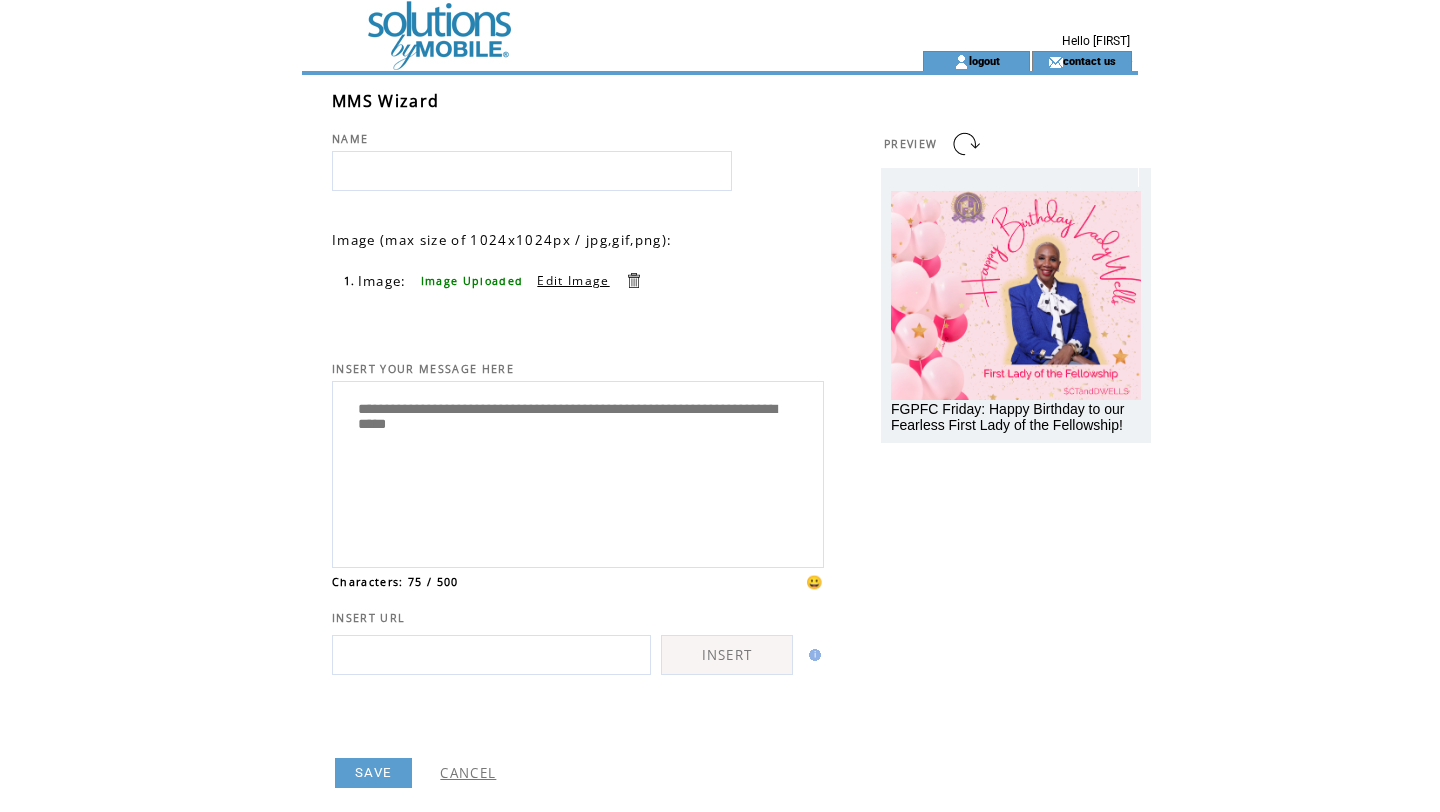 scroll, scrollTop: 0, scrollLeft: 0, axis: both 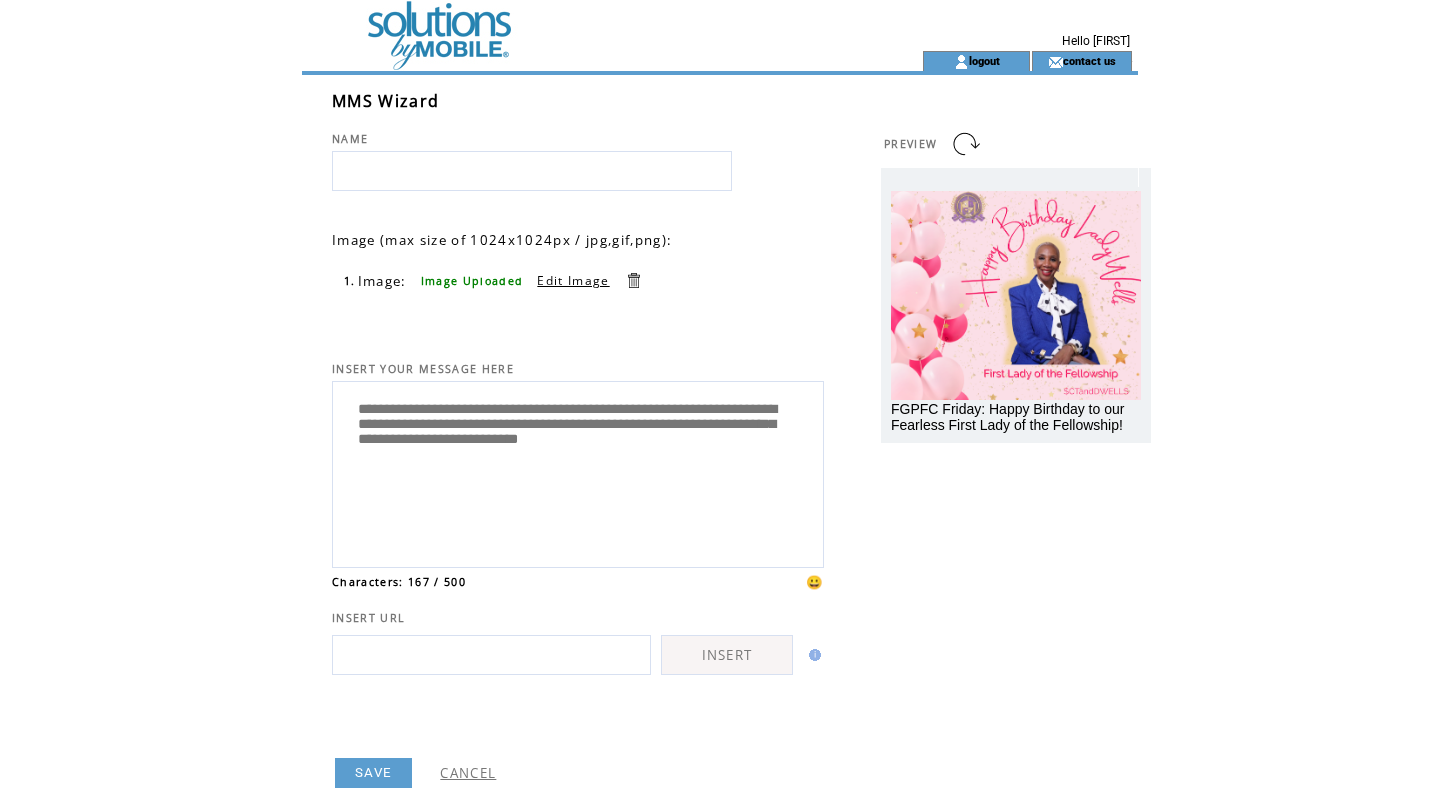 click on "**********" at bounding box center [578, 472] 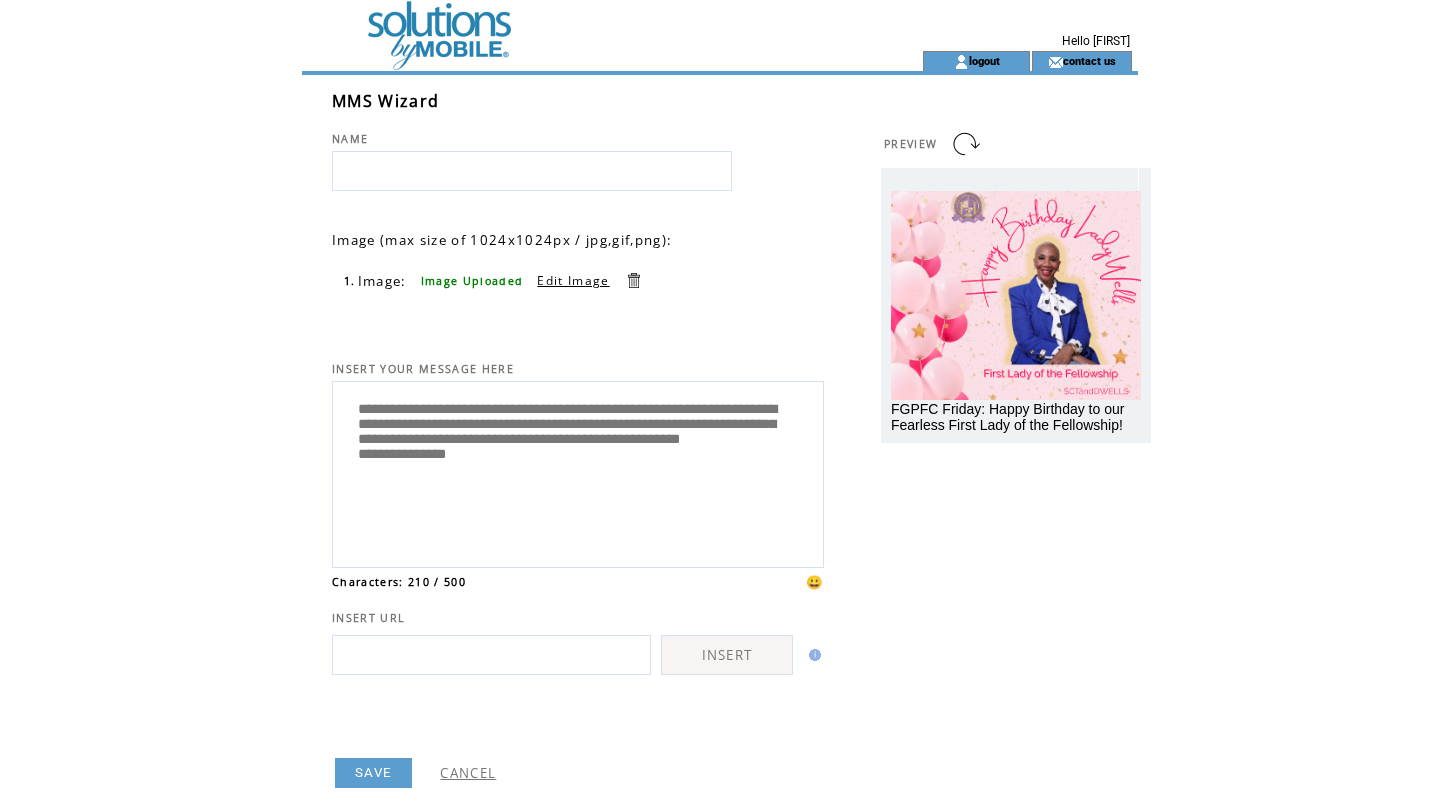 click on "**********" at bounding box center (578, 472) 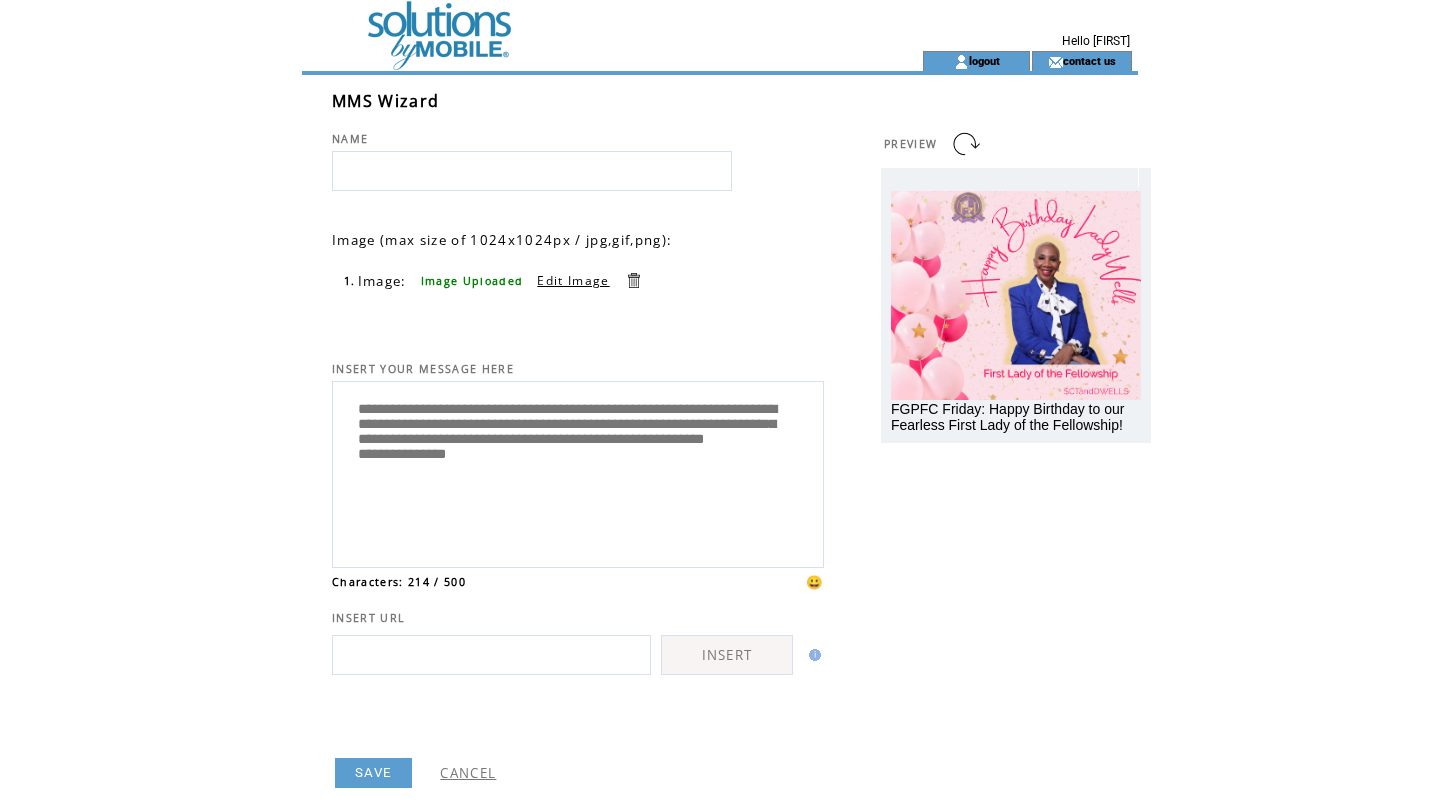 click on "**********" at bounding box center [578, 472] 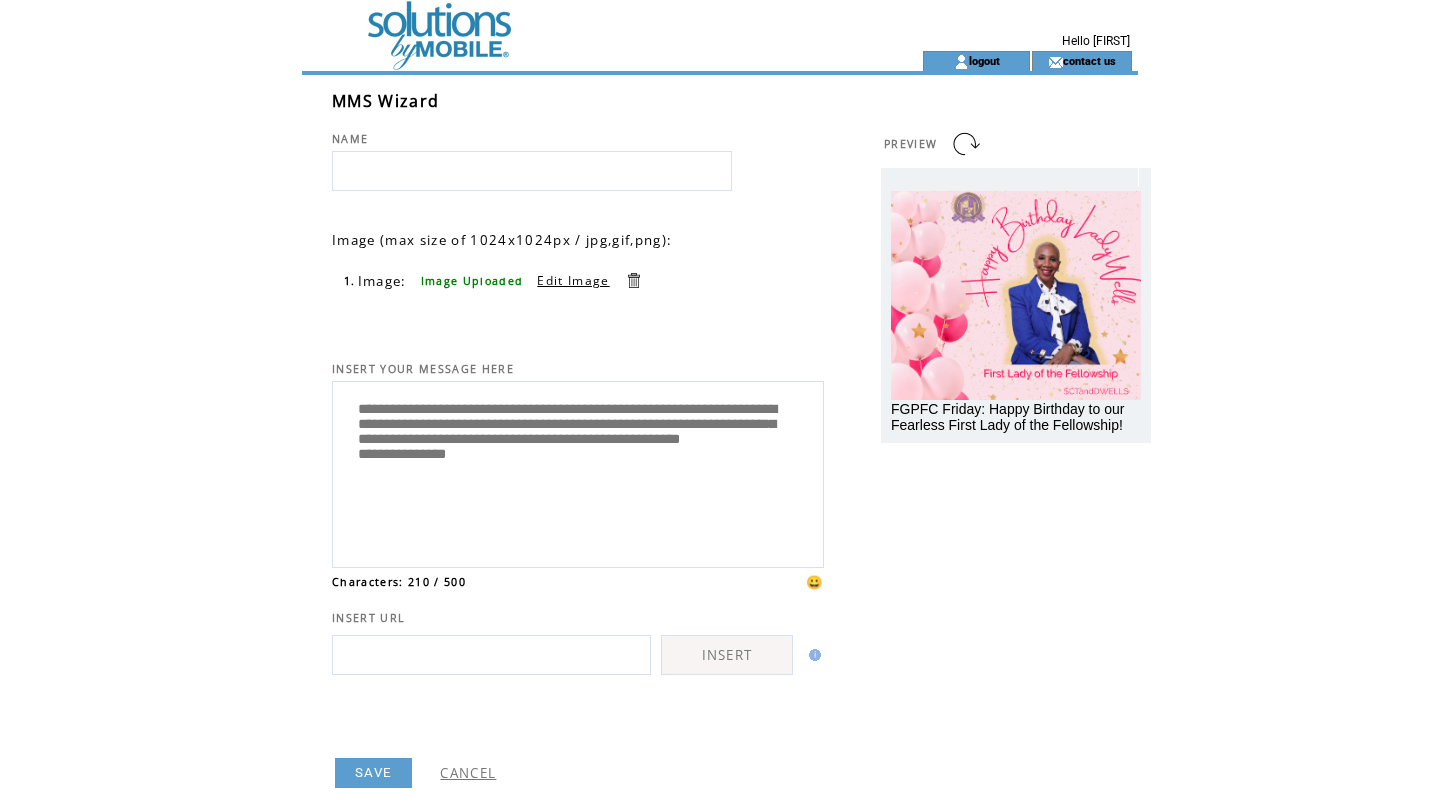 type on "**********" 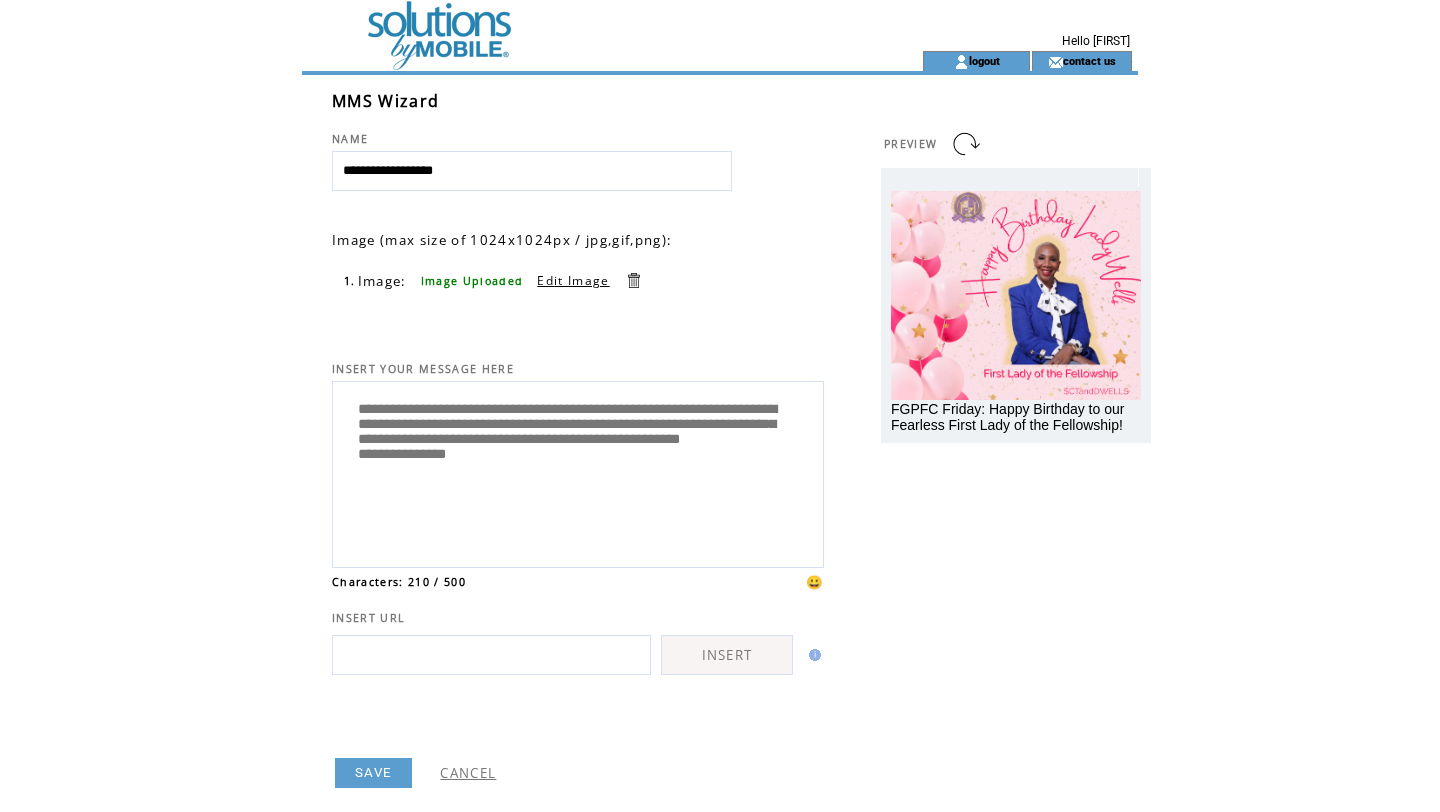 type on "**********" 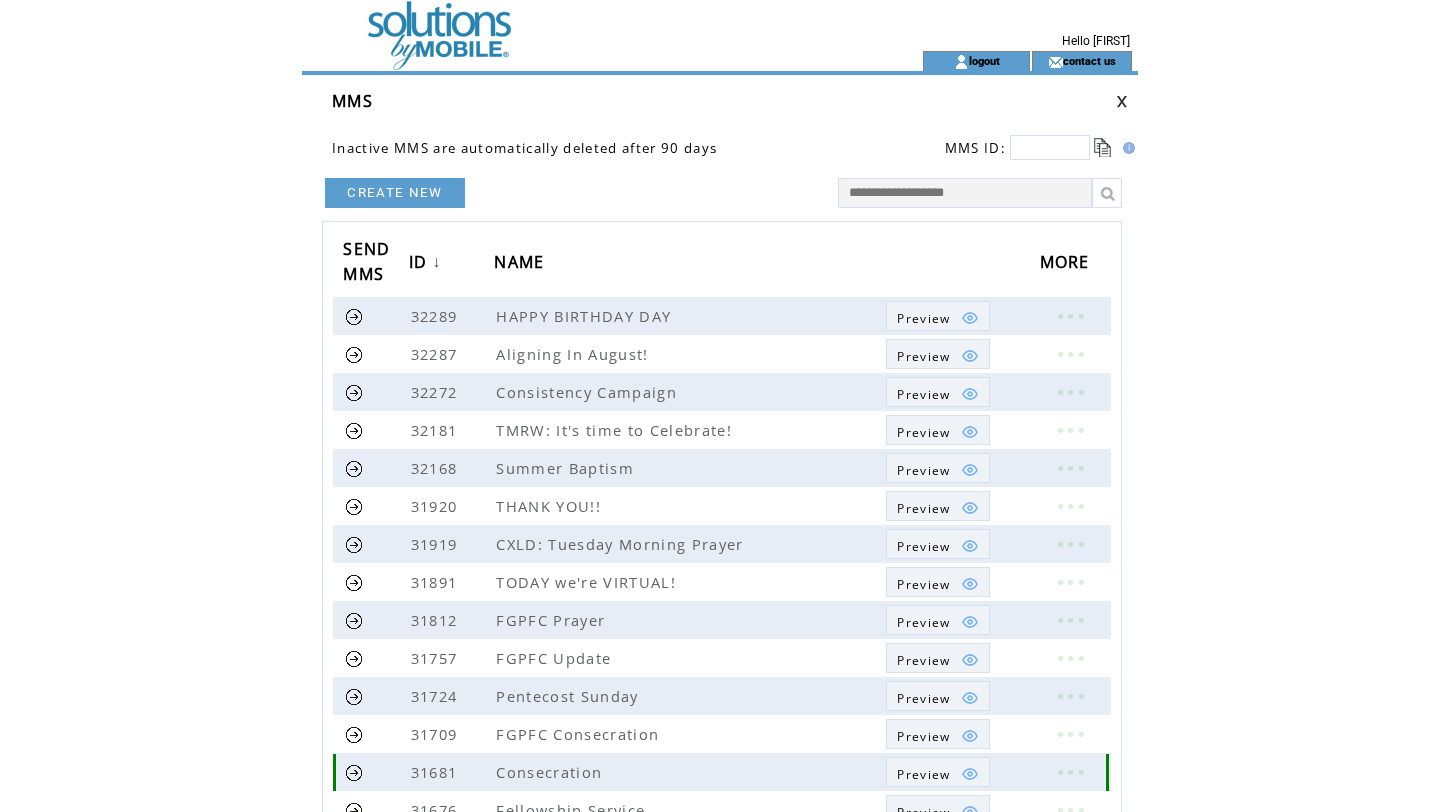 scroll, scrollTop: 0, scrollLeft: 0, axis: both 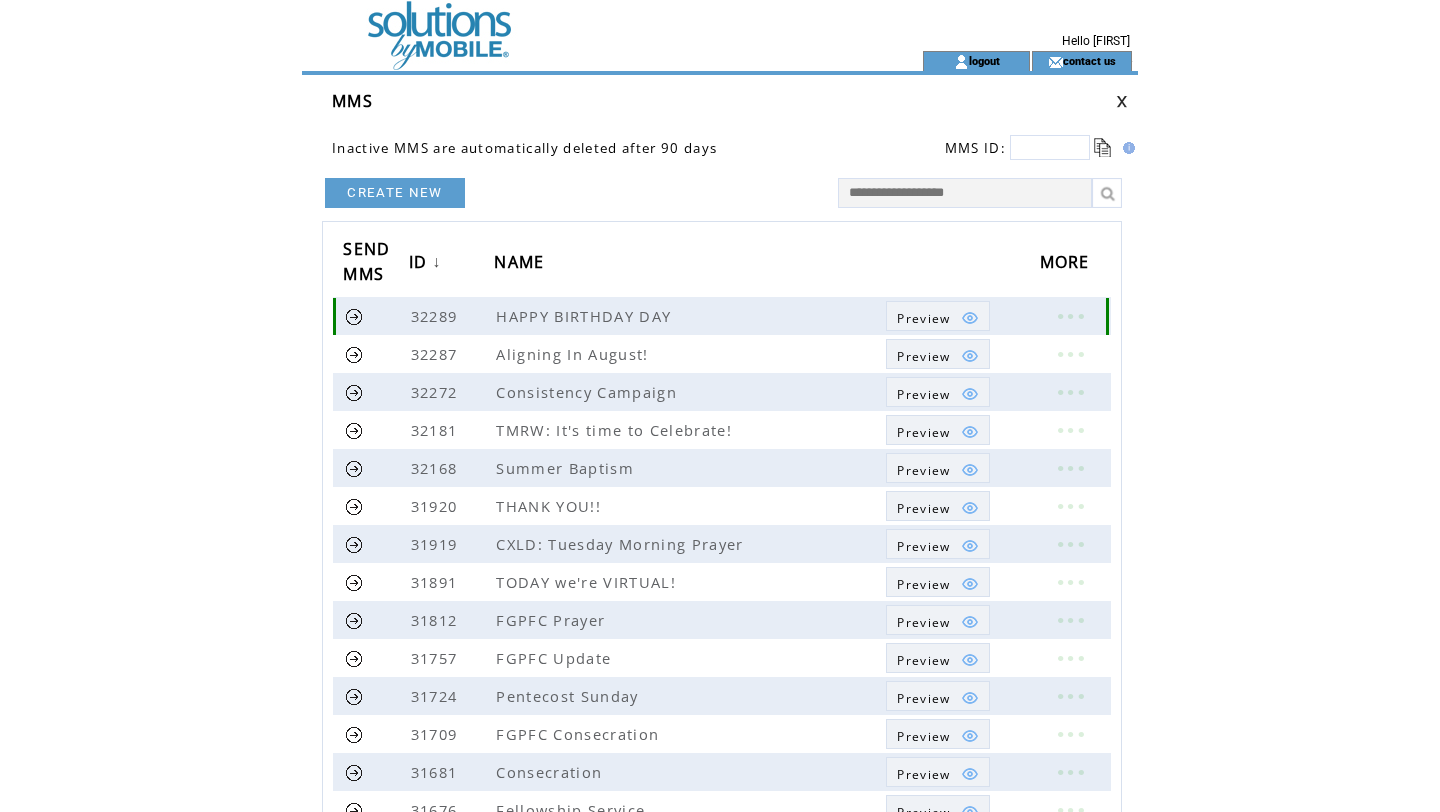 click at bounding box center [1070, 316] 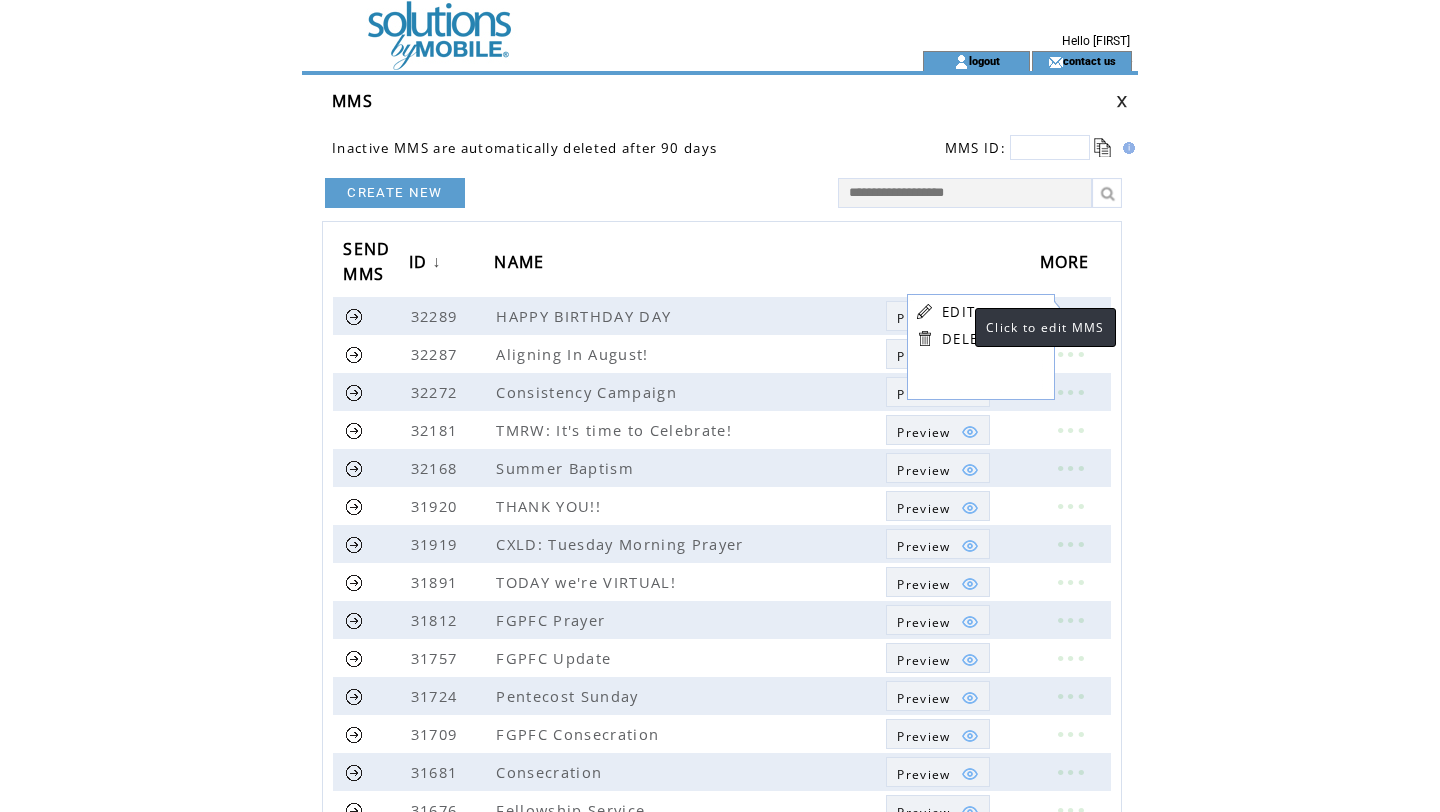 click on "EDIT" at bounding box center [958, 312] 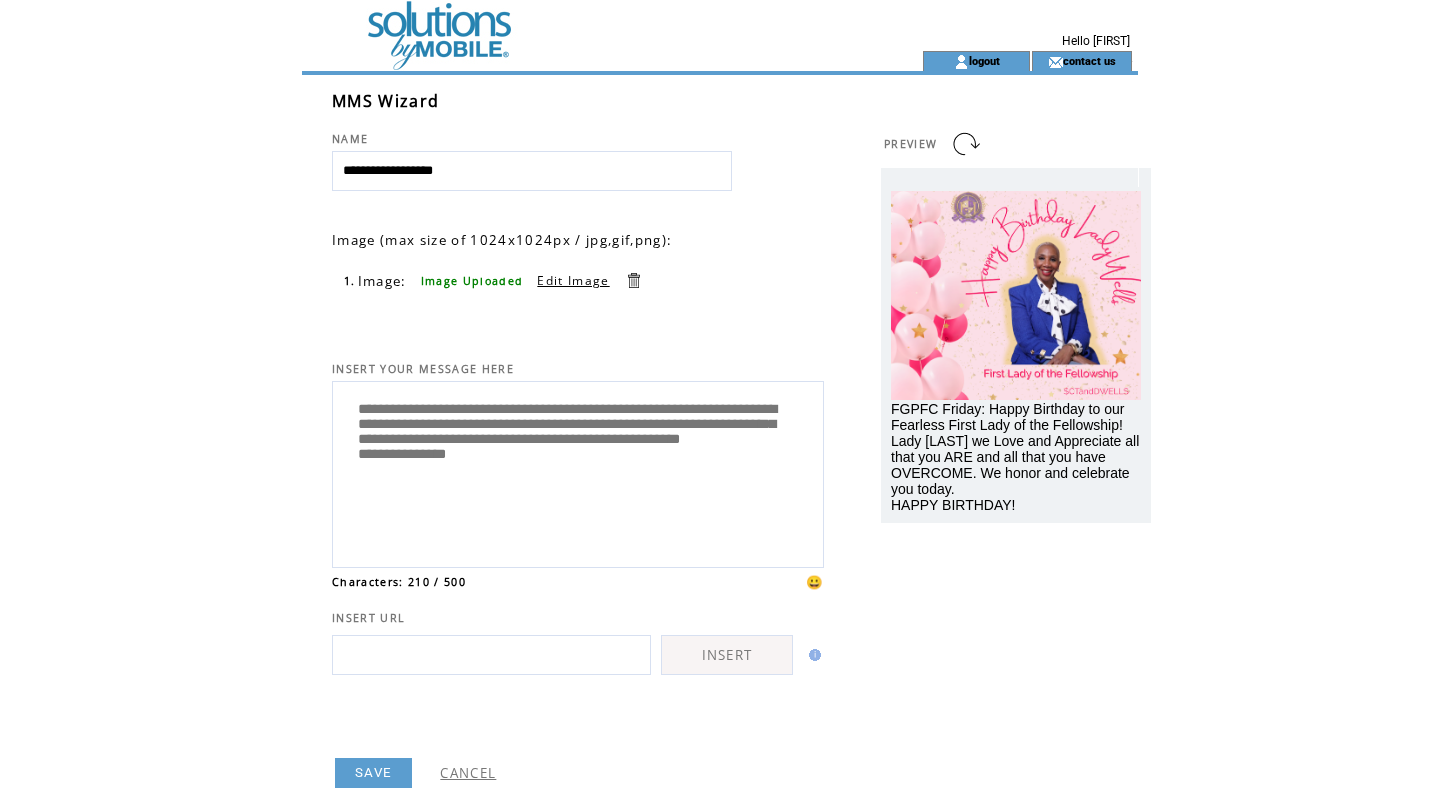 scroll, scrollTop: 0, scrollLeft: 0, axis: both 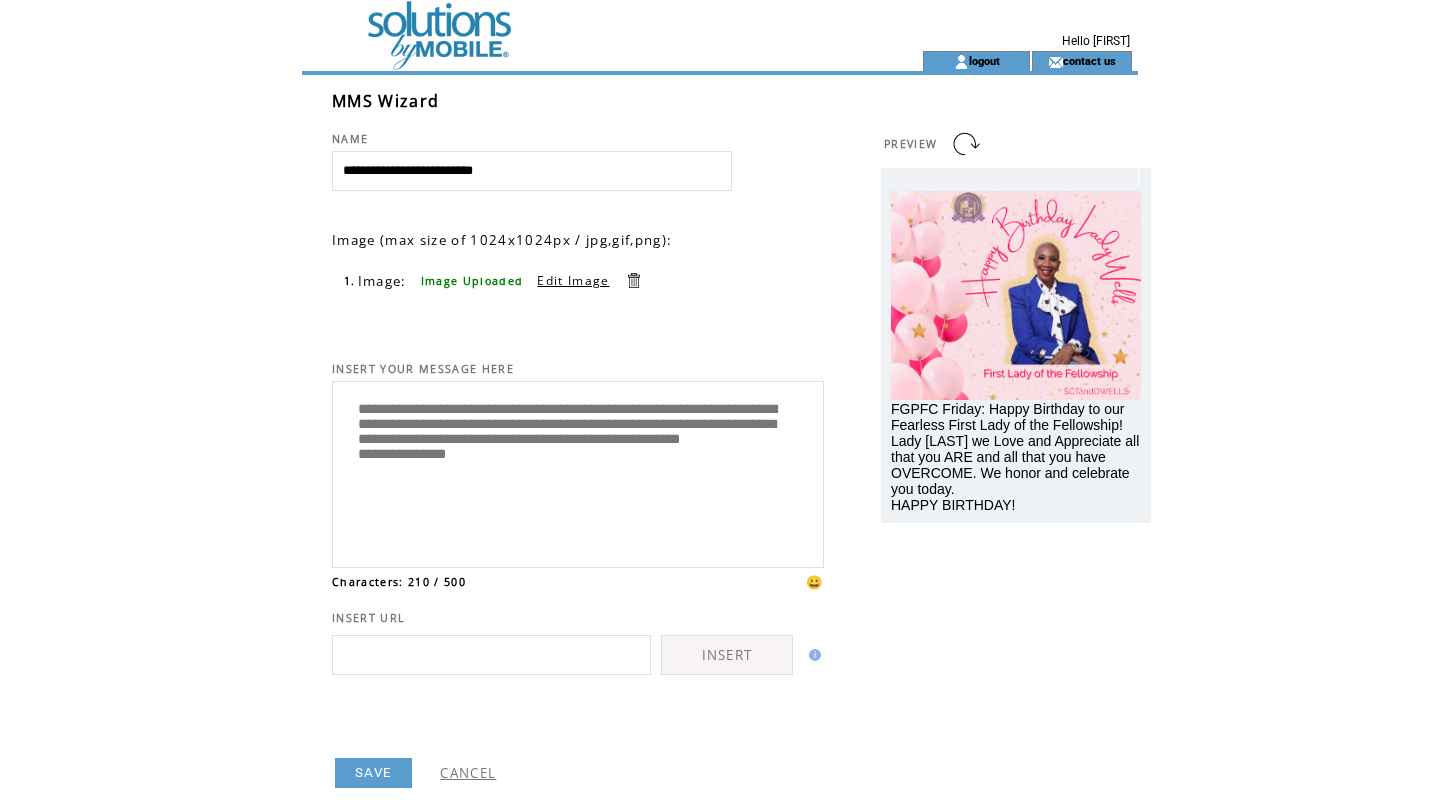 type on "**********" 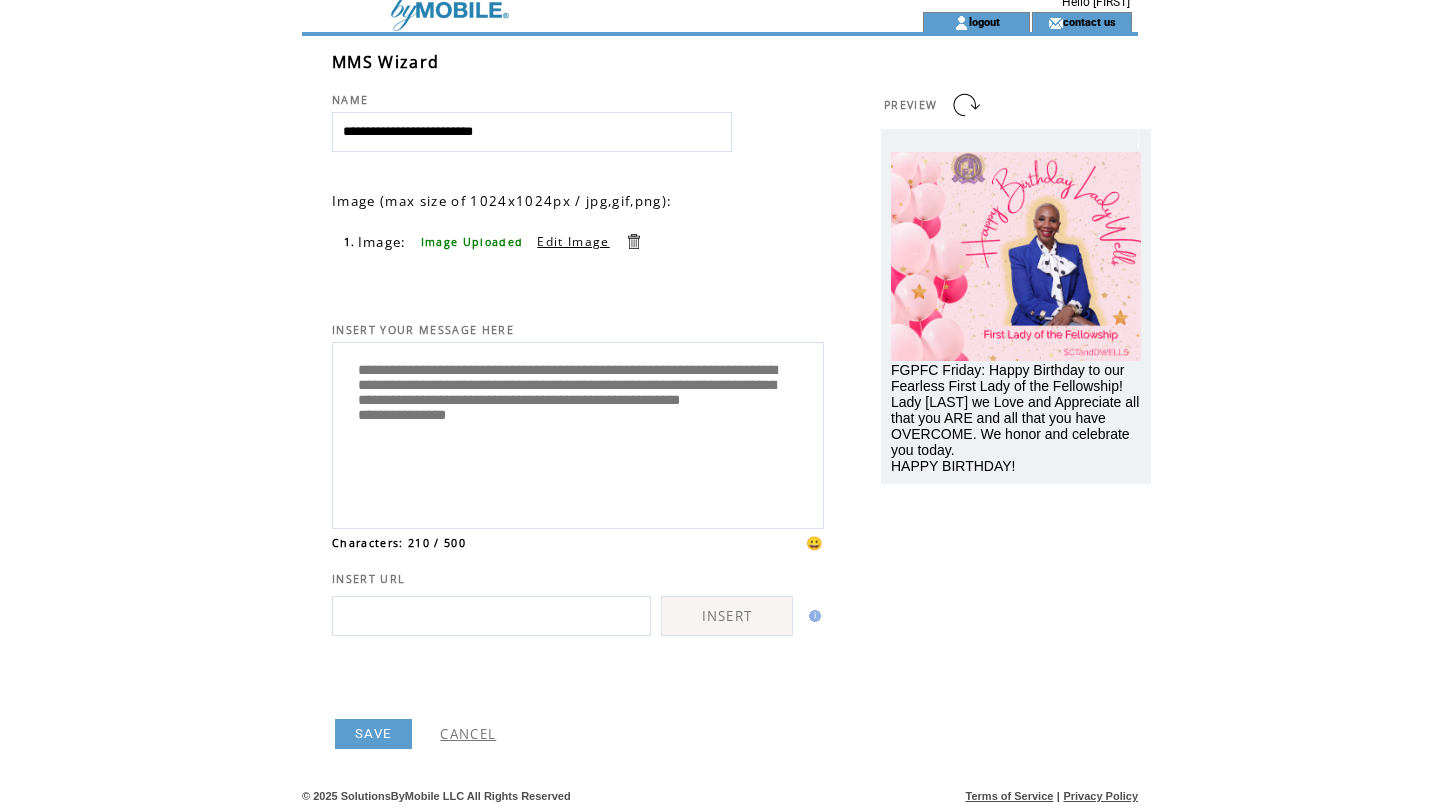 click on "SAVE" at bounding box center [373, 734] 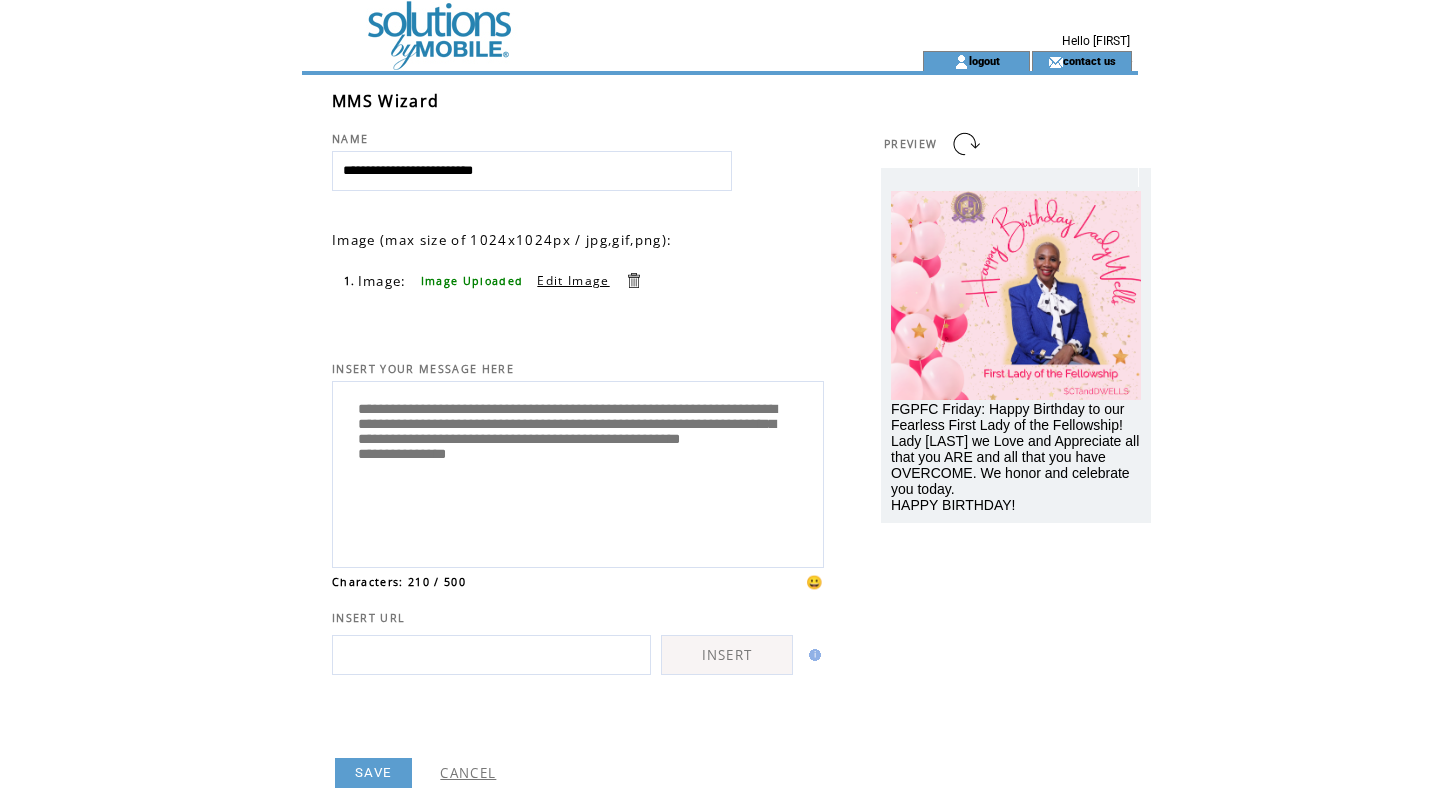 click at bounding box center [576, 25] 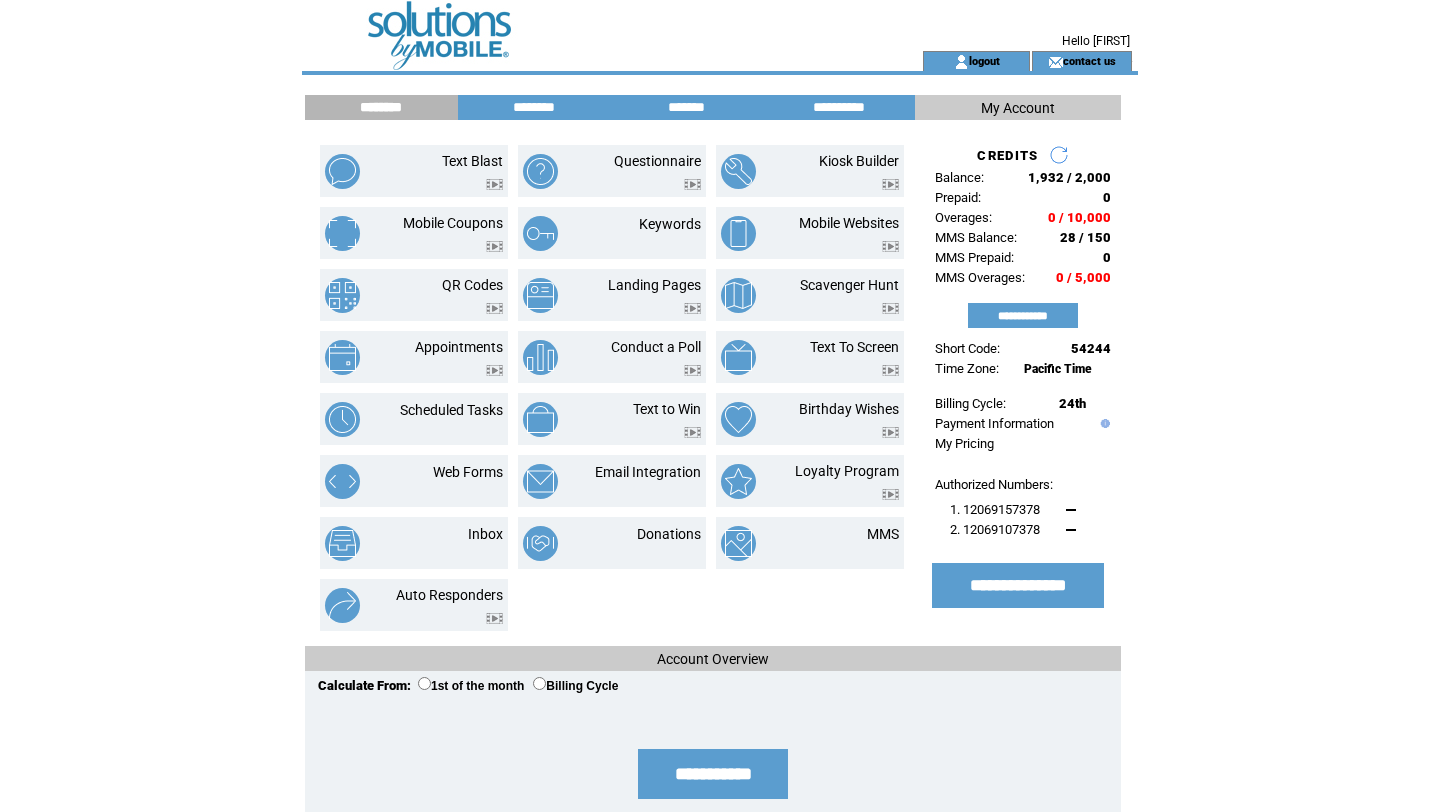 scroll, scrollTop: 0, scrollLeft: 0, axis: both 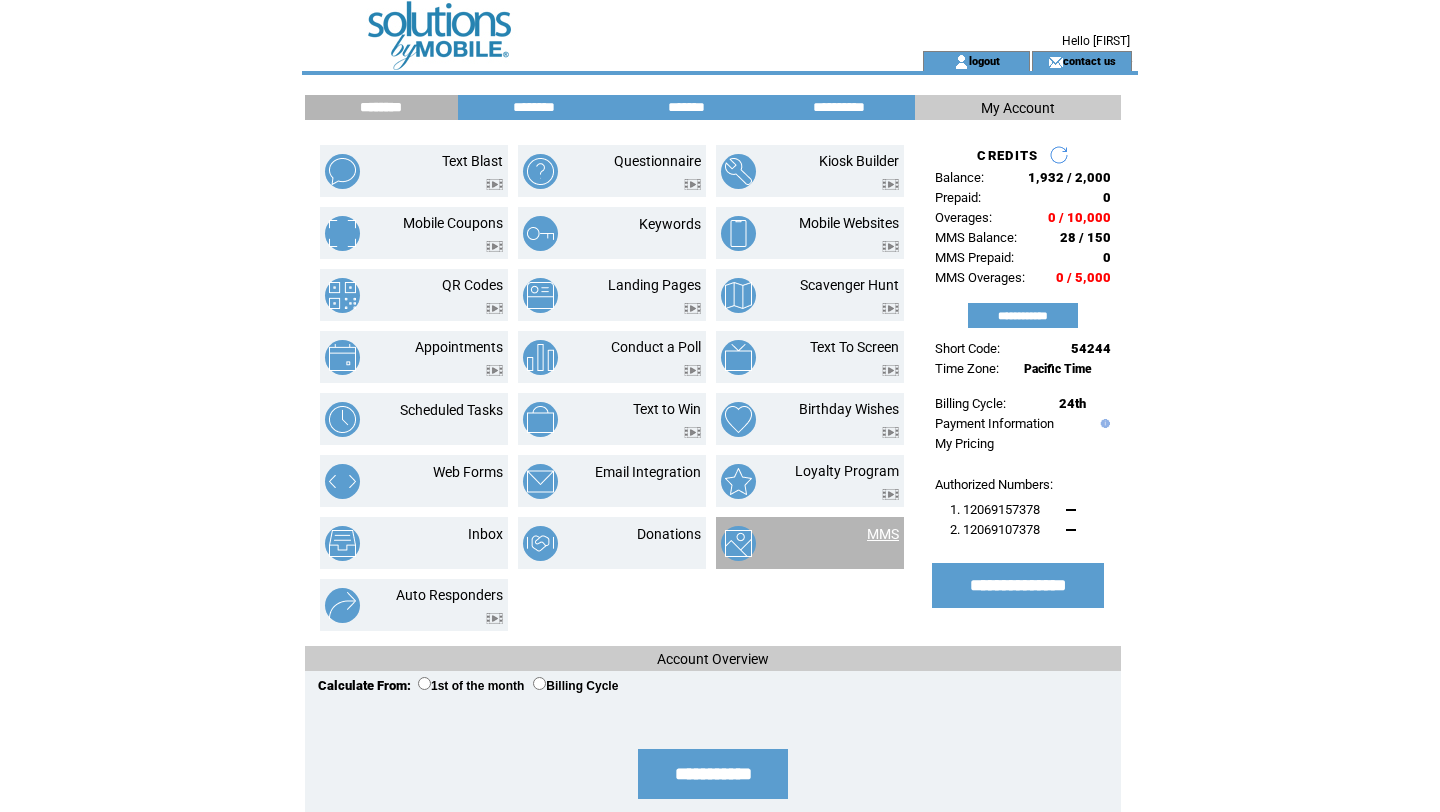 click on "MMS" at bounding box center [883, 534] 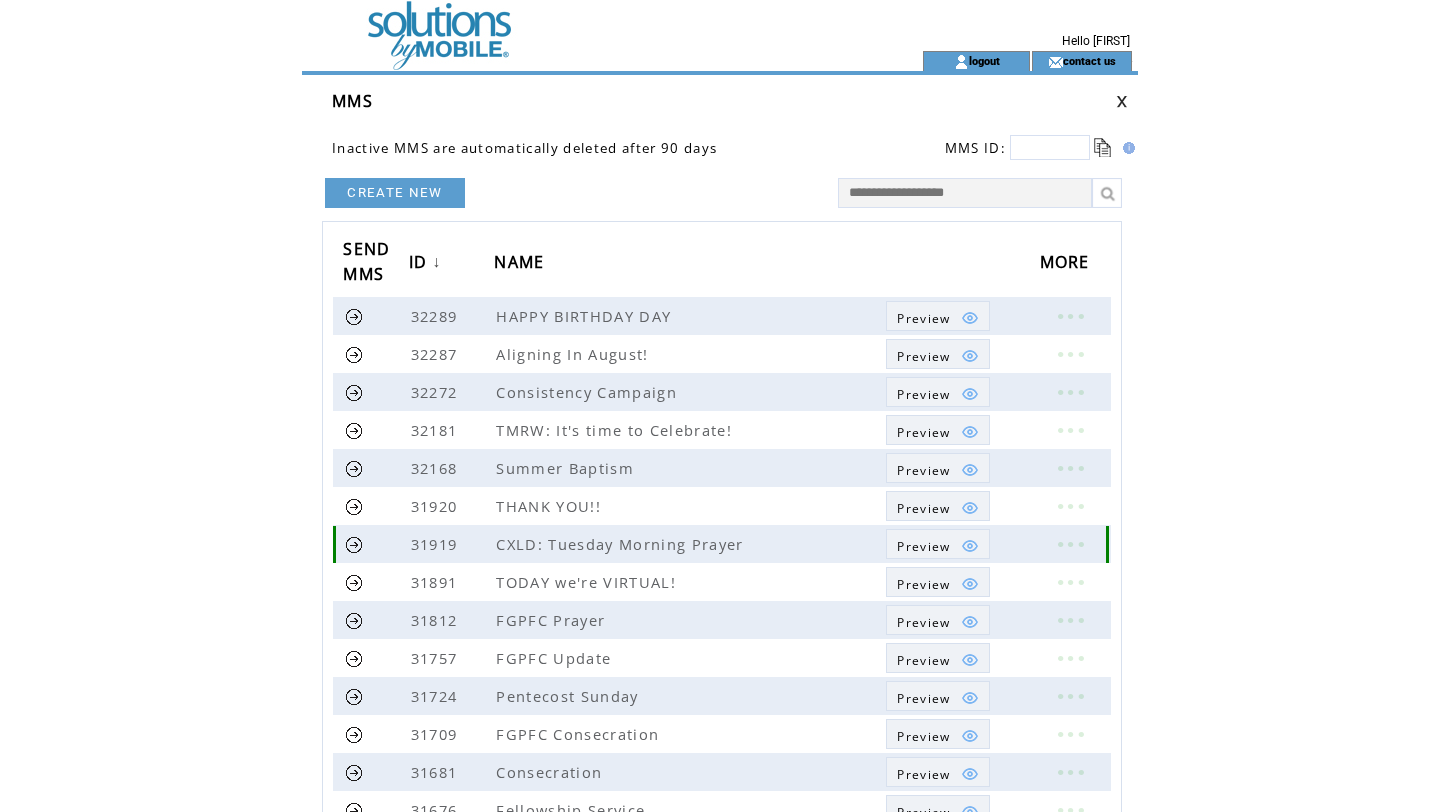 scroll, scrollTop: 0, scrollLeft: 0, axis: both 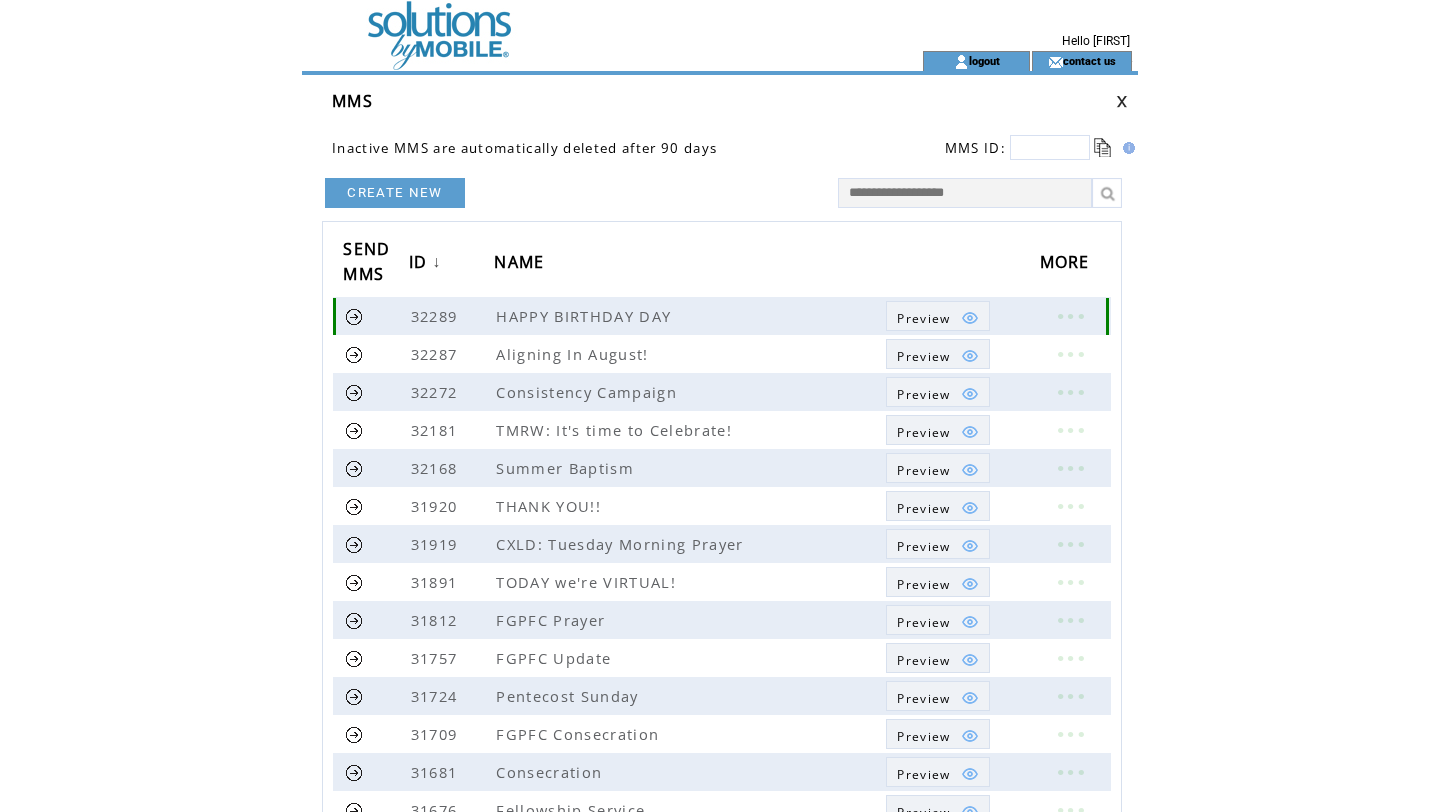 click at bounding box center (1070, 316) 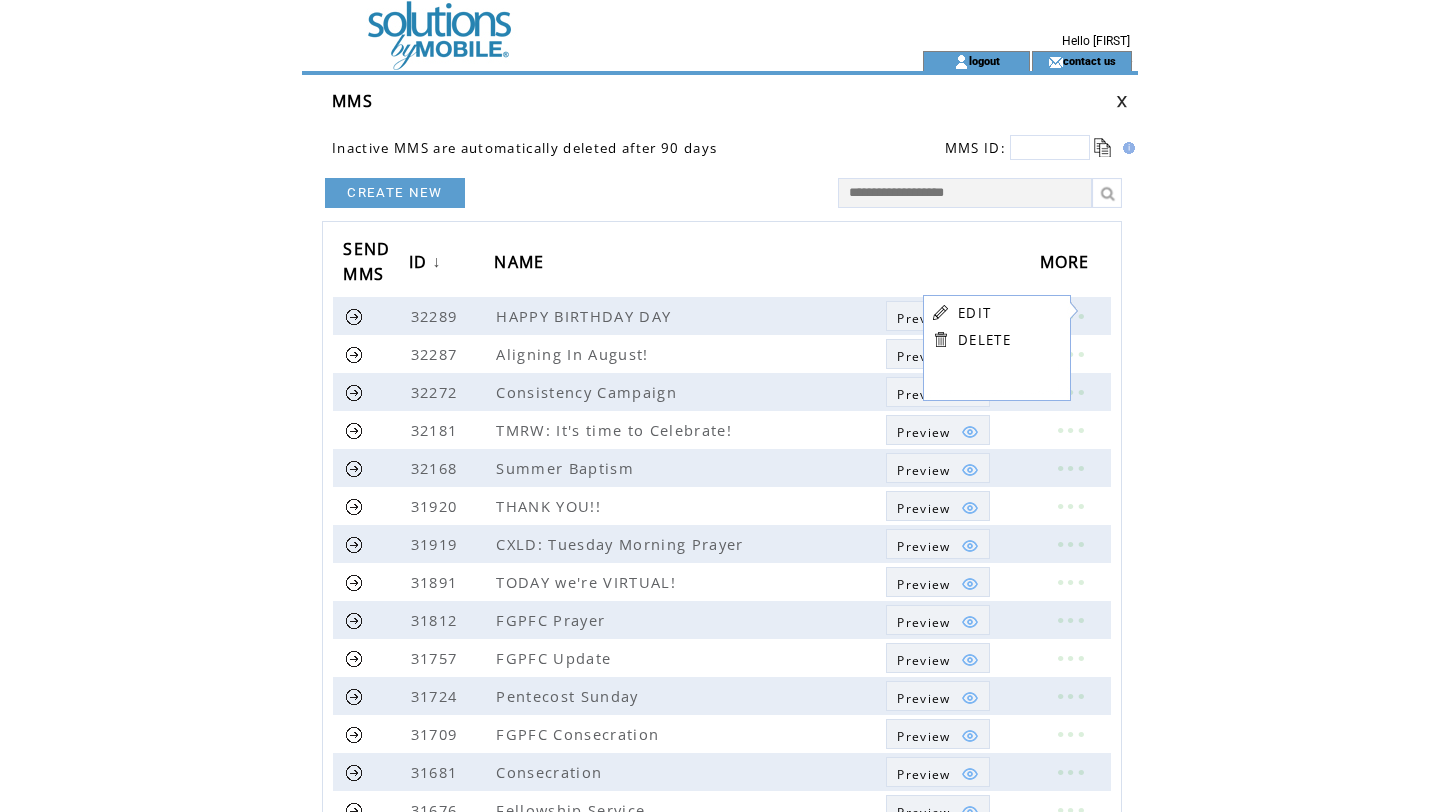 click on "EDIT" at bounding box center [974, 313] 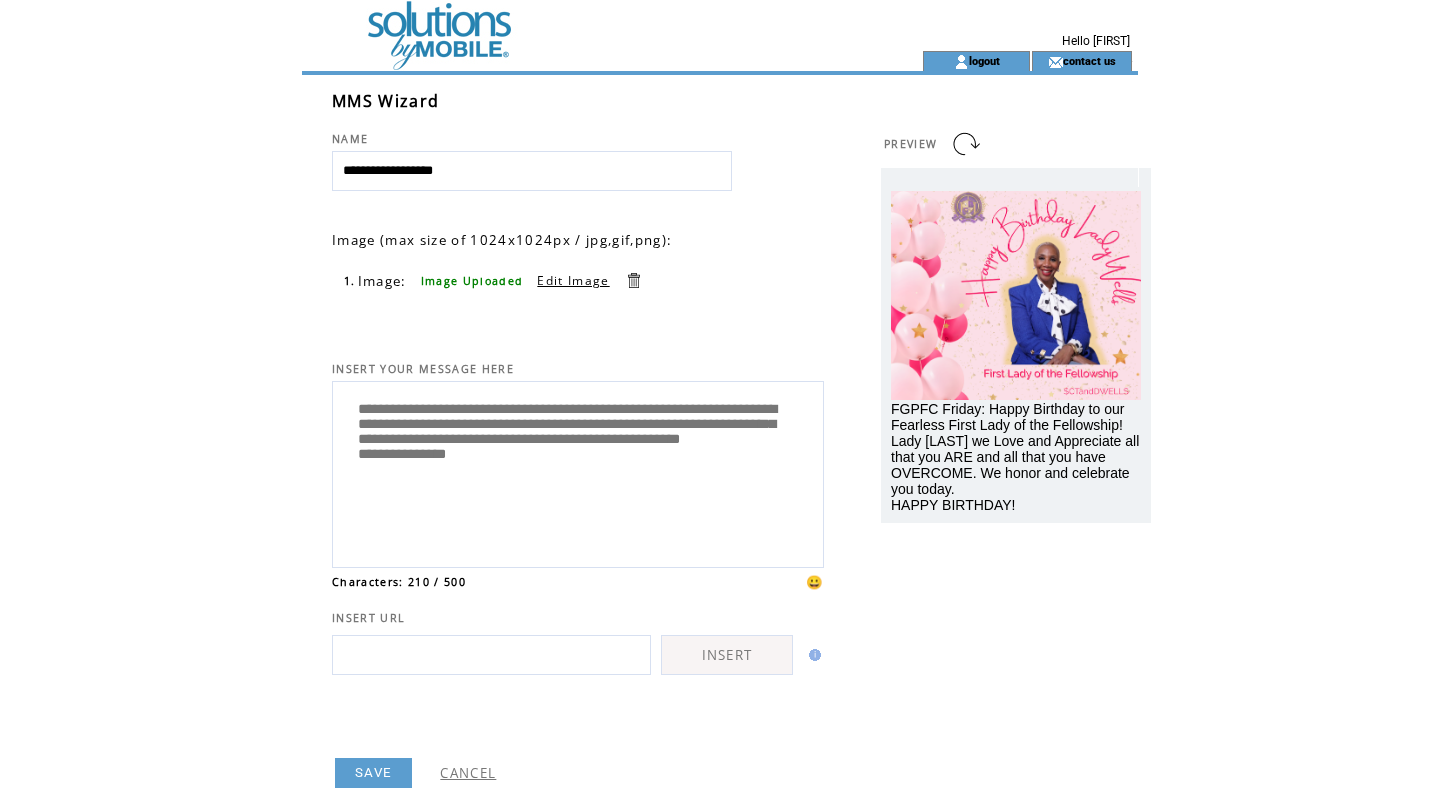 scroll, scrollTop: 0, scrollLeft: 0, axis: both 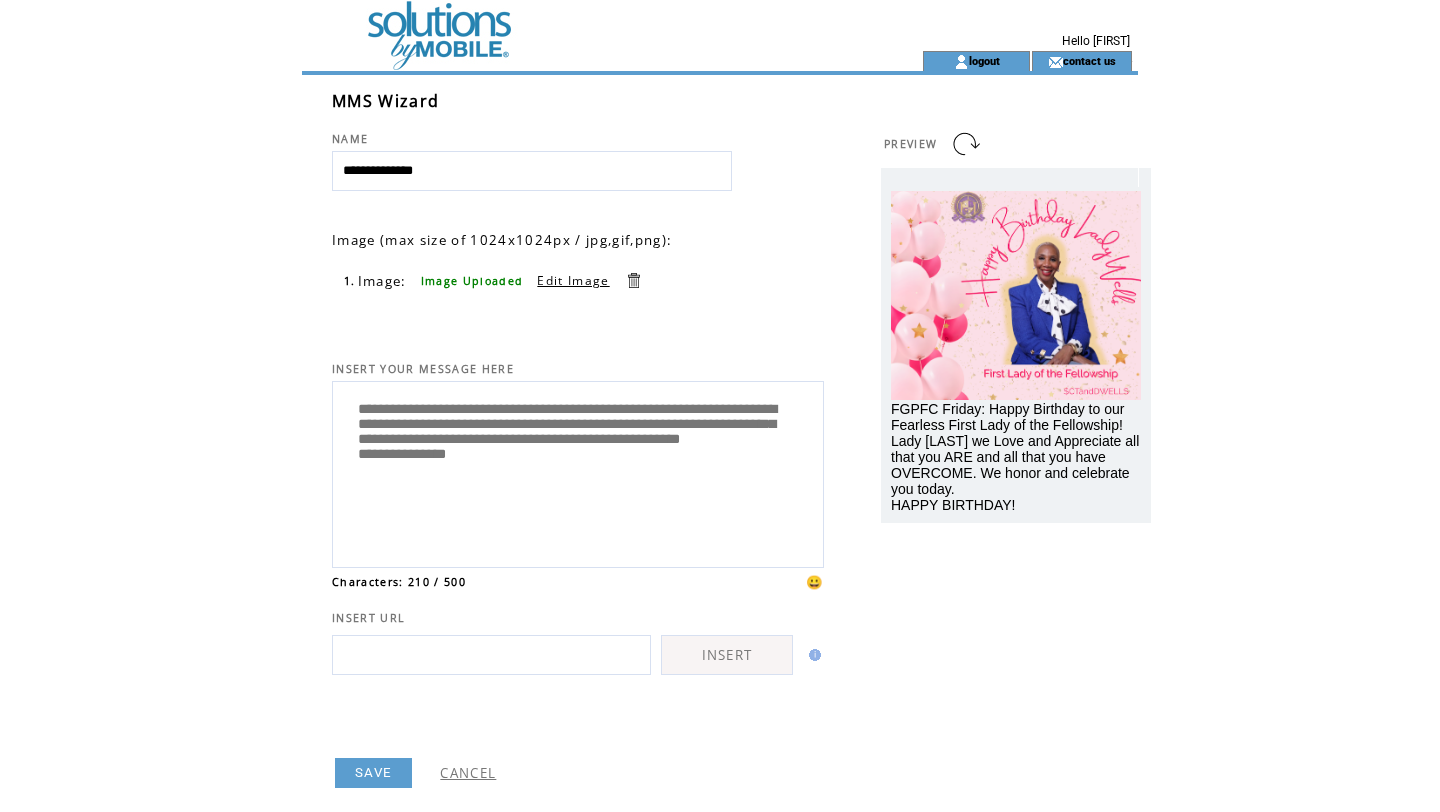 type on "**********" 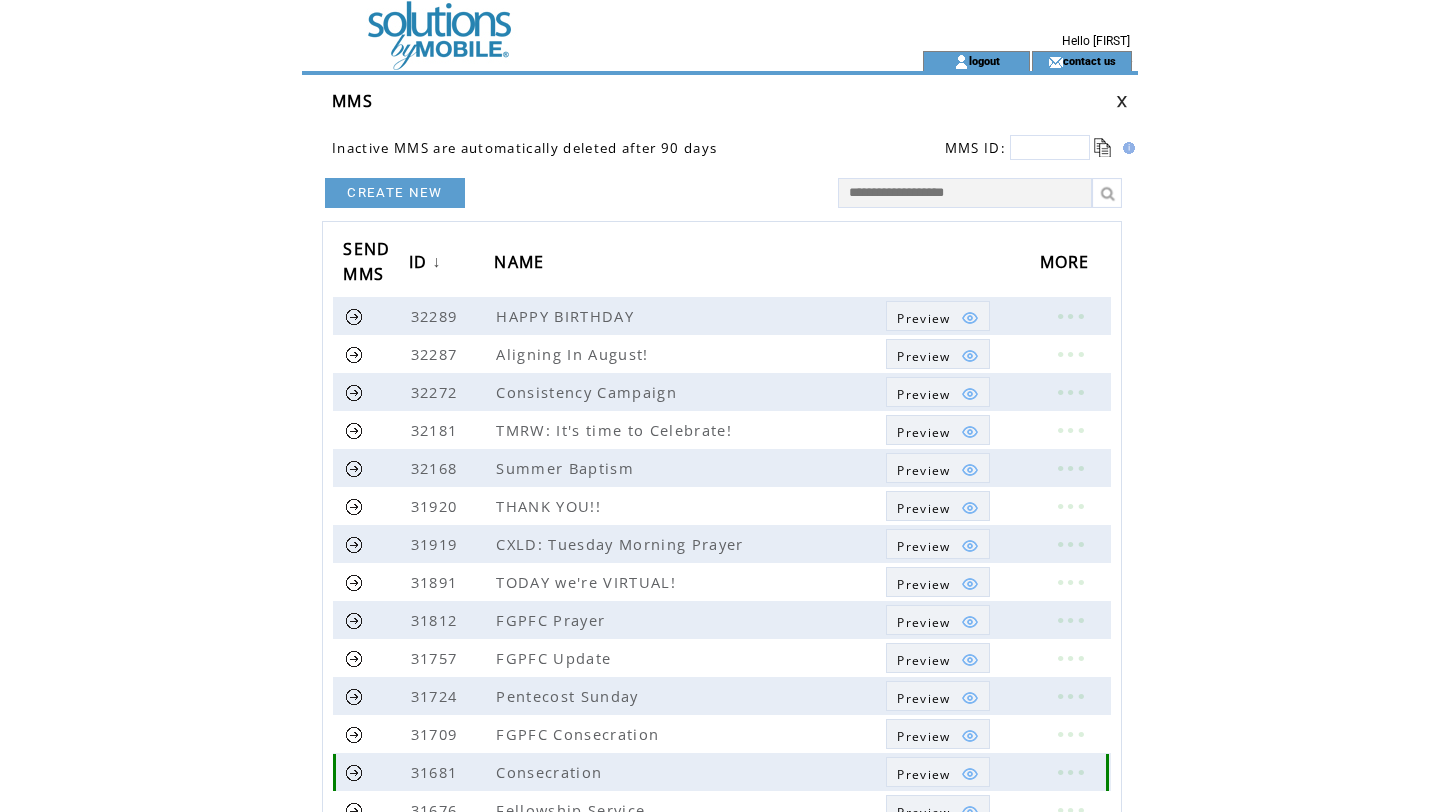 scroll, scrollTop: 0, scrollLeft: 0, axis: both 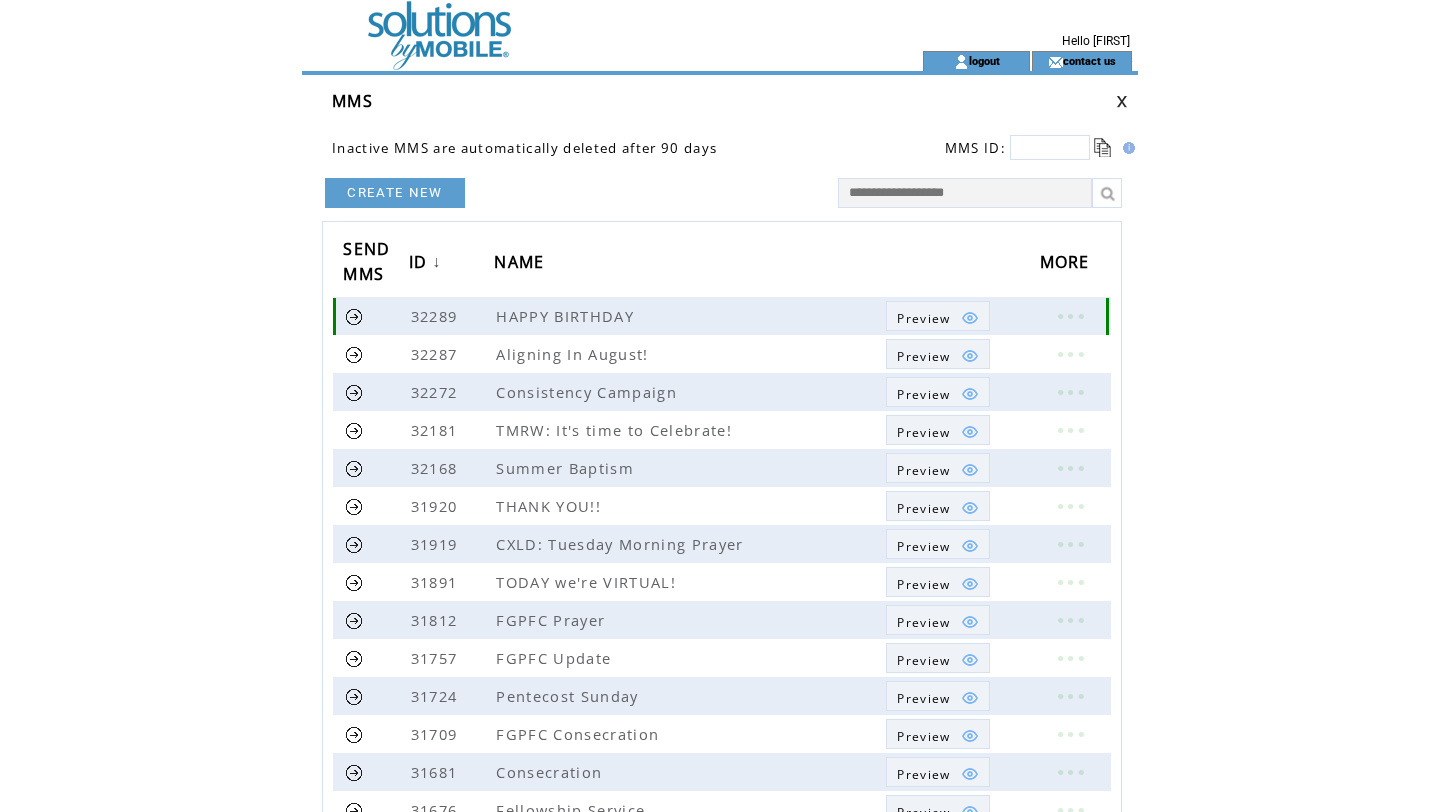 click at bounding box center (354, 316) 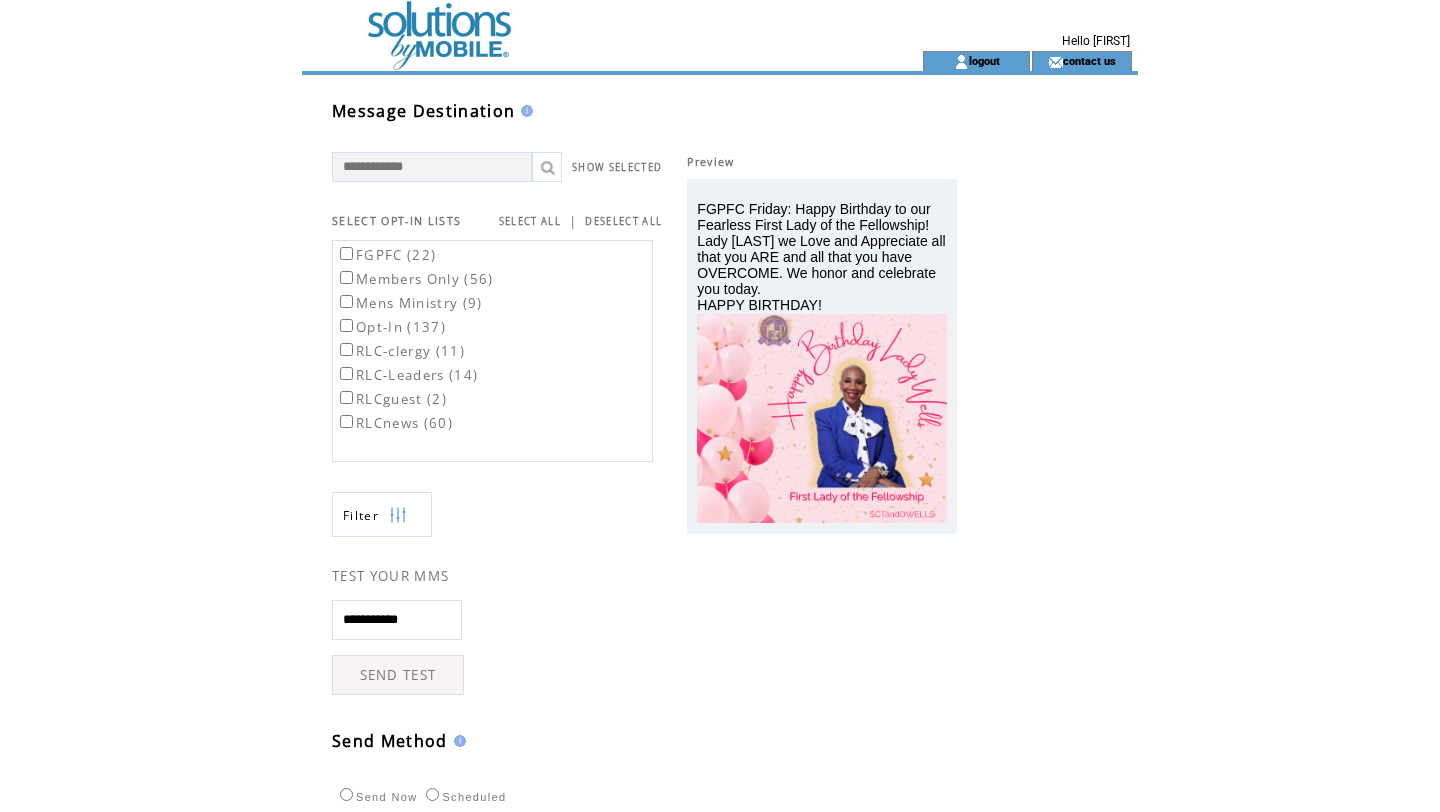 scroll, scrollTop: 0, scrollLeft: 0, axis: both 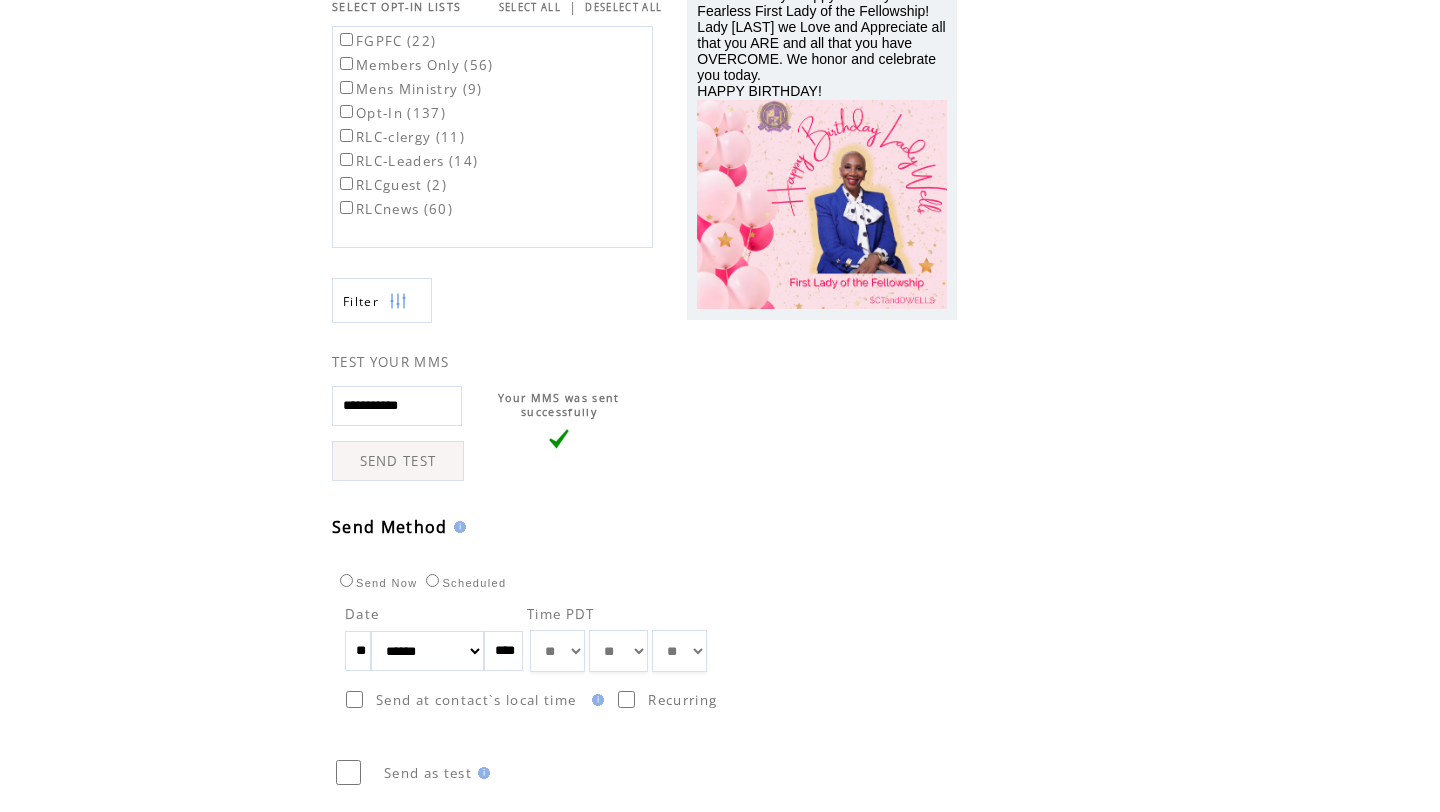 click on "** 	 ** 	 ** 	 ** 	 ** 	 ** 	 ** 	 ** 	 ** 	 ** 	 ** 	 ** 	 **" at bounding box center (557, 651) 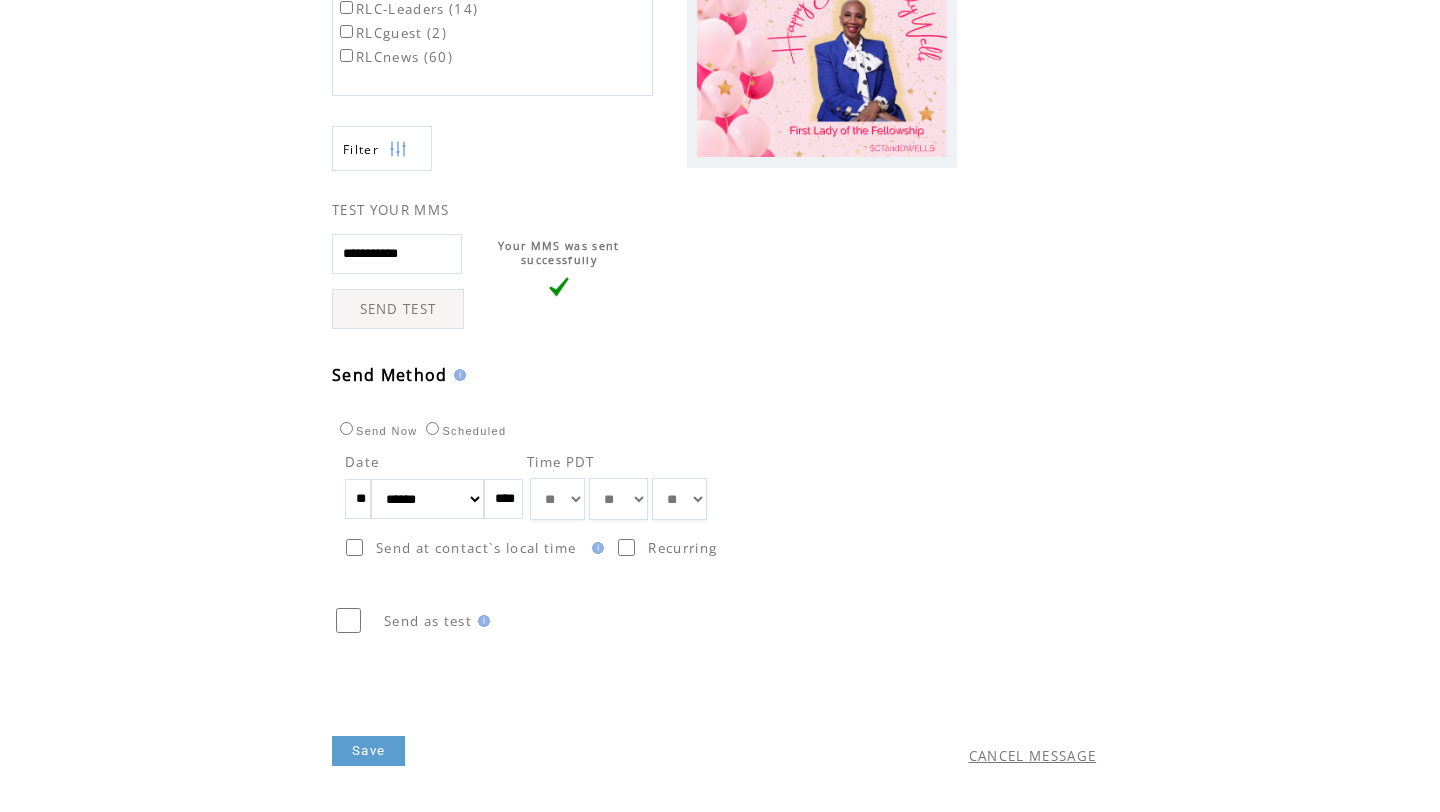scroll, scrollTop: 411, scrollLeft: 0, axis: vertical 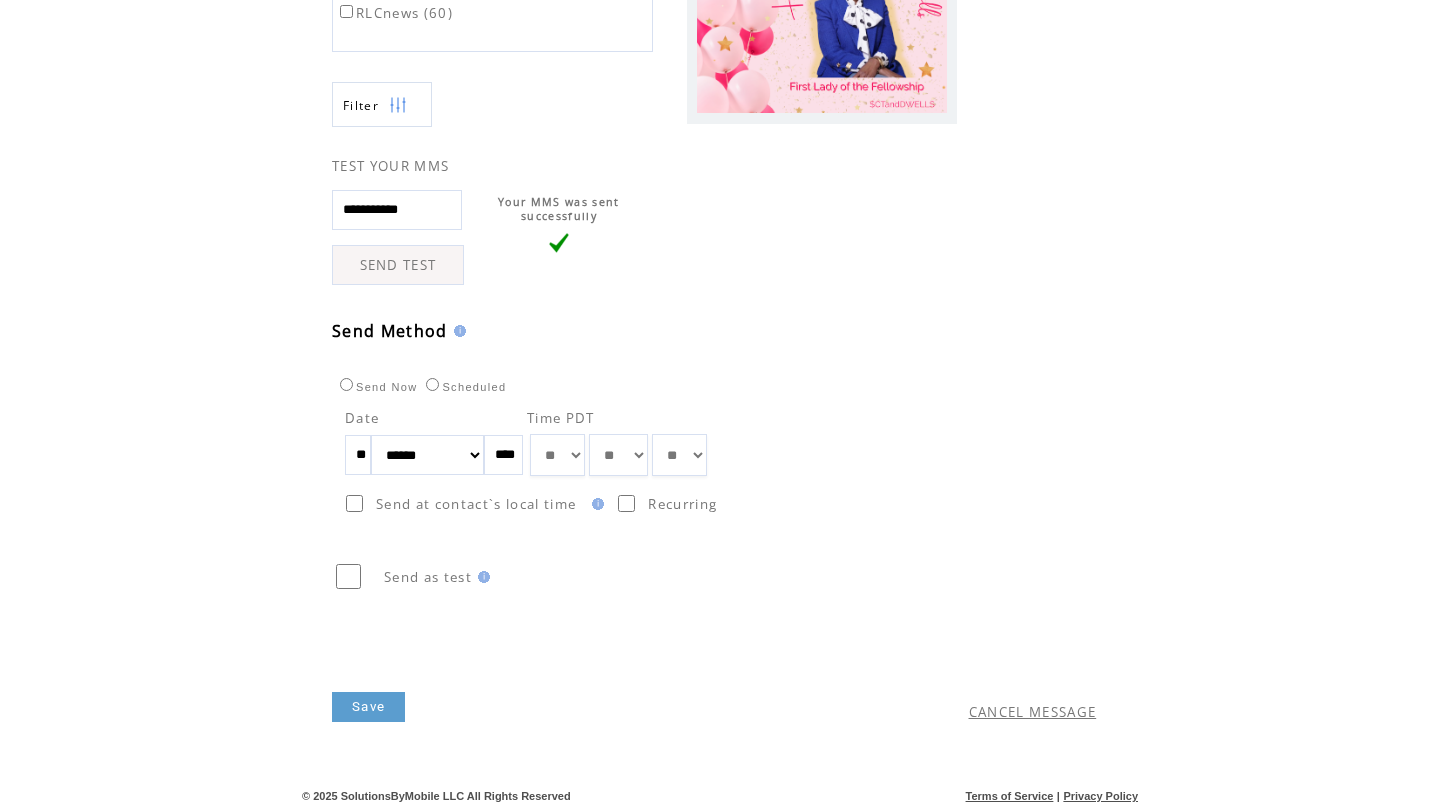 click on "Save" at bounding box center (368, 707) 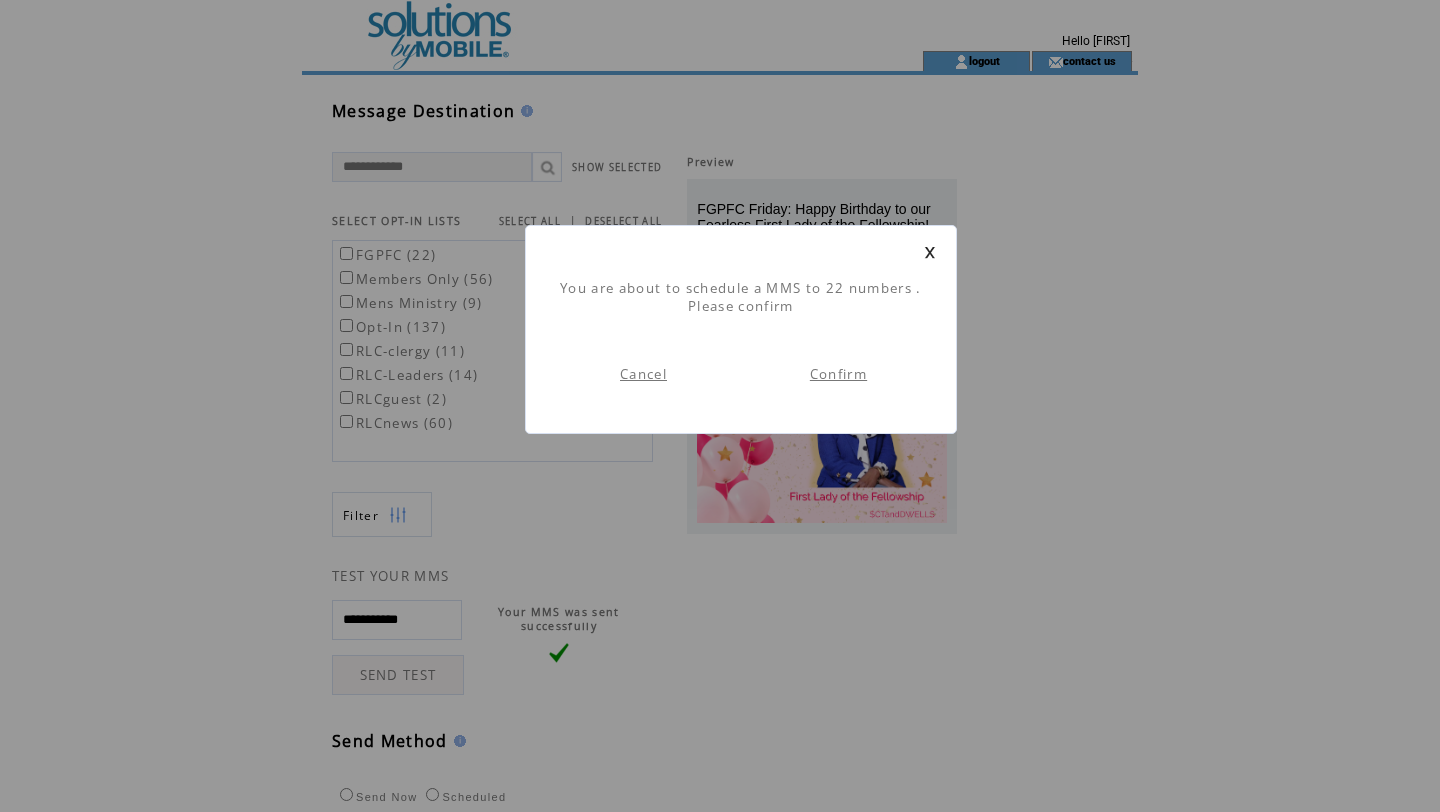 scroll, scrollTop: 1, scrollLeft: 0, axis: vertical 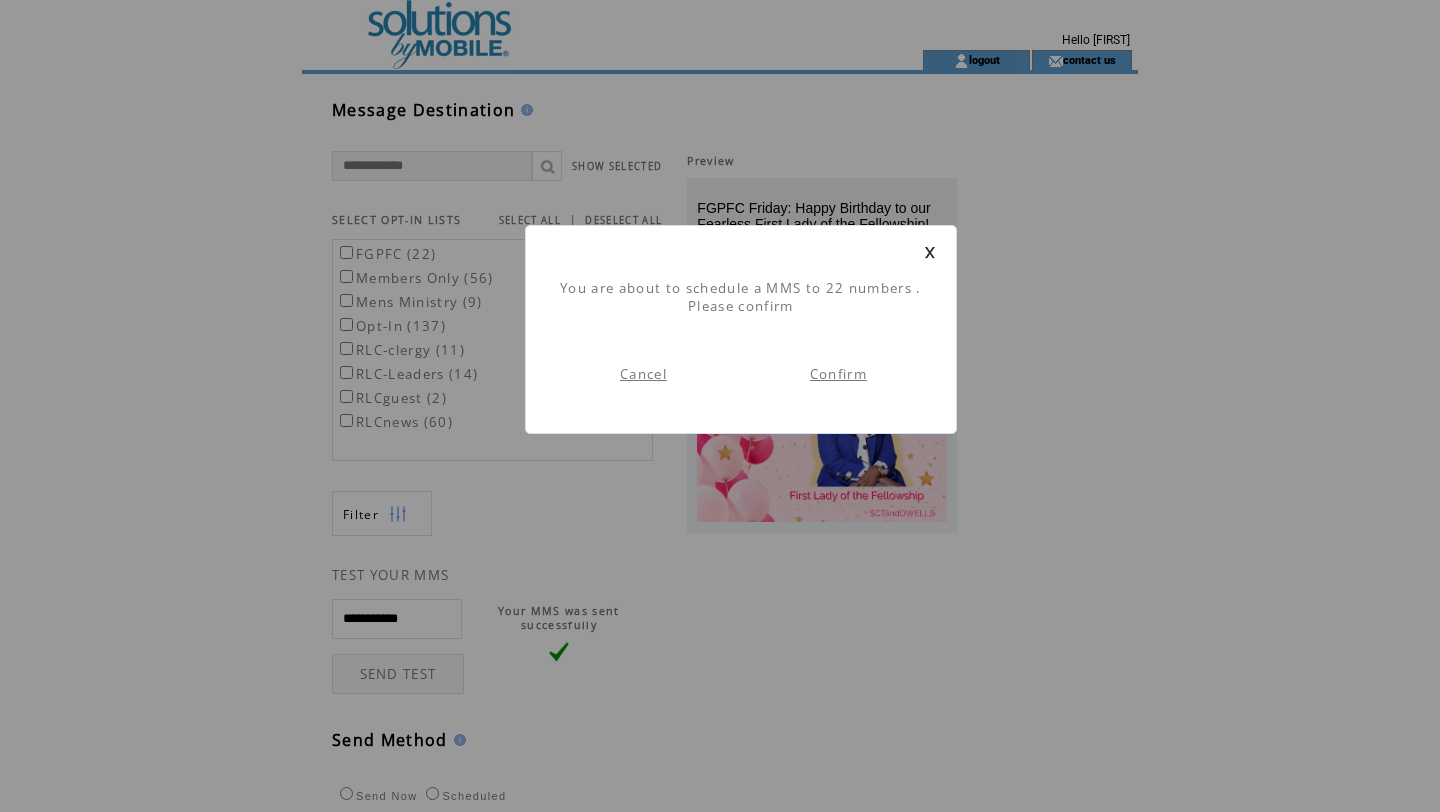 click on "Confirm" at bounding box center [838, 374] 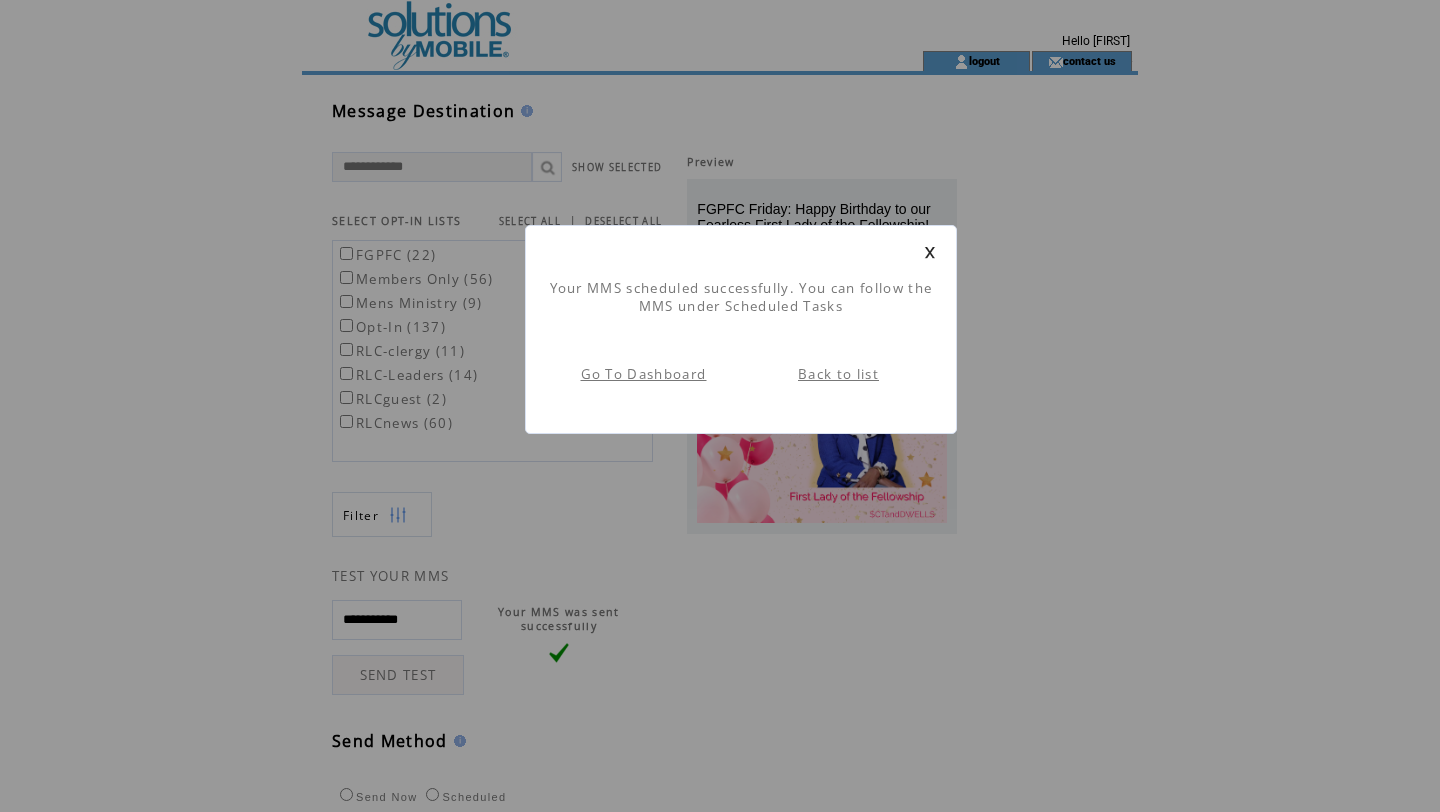 scroll, scrollTop: 1, scrollLeft: 0, axis: vertical 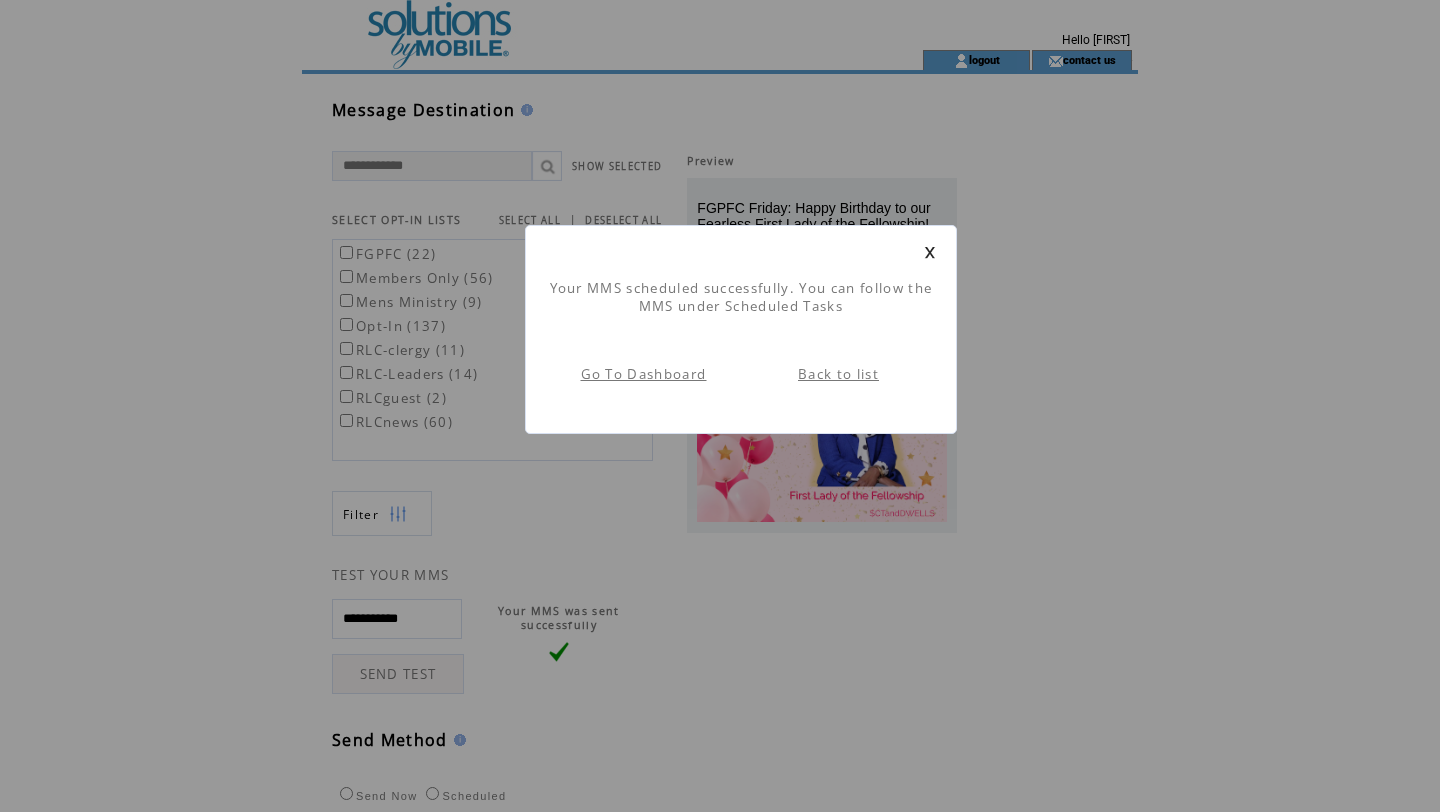 click at bounding box center [930, 252] 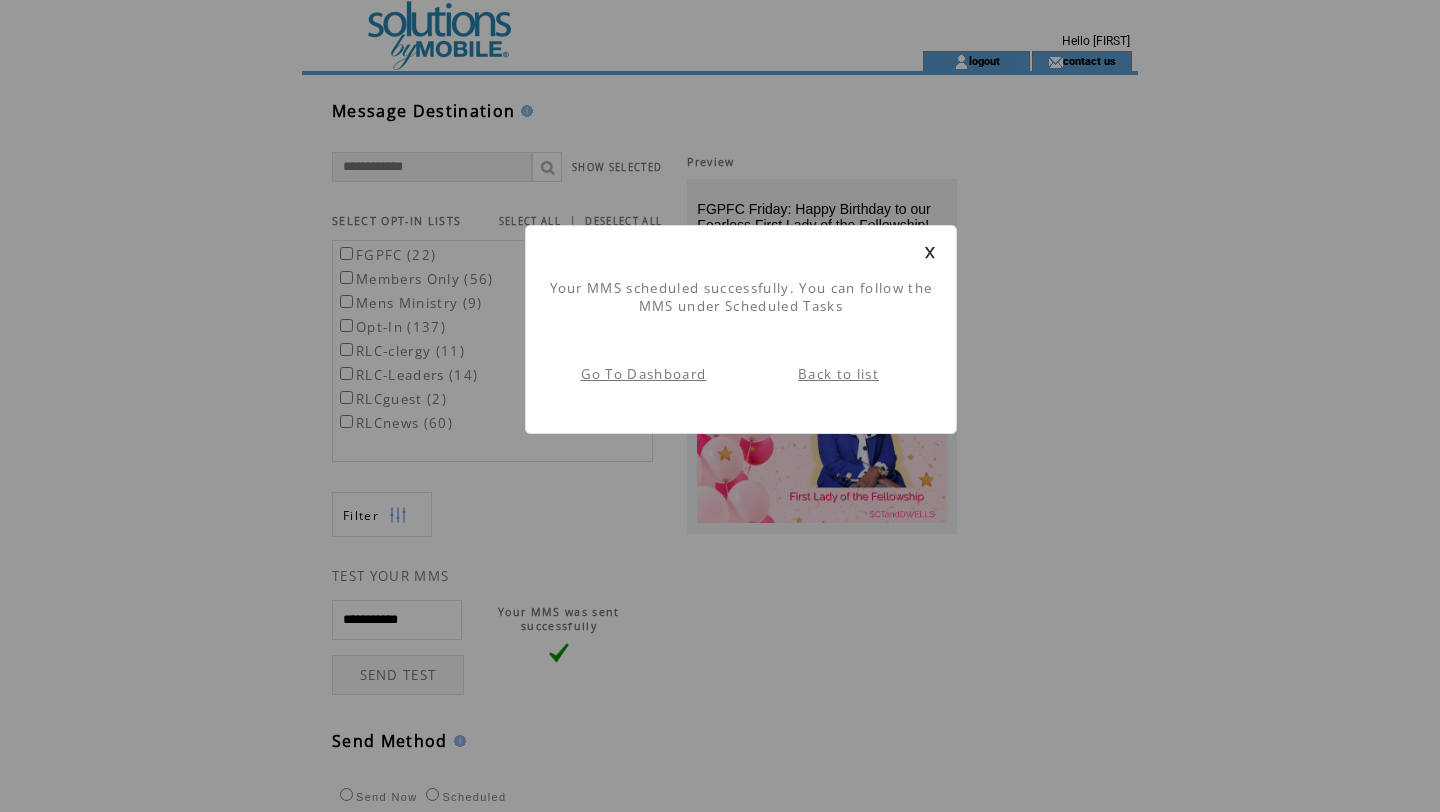 scroll, scrollTop: 1, scrollLeft: 0, axis: vertical 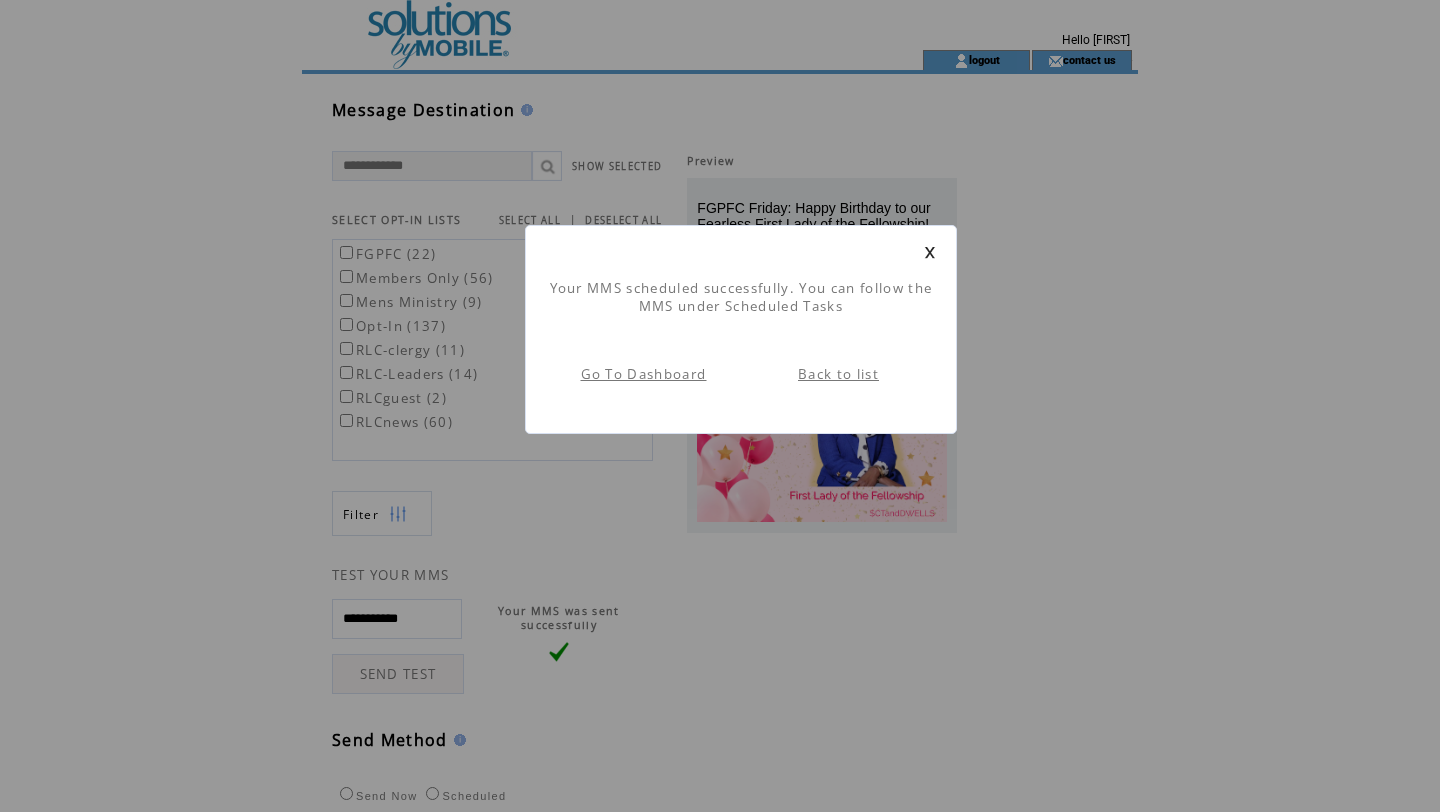 click at bounding box center (930, 252) 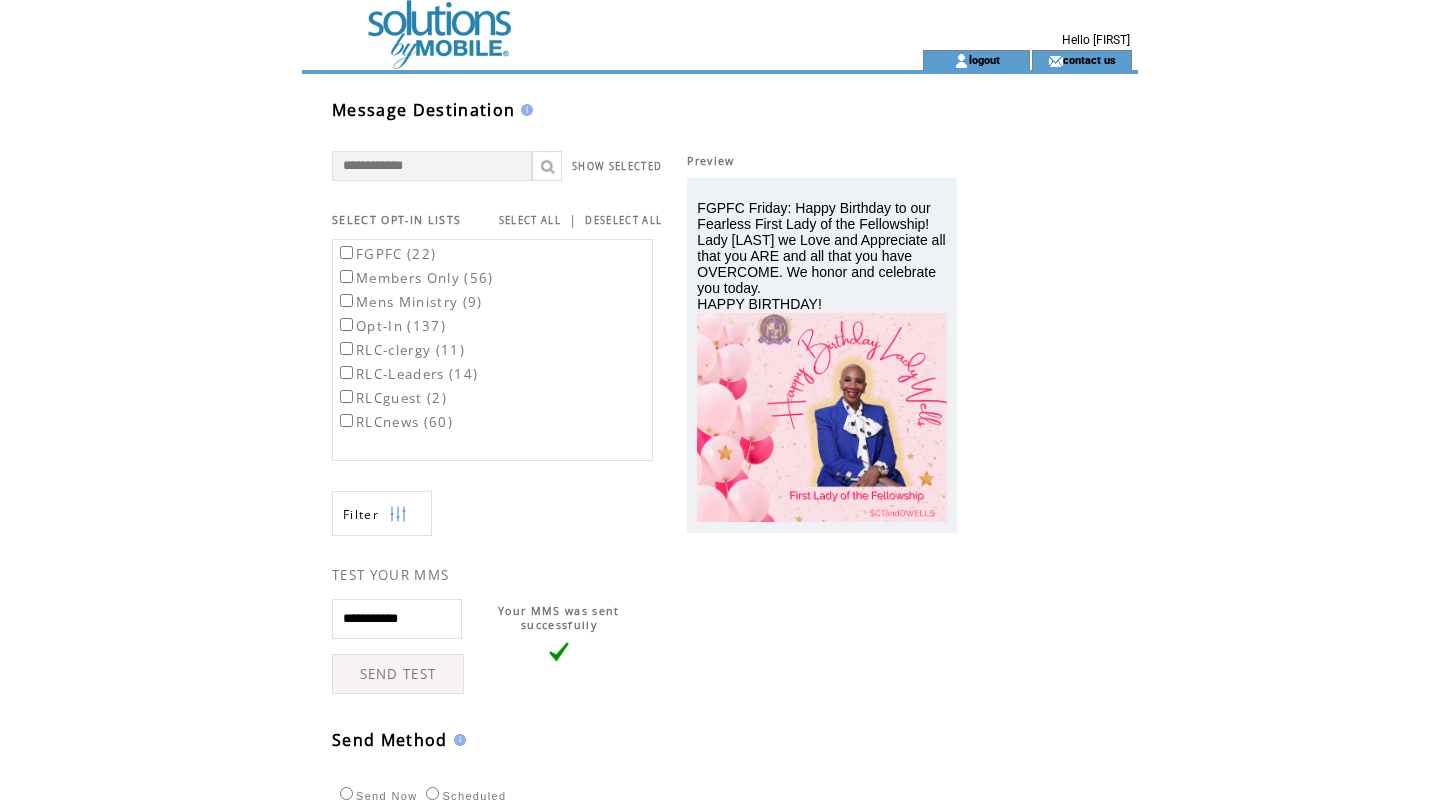 scroll, scrollTop: 0, scrollLeft: 0, axis: both 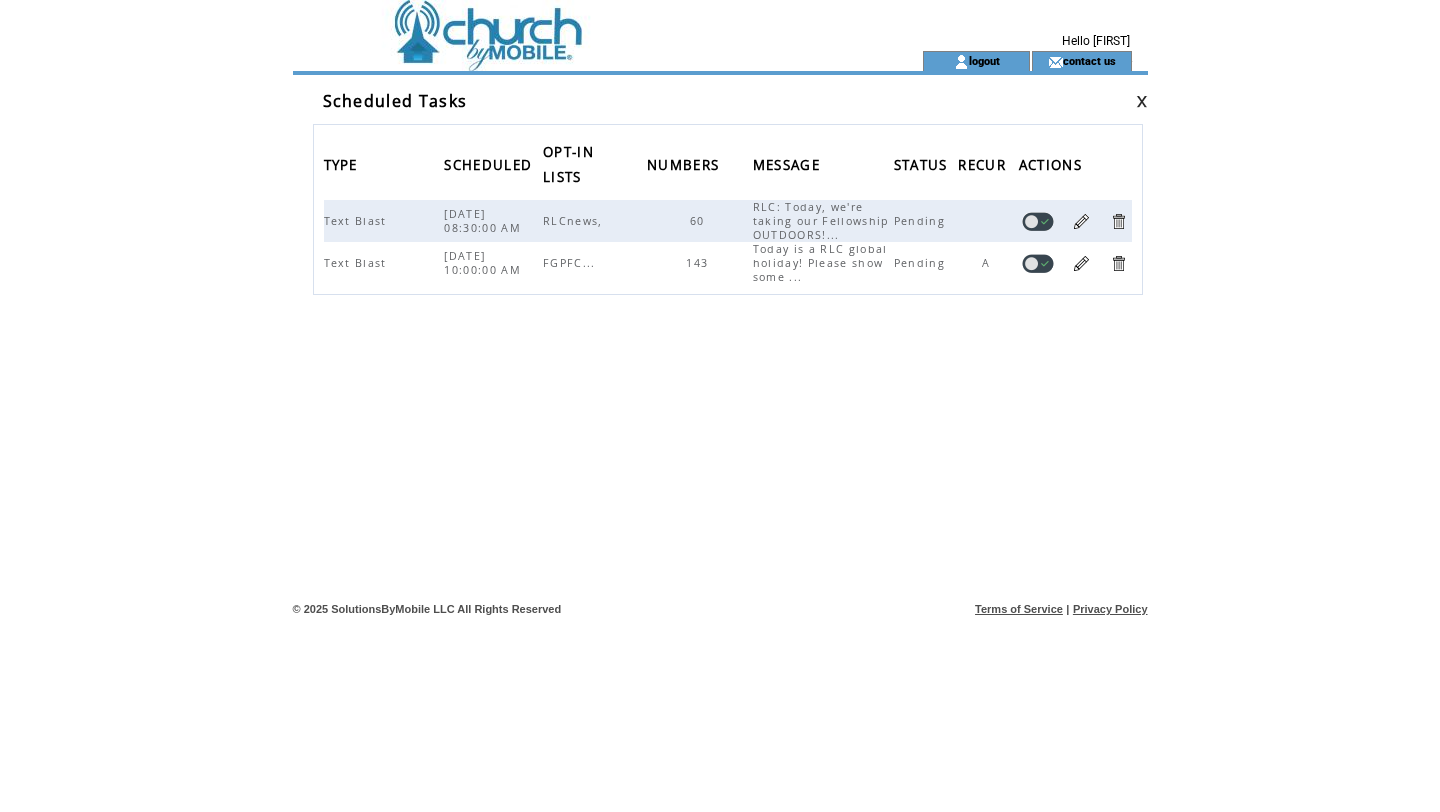 click at bounding box center [1081, 221] 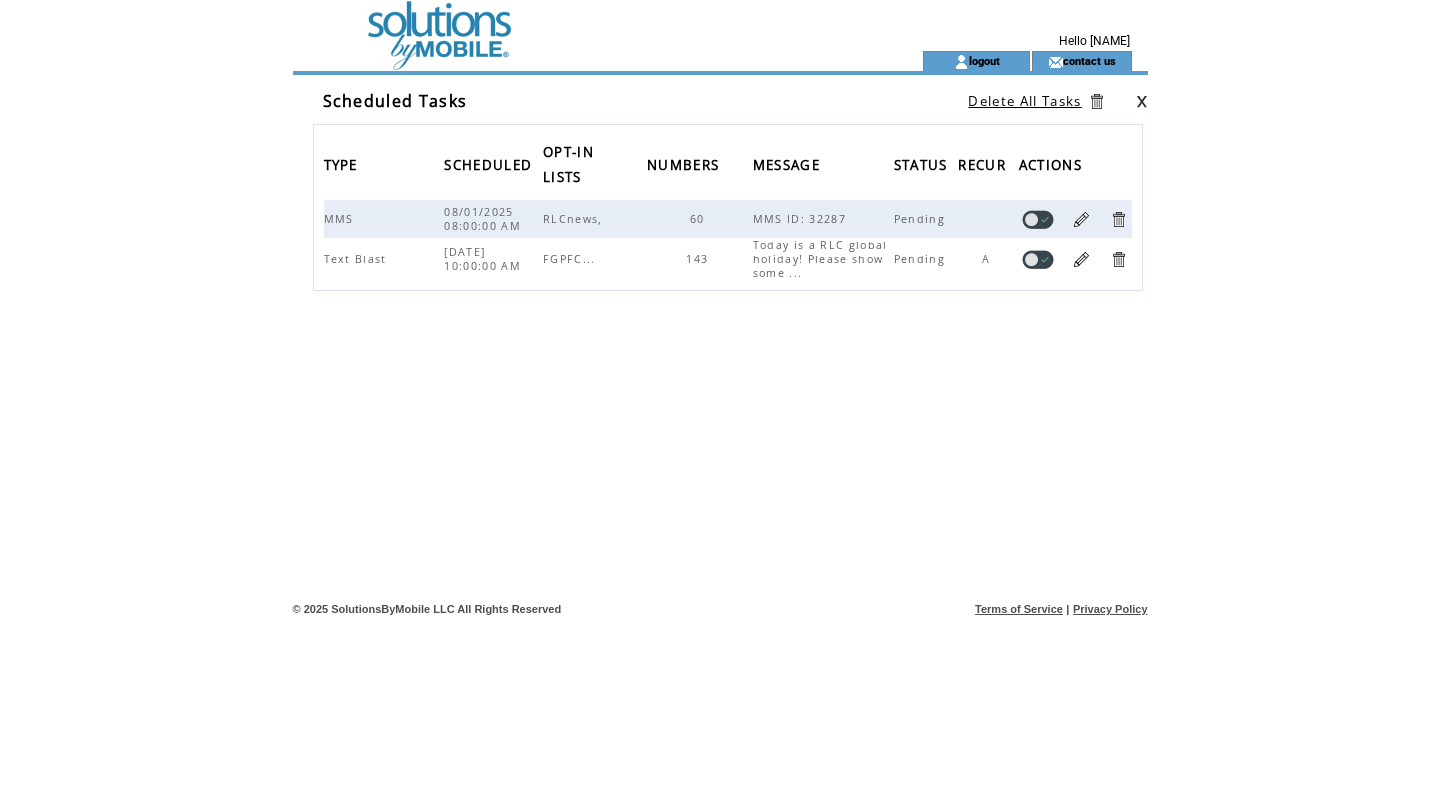 scroll, scrollTop: 0, scrollLeft: 0, axis: both 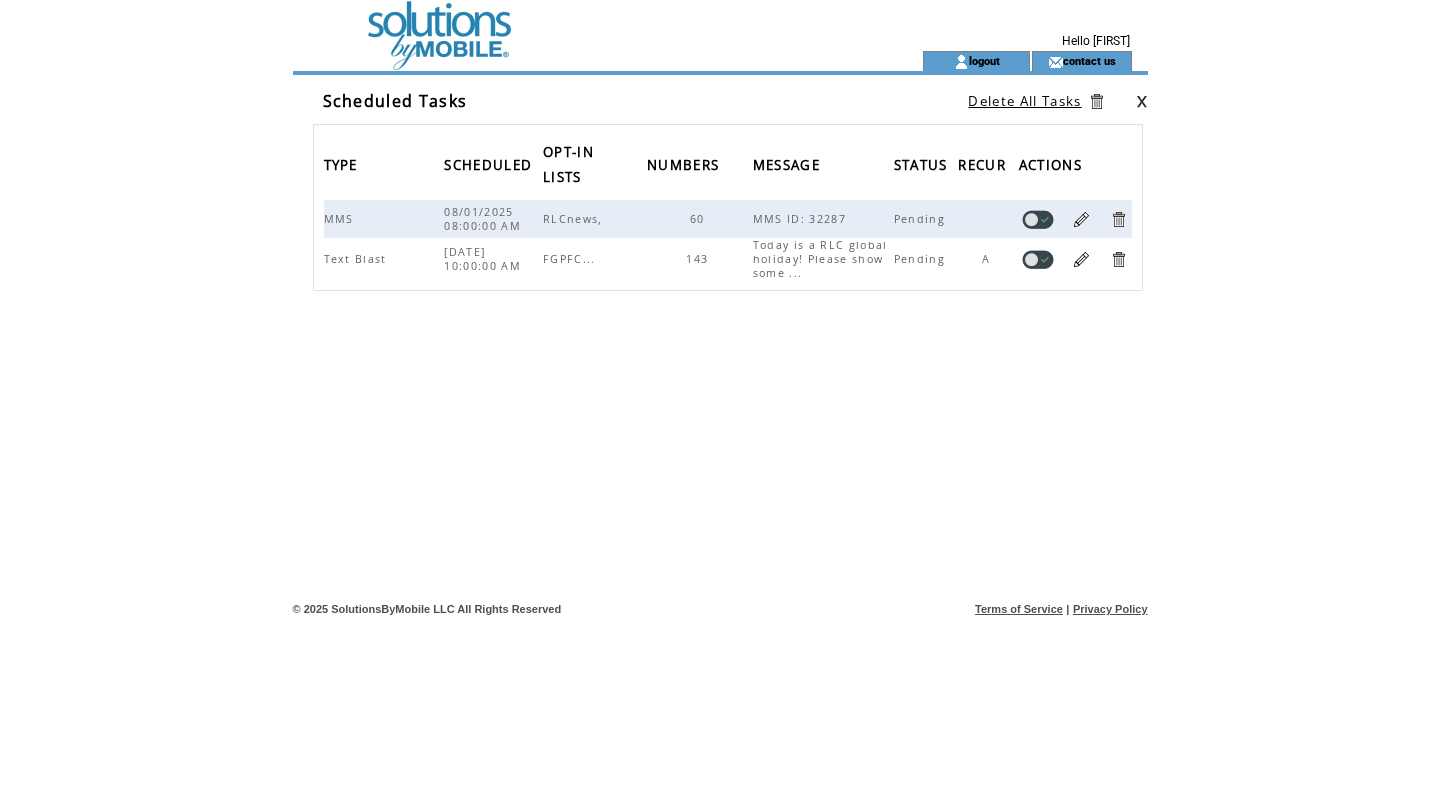 click at bounding box center (576, 25) 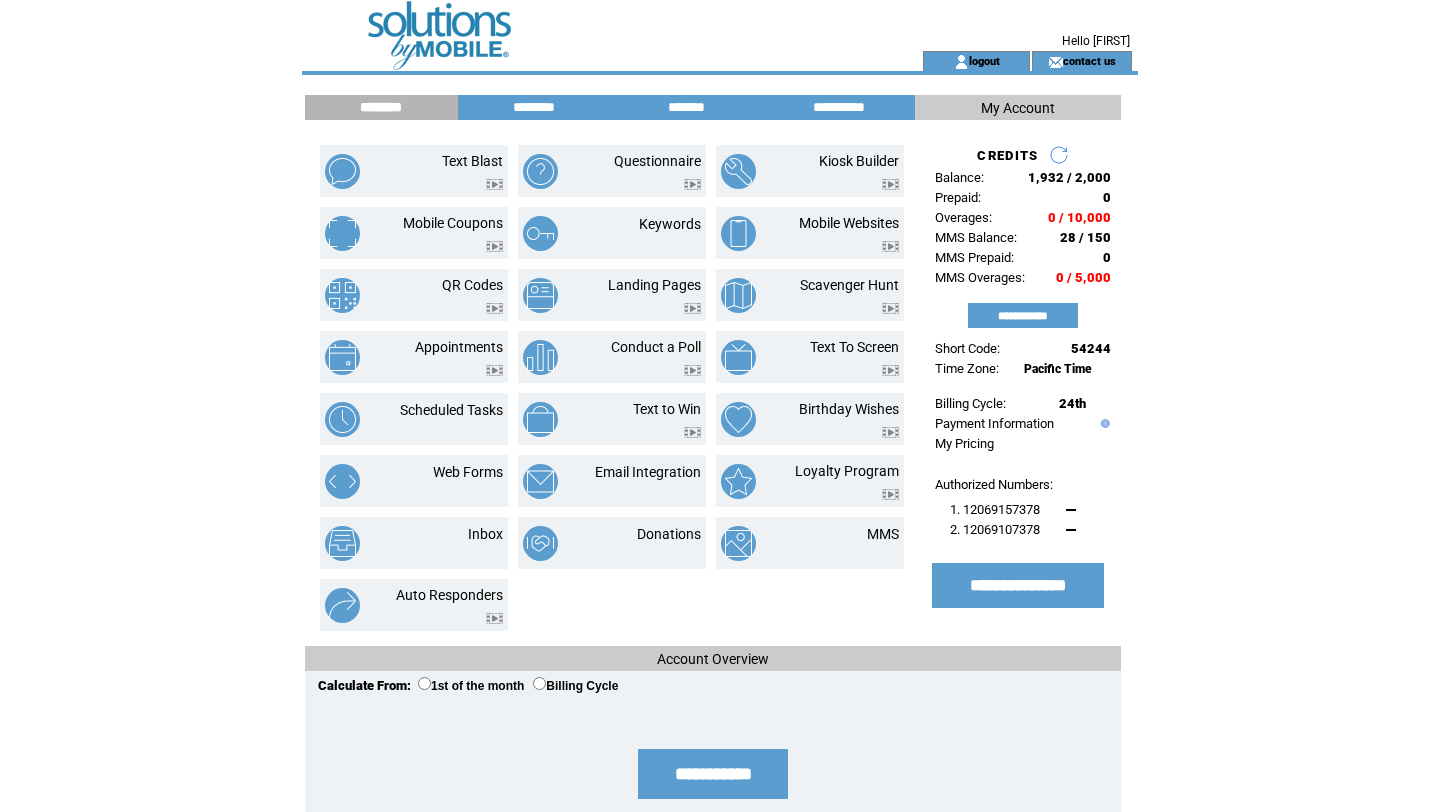 scroll, scrollTop: 0, scrollLeft: 0, axis: both 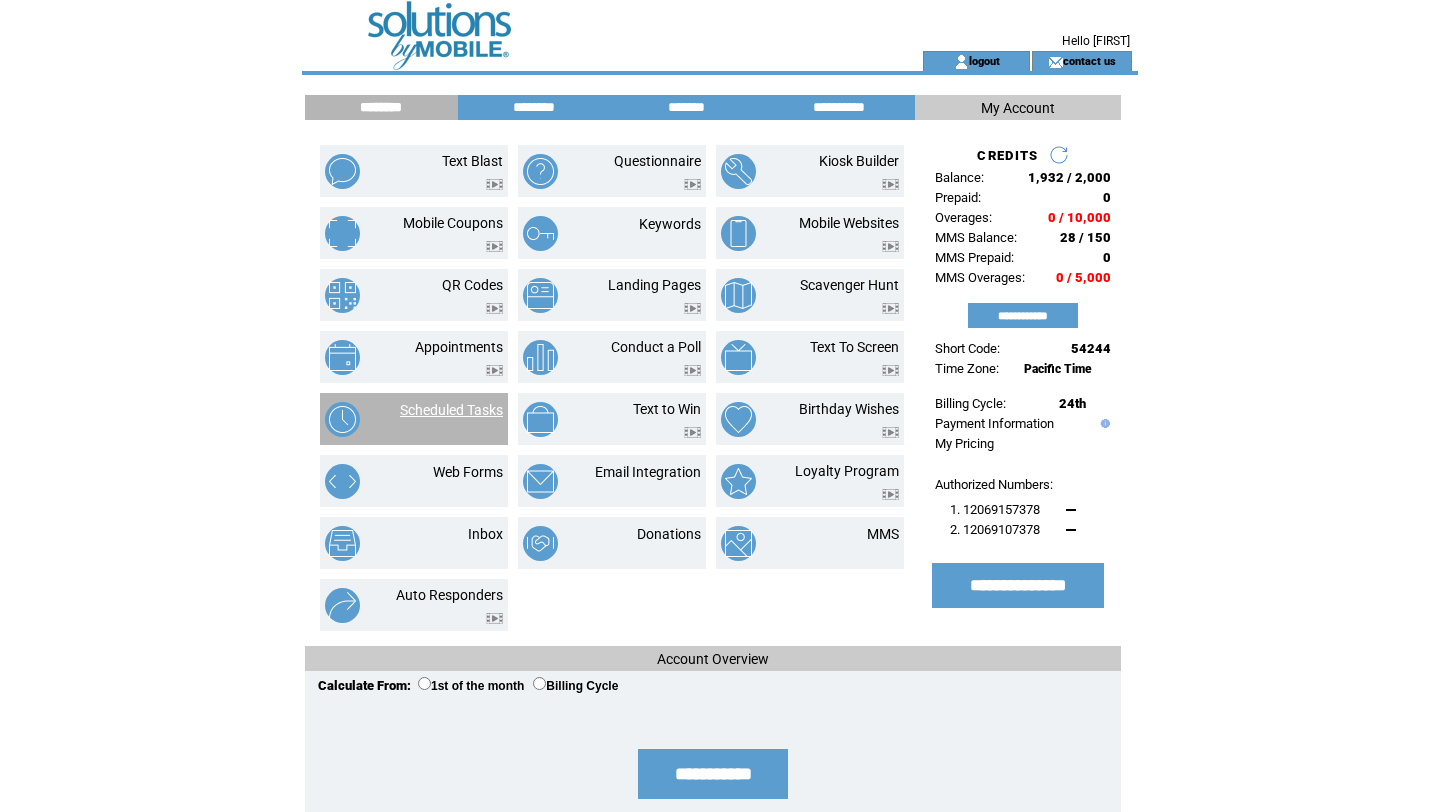 click on "Scheduled Tasks" at bounding box center (451, 410) 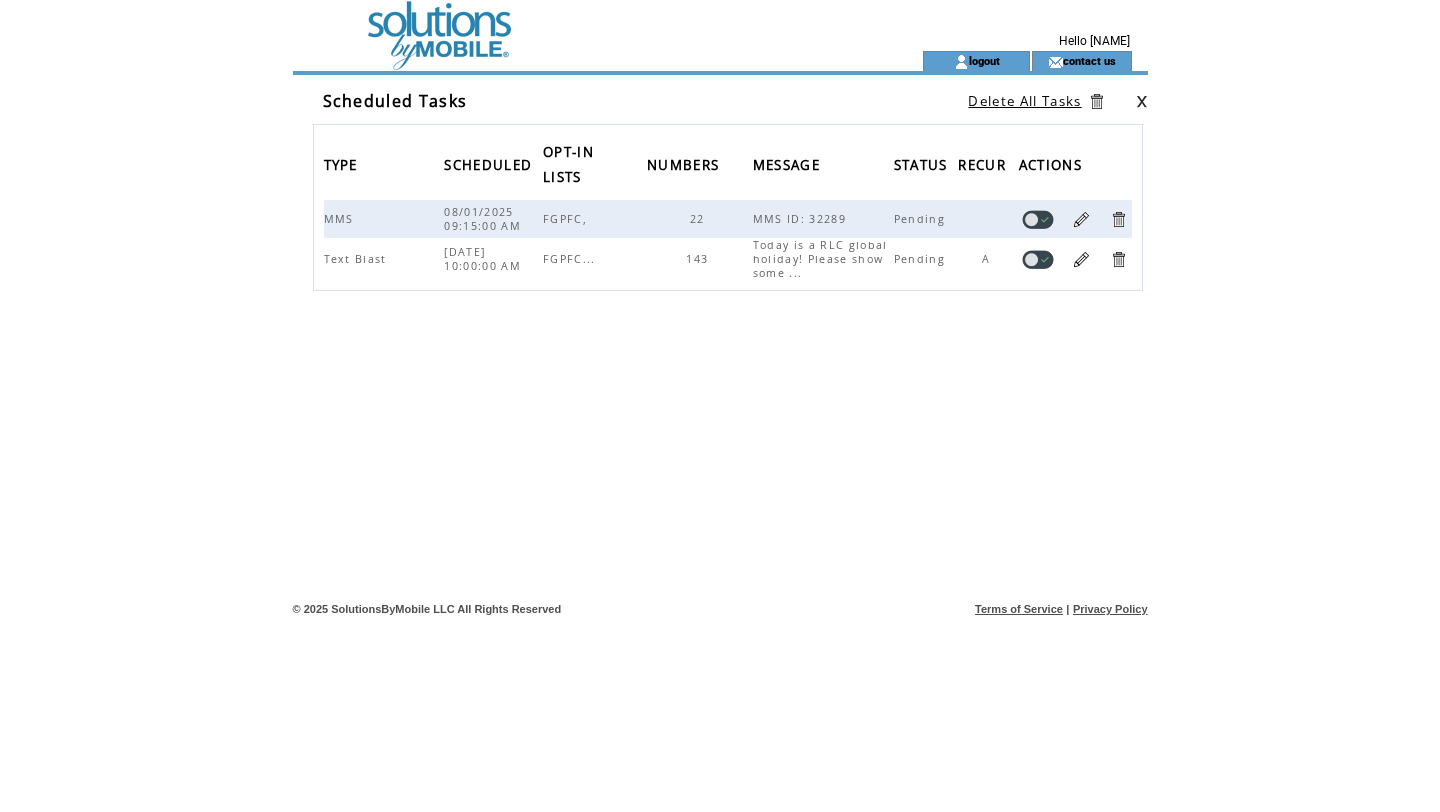 scroll, scrollTop: 0, scrollLeft: 0, axis: both 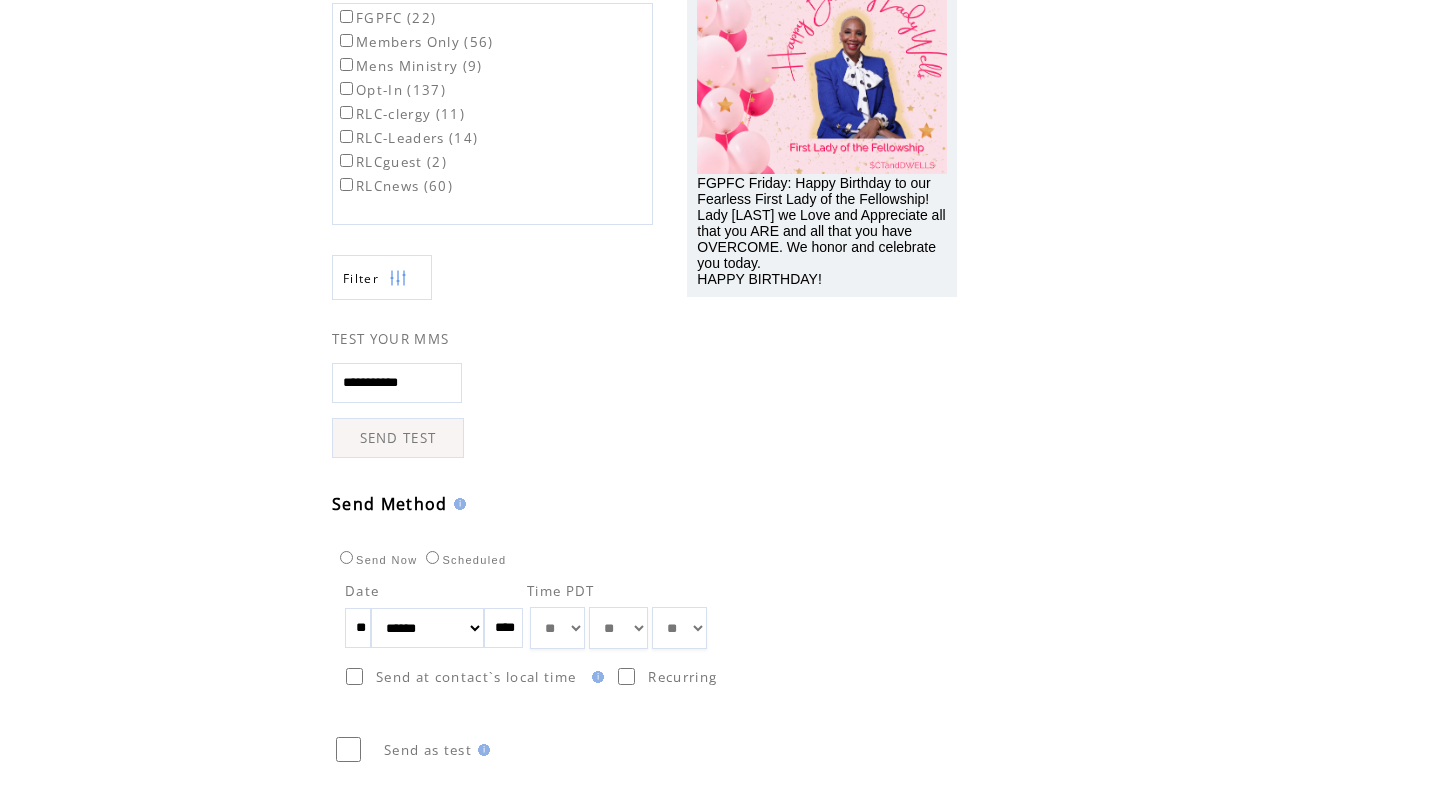 click on "** 	 ** 	 ** 	 ** 	 ** 	 ** 	 ** 	 ** 	 ** 	 ** 	 ** 	 ** 	 ** 	 ** 	 ** 	 ** 	 ** 	 ** 	 ** 	 ** 	 ** 	 ** 	 ** 	 ** 	 ** 	 ** 	 ** 	 ** 	 ** 	 ** 	 ** 	 ** 	 ** 	 ** 	 ** 	 ** 	 ** 	 ** 	 ** 	 ** 	 ** 	 ** 	 ** 	 ** 	 ** 	 ** 	 ** 	 ** 	 ** 	 ** 	 ** 	 ** 	 ** 	 ** 	 ** 	 ** 	 ** 	 ** 	 ** 	 ** 	 **" at bounding box center [618, 628] 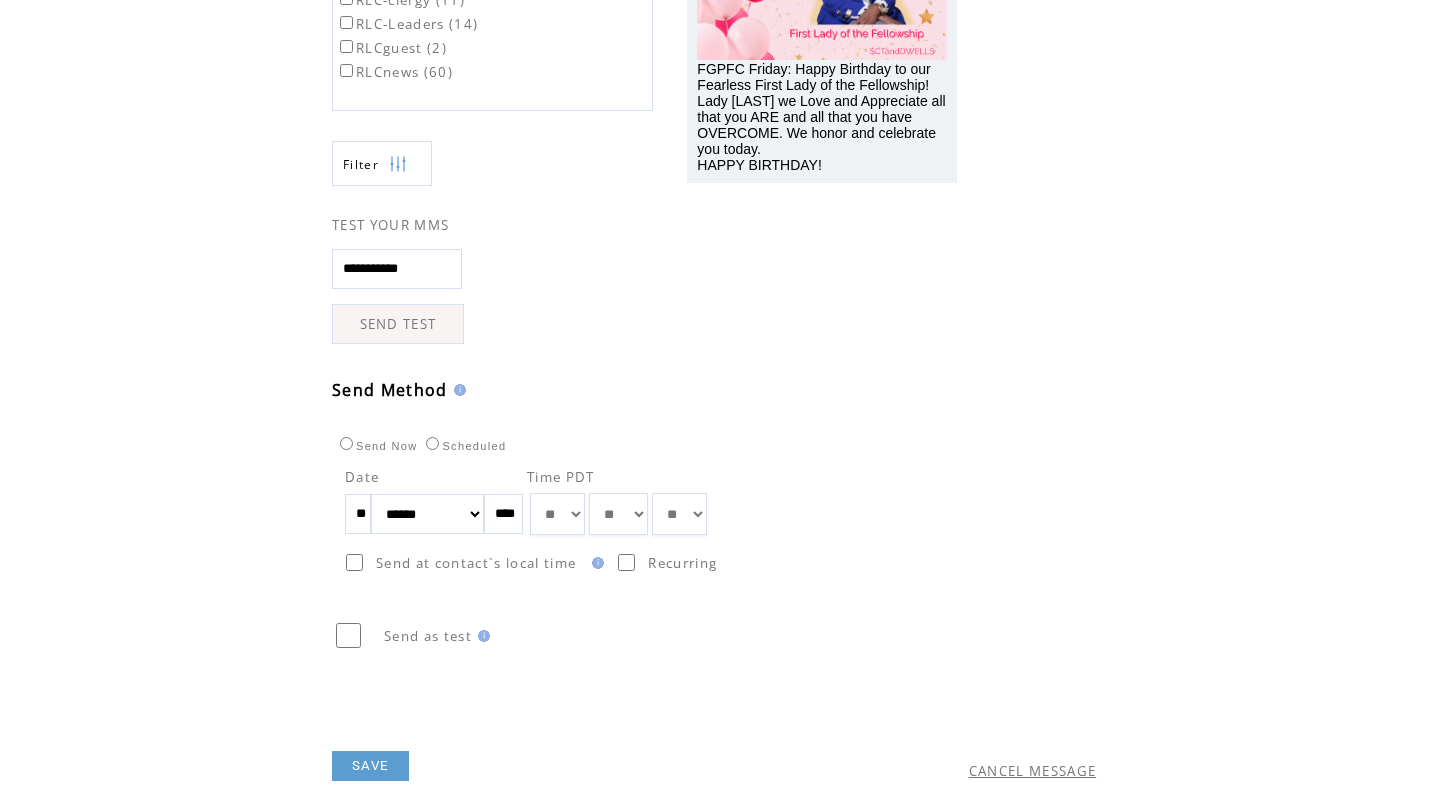 scroll, scrollTop: 411, scrollLeft: 0, axis: vertical 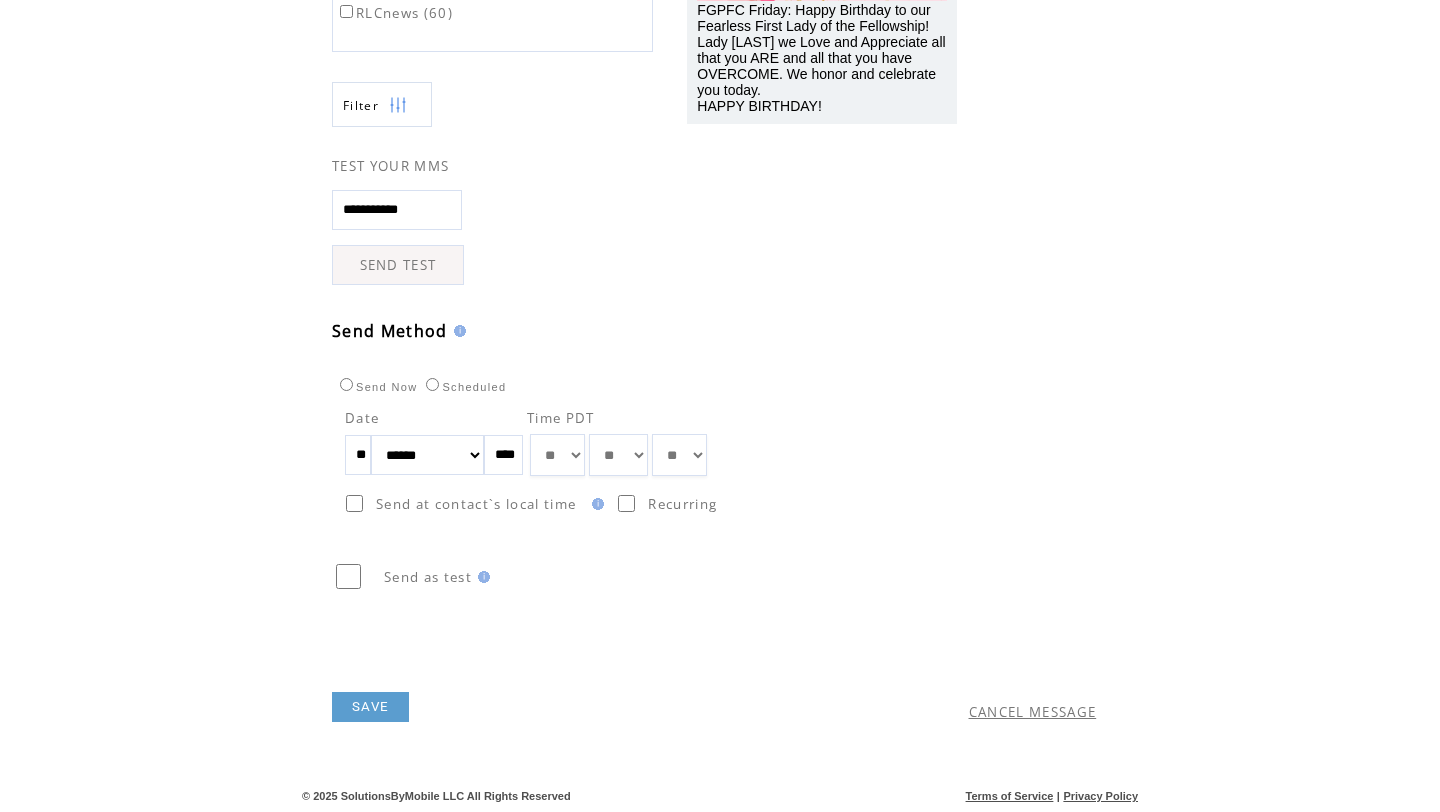 click on "SAVE" at bounding box center [370, 707] 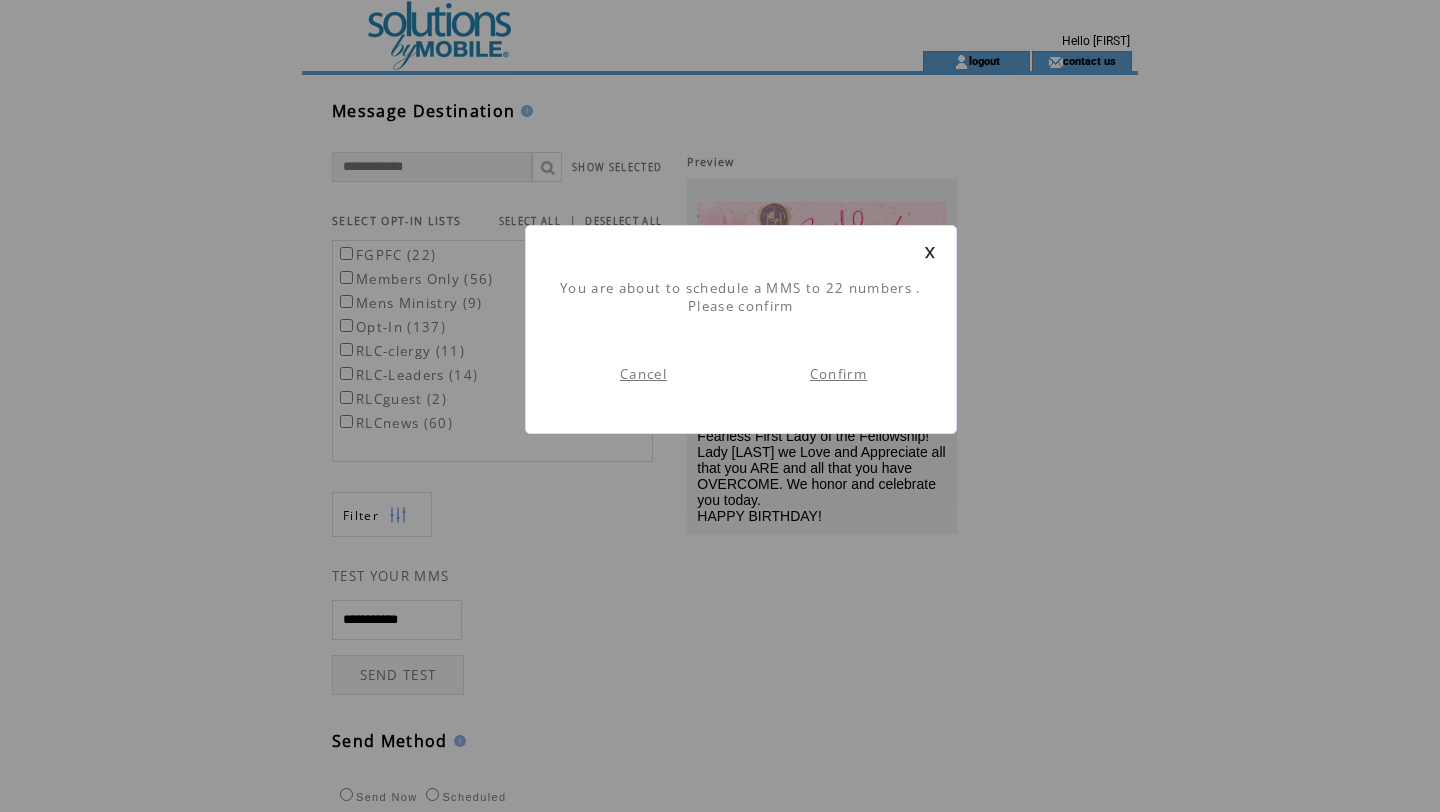 scroll, scrollTop: 1, scrollLeft: 0, axis: vertical 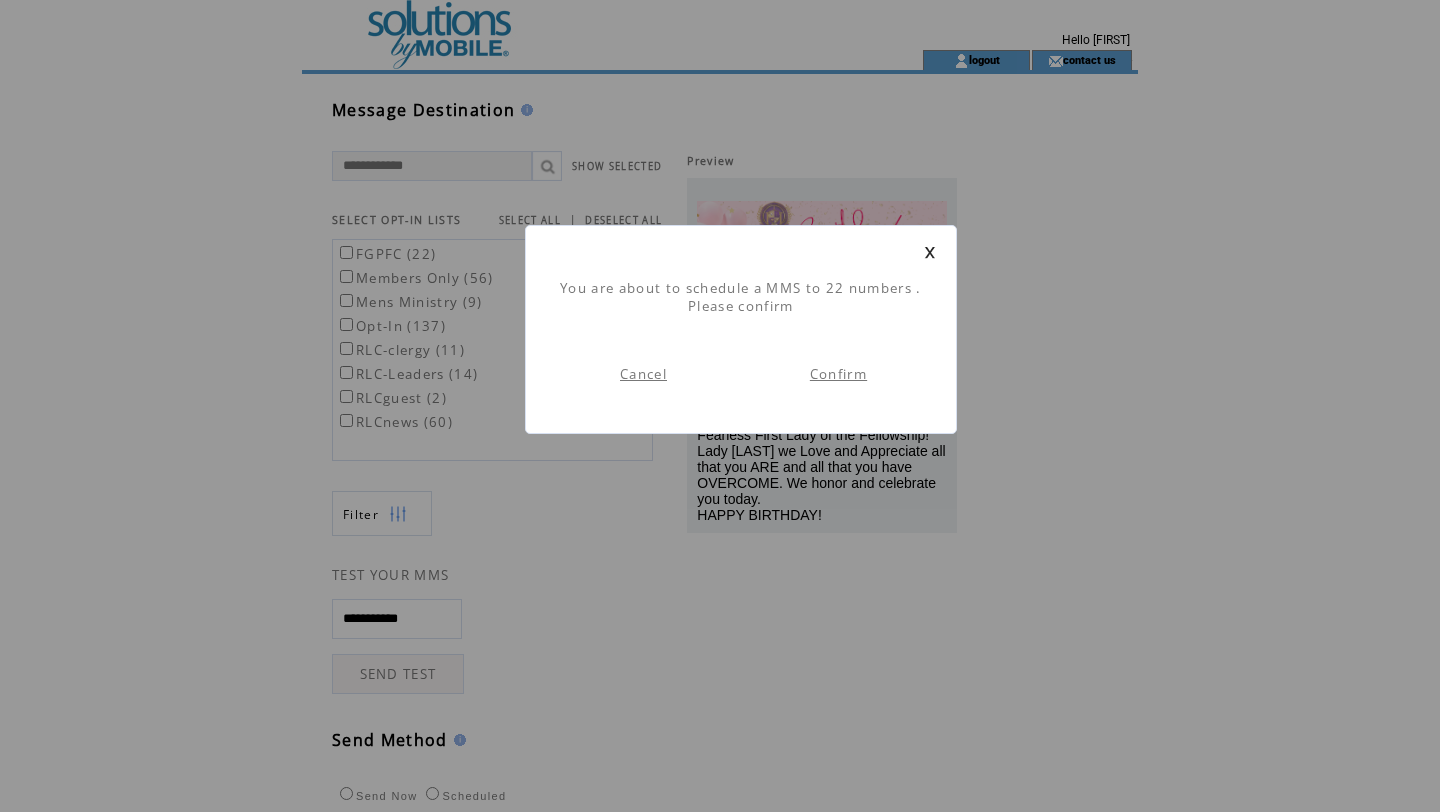 click on "Confirm" at bounding box center (838, 374) 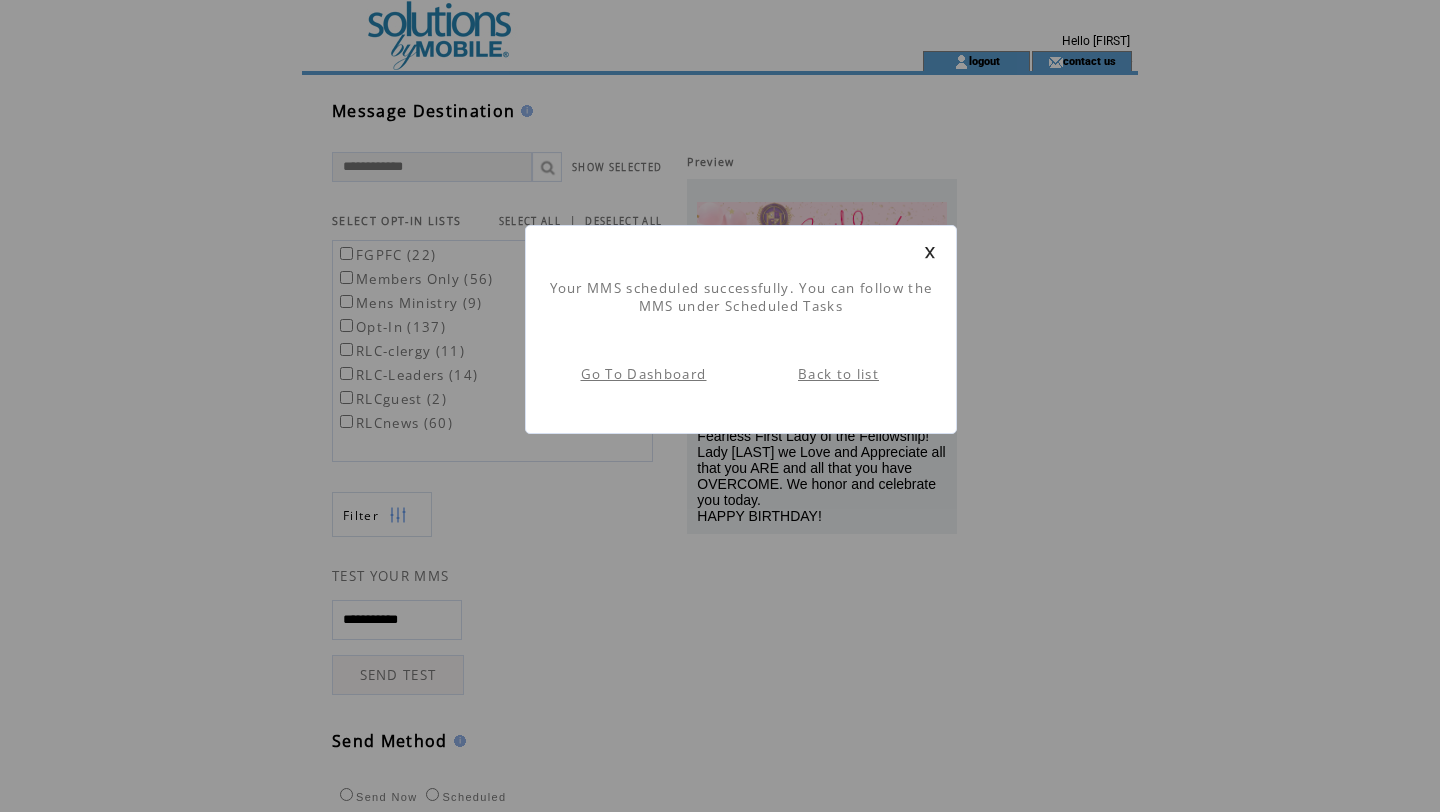 scroll, scrollTop: 1, scrollLeft: 0, axis: vertical 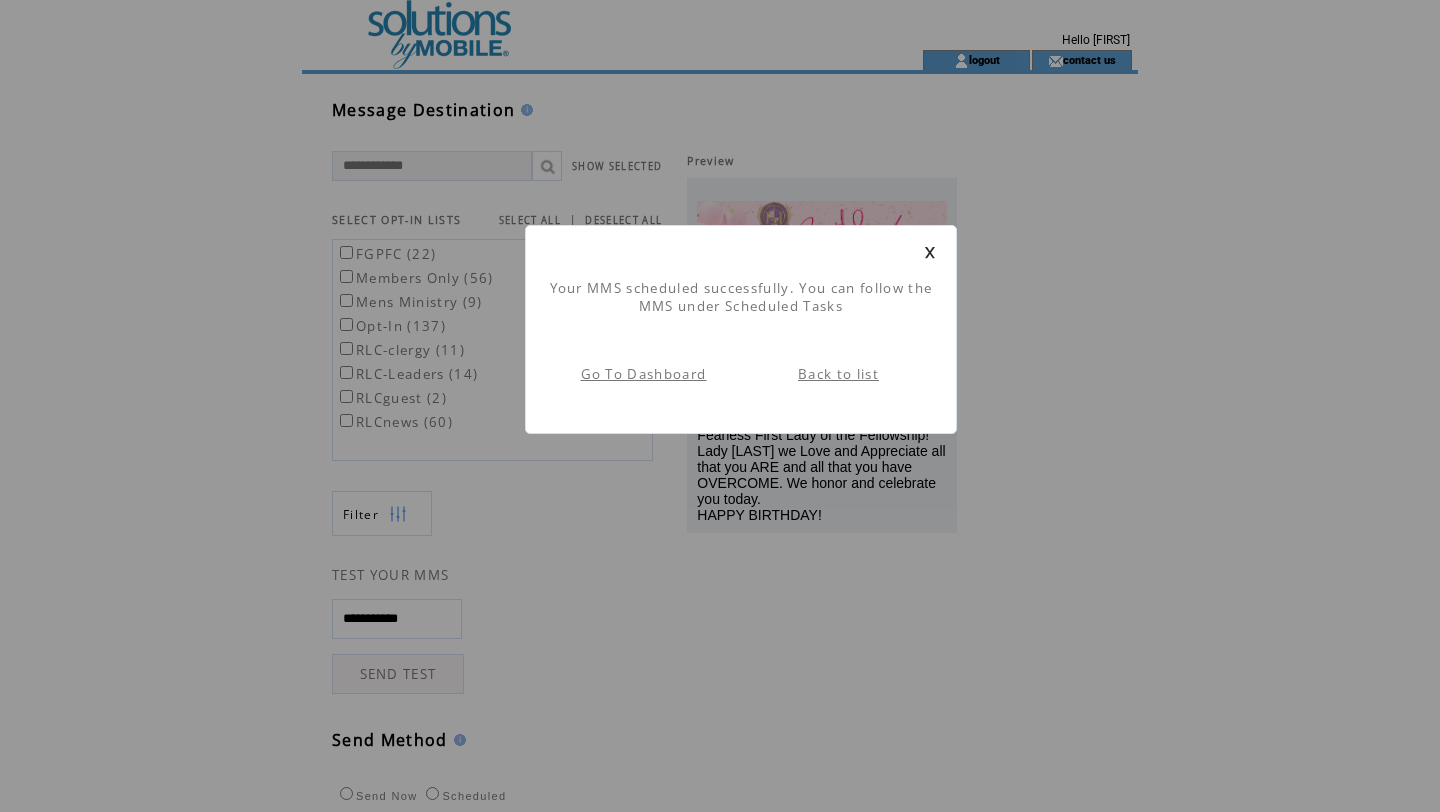 click at bounding box center (930, 252) 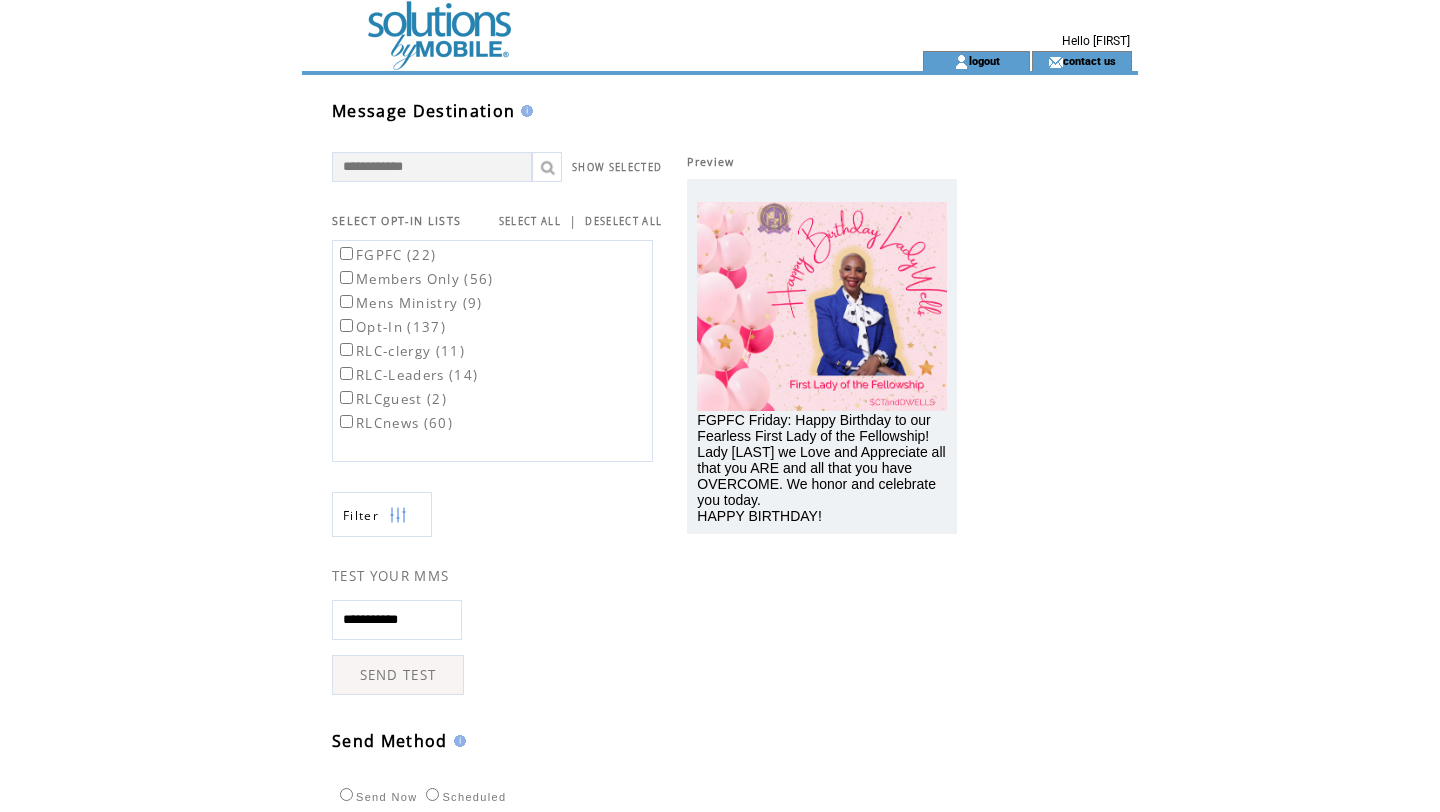 click at bounding box center [576, 25] 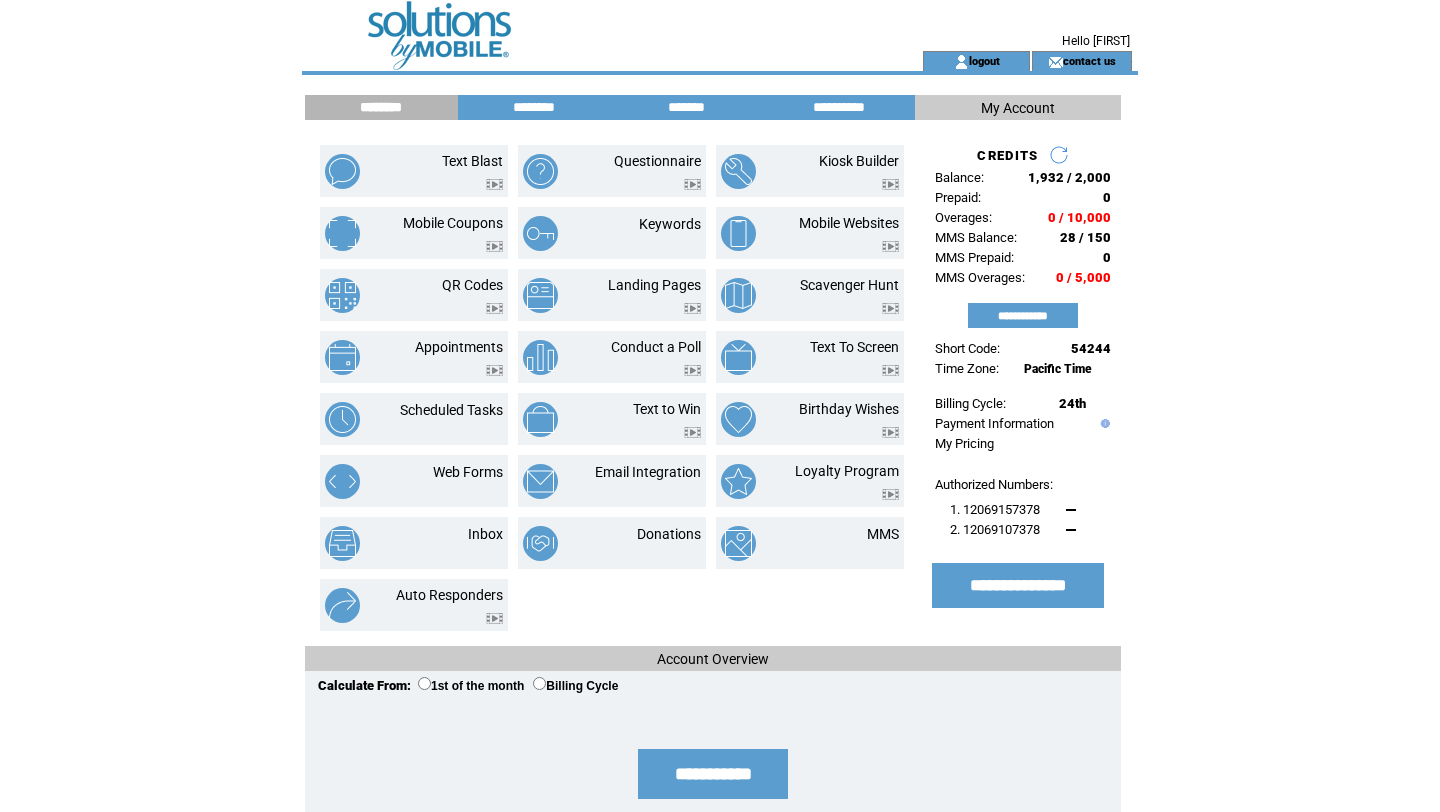 scroll, scrollTop: 0, scrollLeft: 0, axis: both 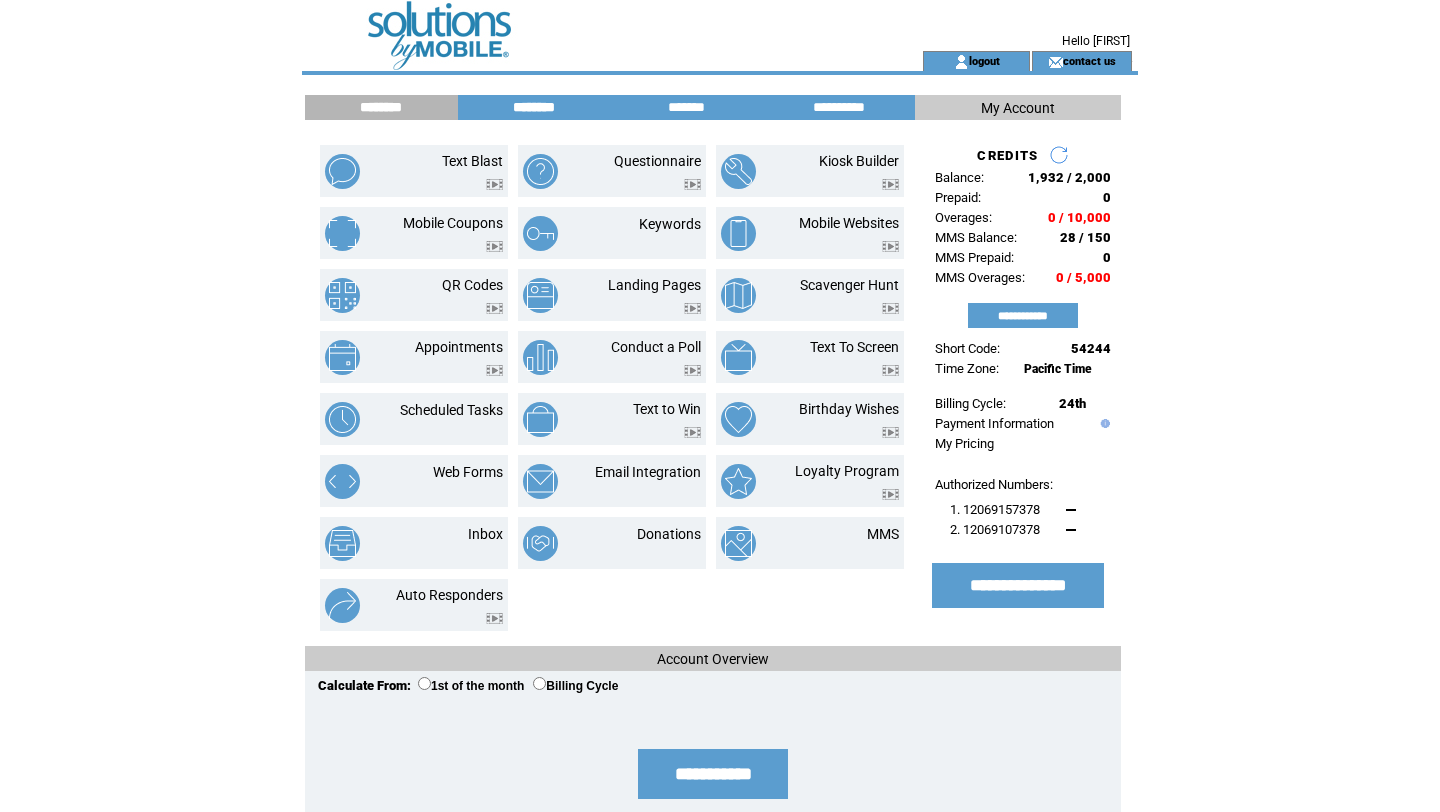 click on "********" at bounding box center [534, 107] 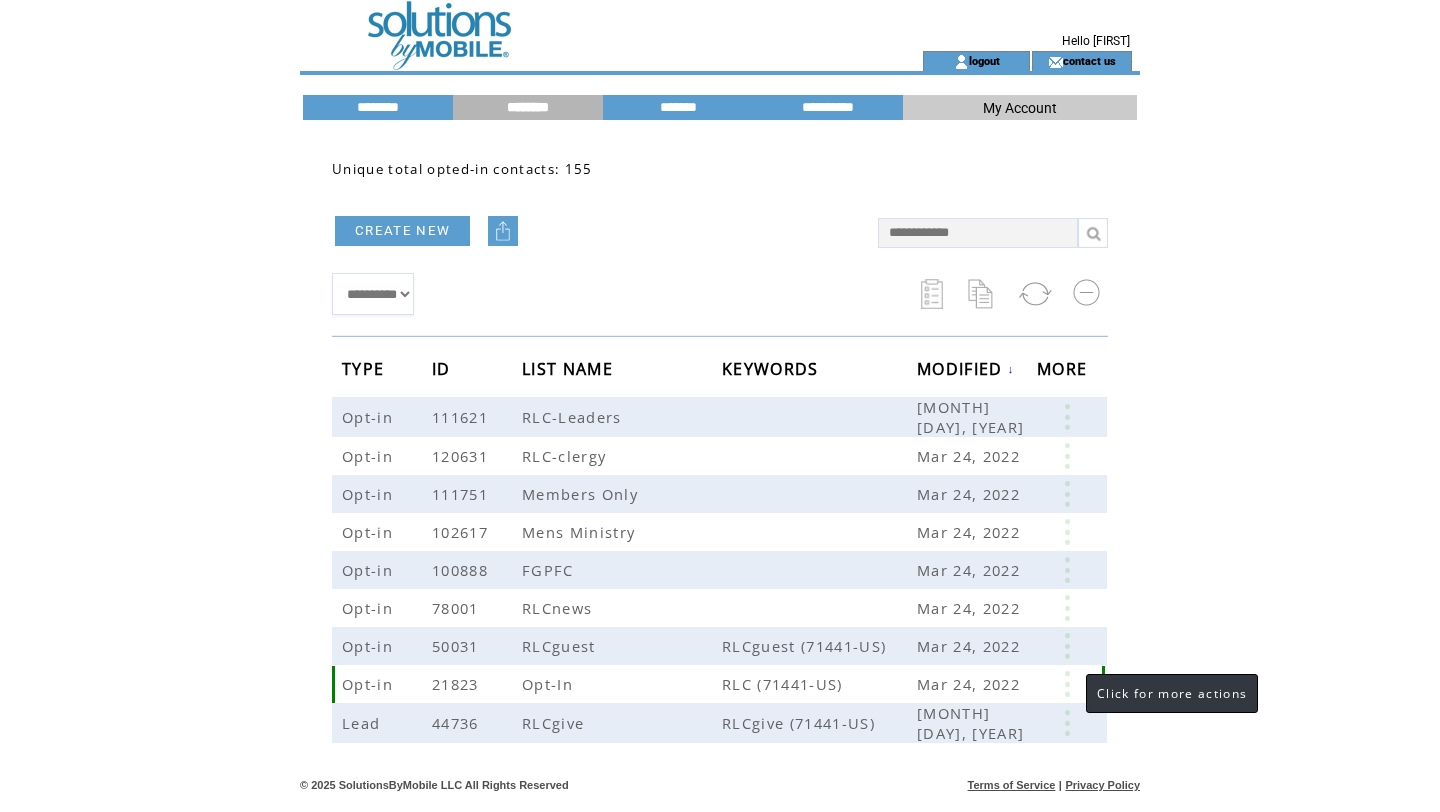 click at bounding box center [1067, 684] 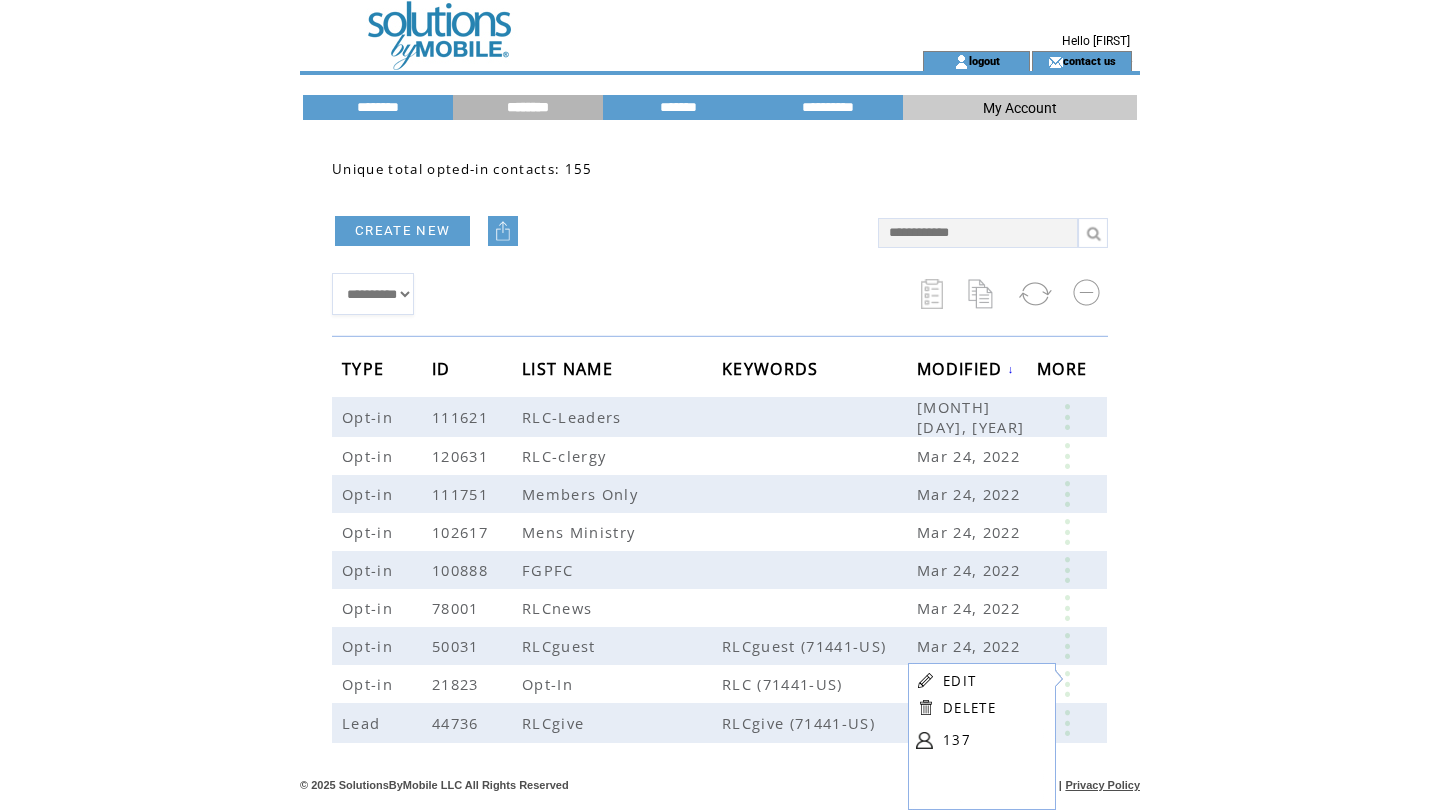 click on "137" at bounding box center (993, 740) 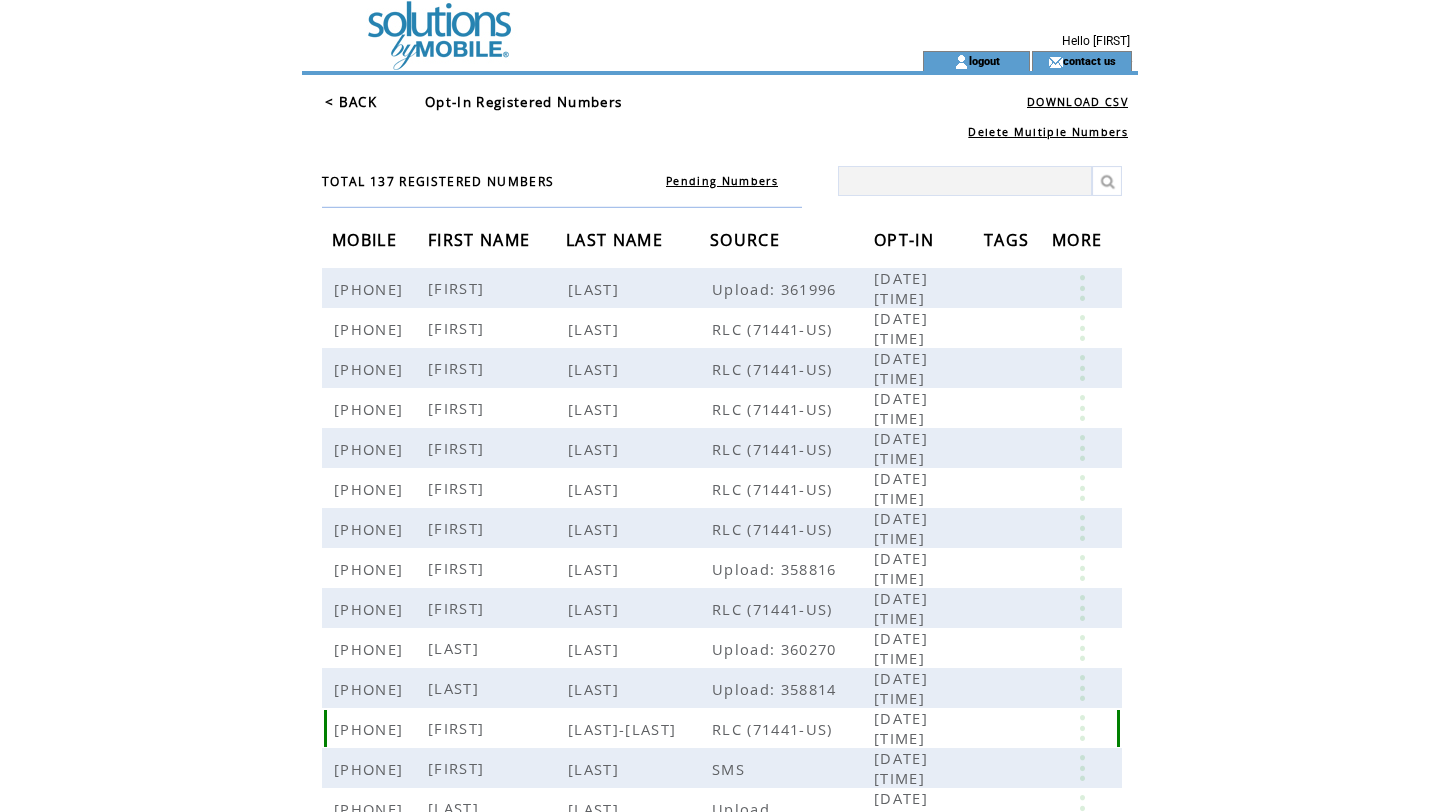 scroll, scrollTop: 0, scrollLeft: 0, axis: both 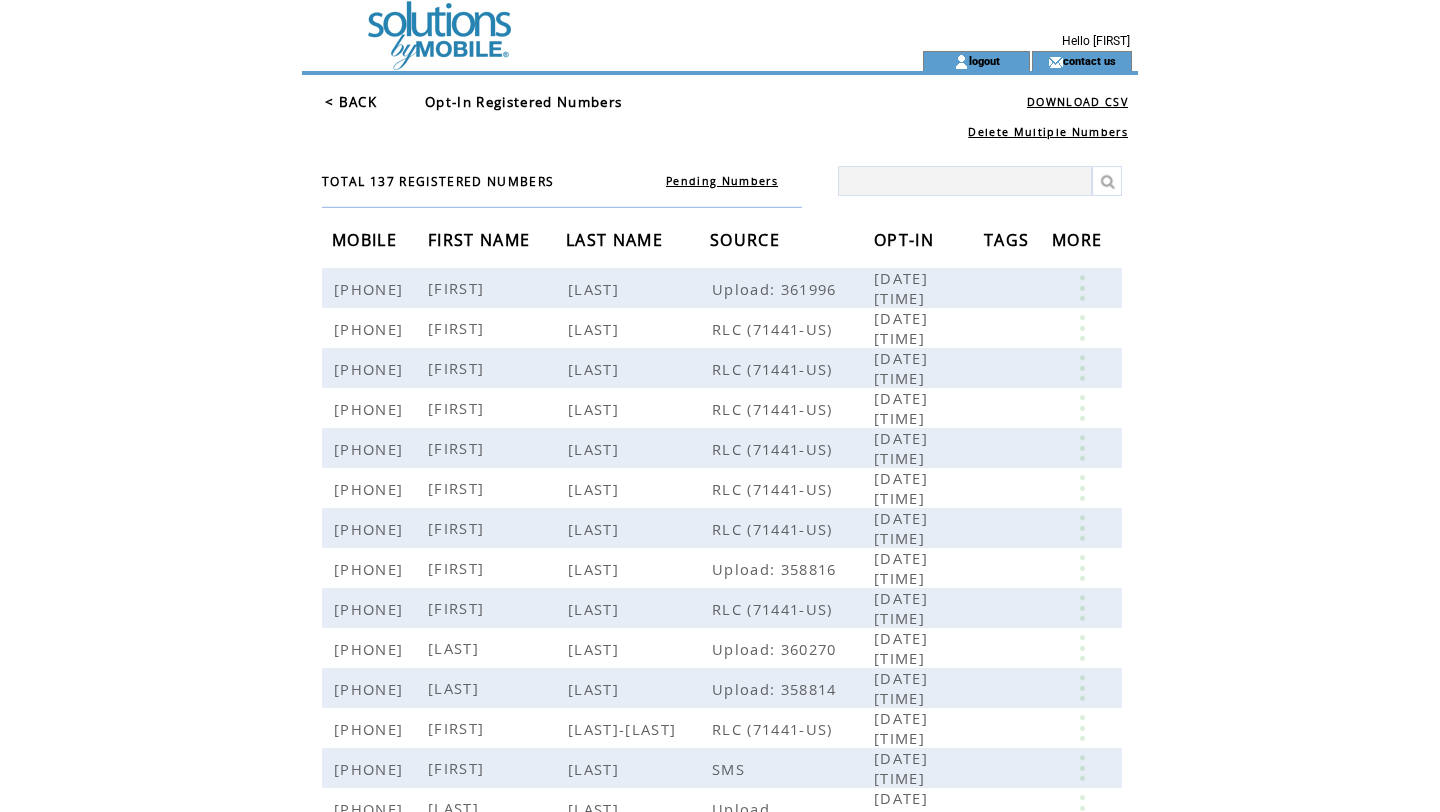 click on "FIRST NAME" at bounding box center (481, 242) 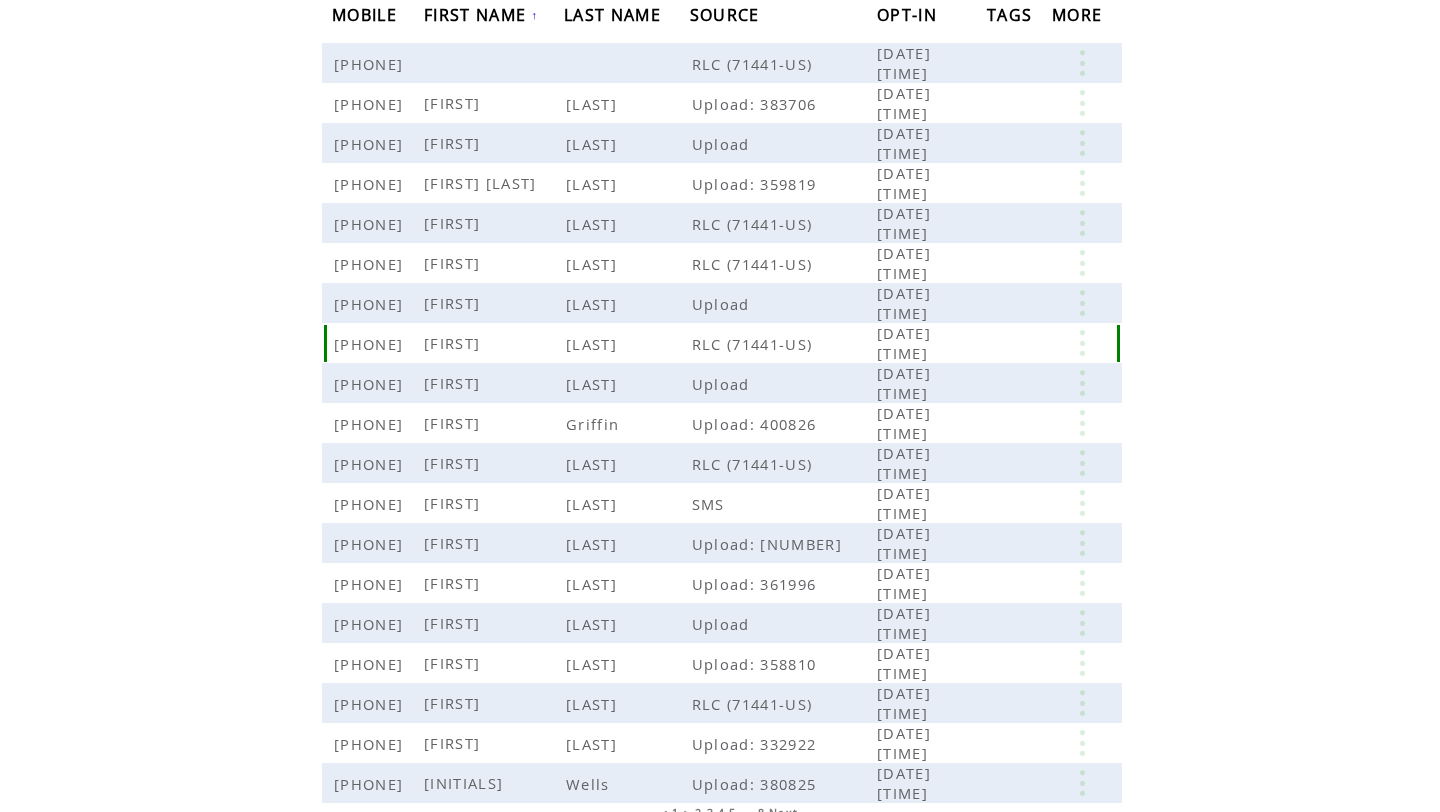 scroll, scrollTop: 325, scrollLeft: 0, axis: vertical 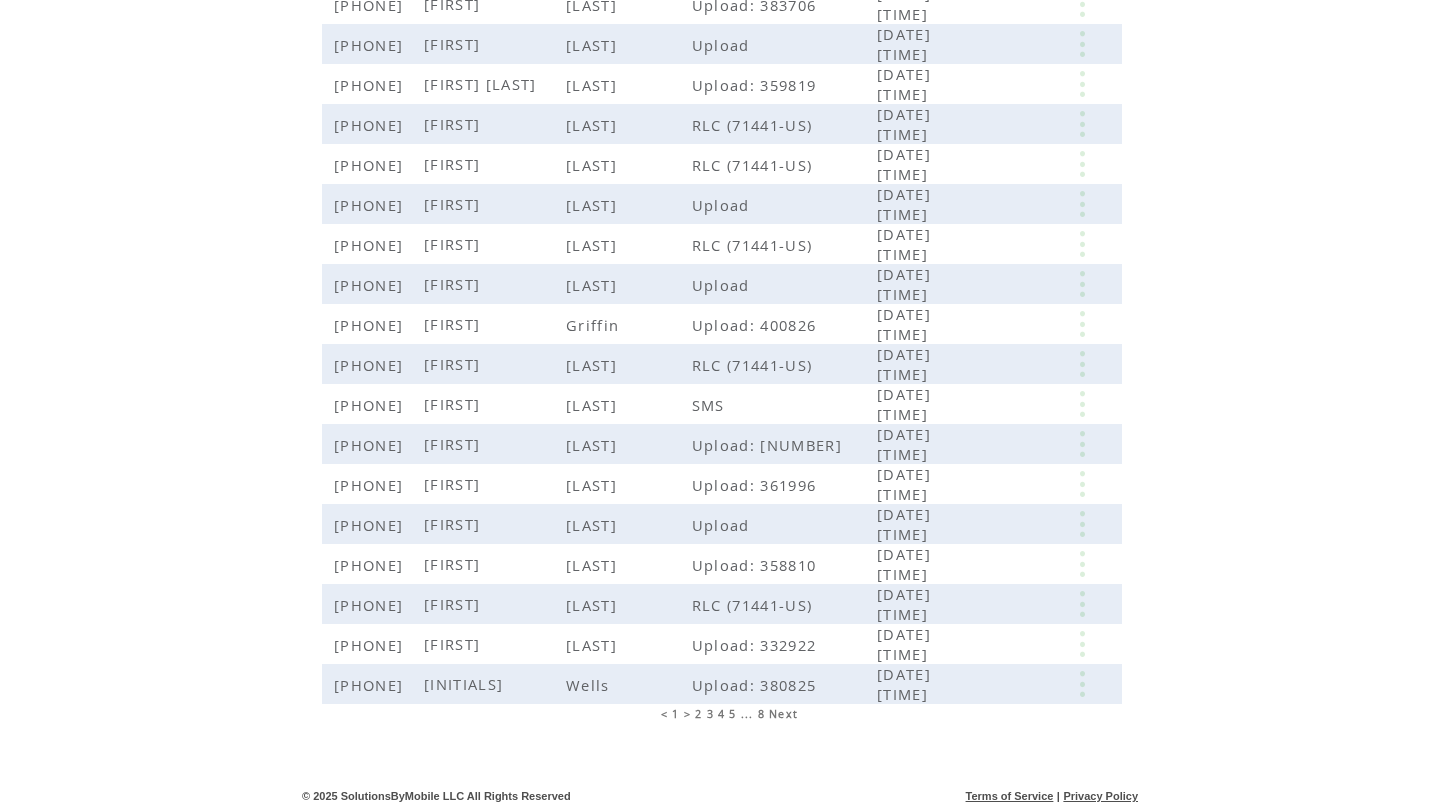 click on "Next" at bounding box center [783, 714] 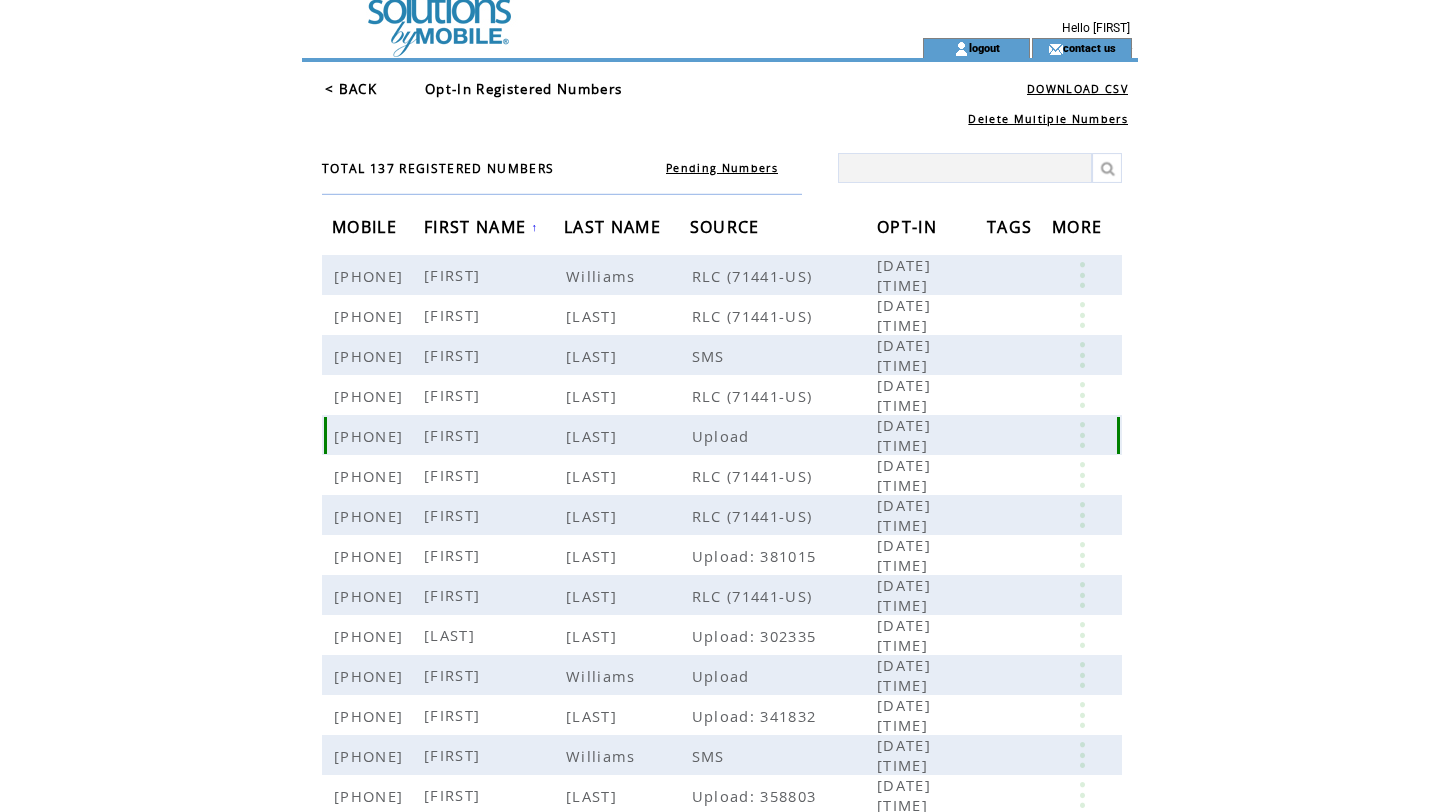 scroll, scrollTop: 11, scrollLeft: 0, axis: vertical 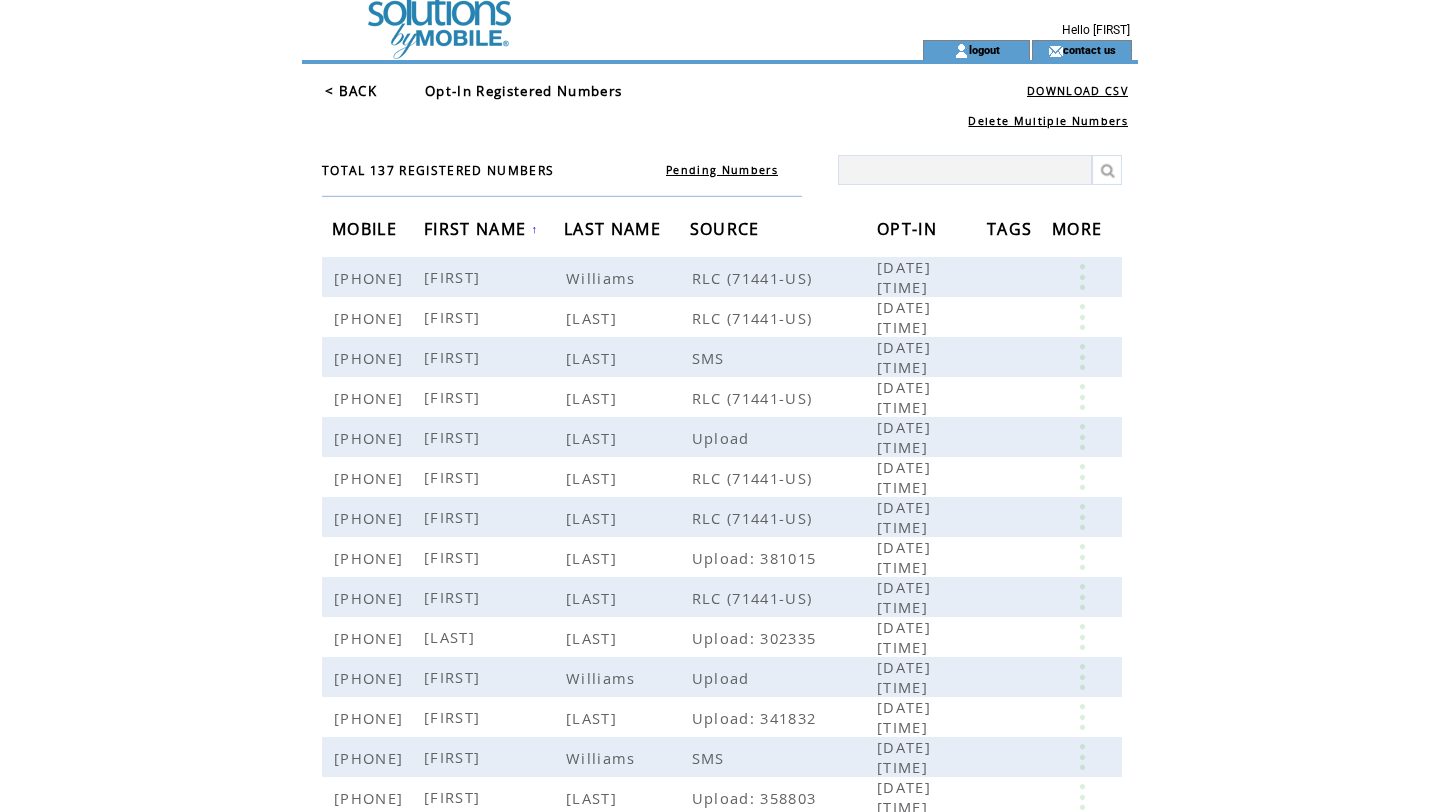 click on "< BACK" at bounding box center [351, 91] 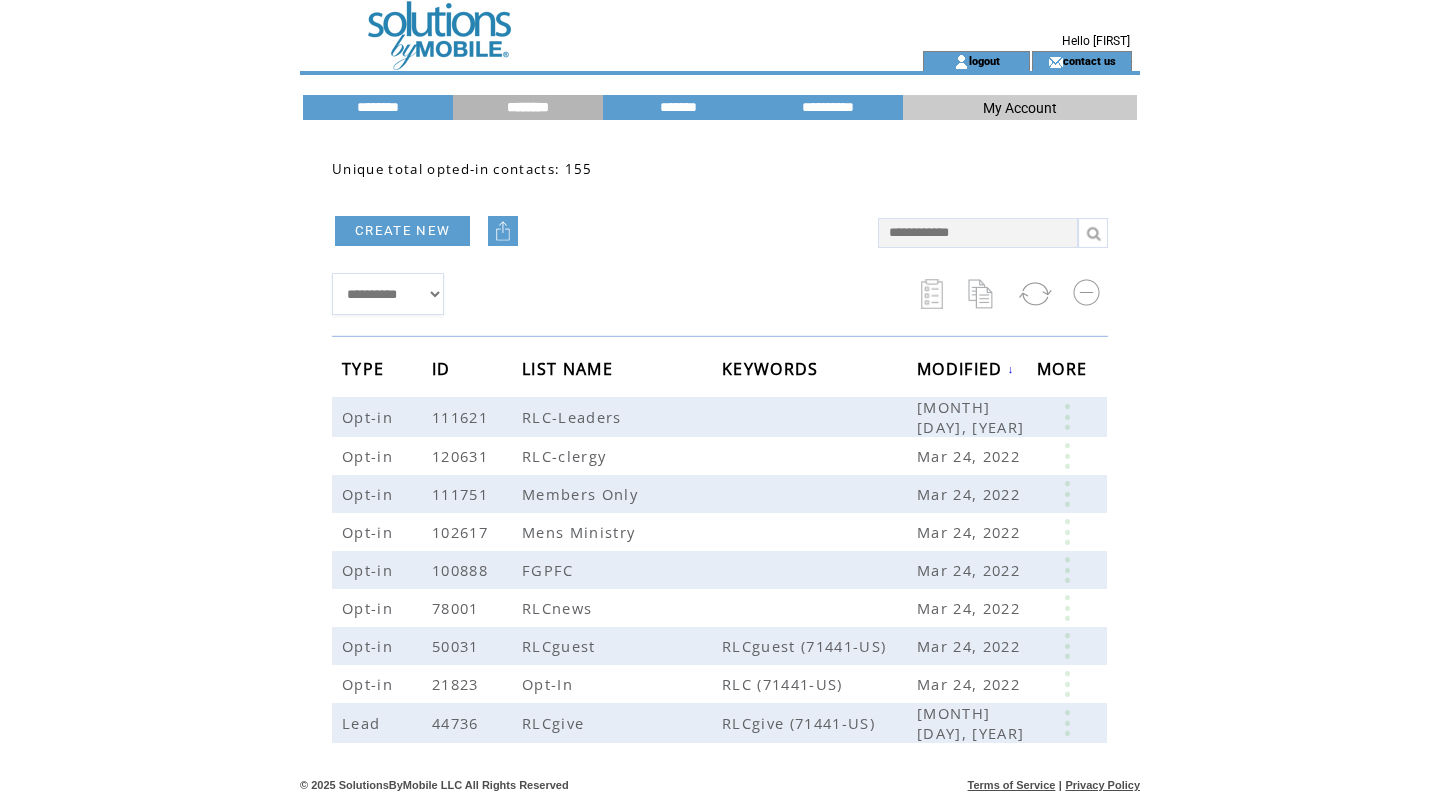 scroll, scrollTop: 0, scrollLeft: 0, axis: both 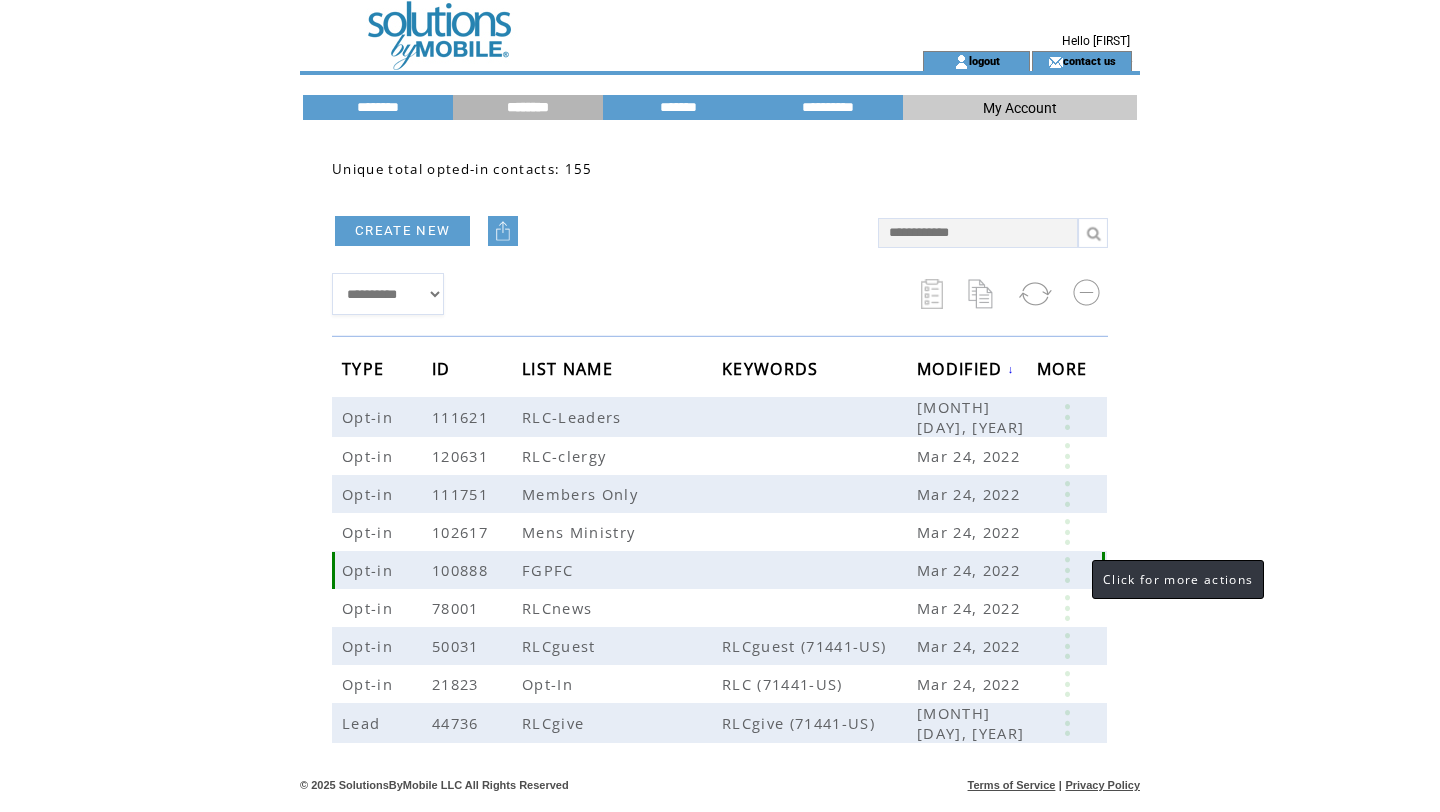 click at bounding box center [1067, 570] 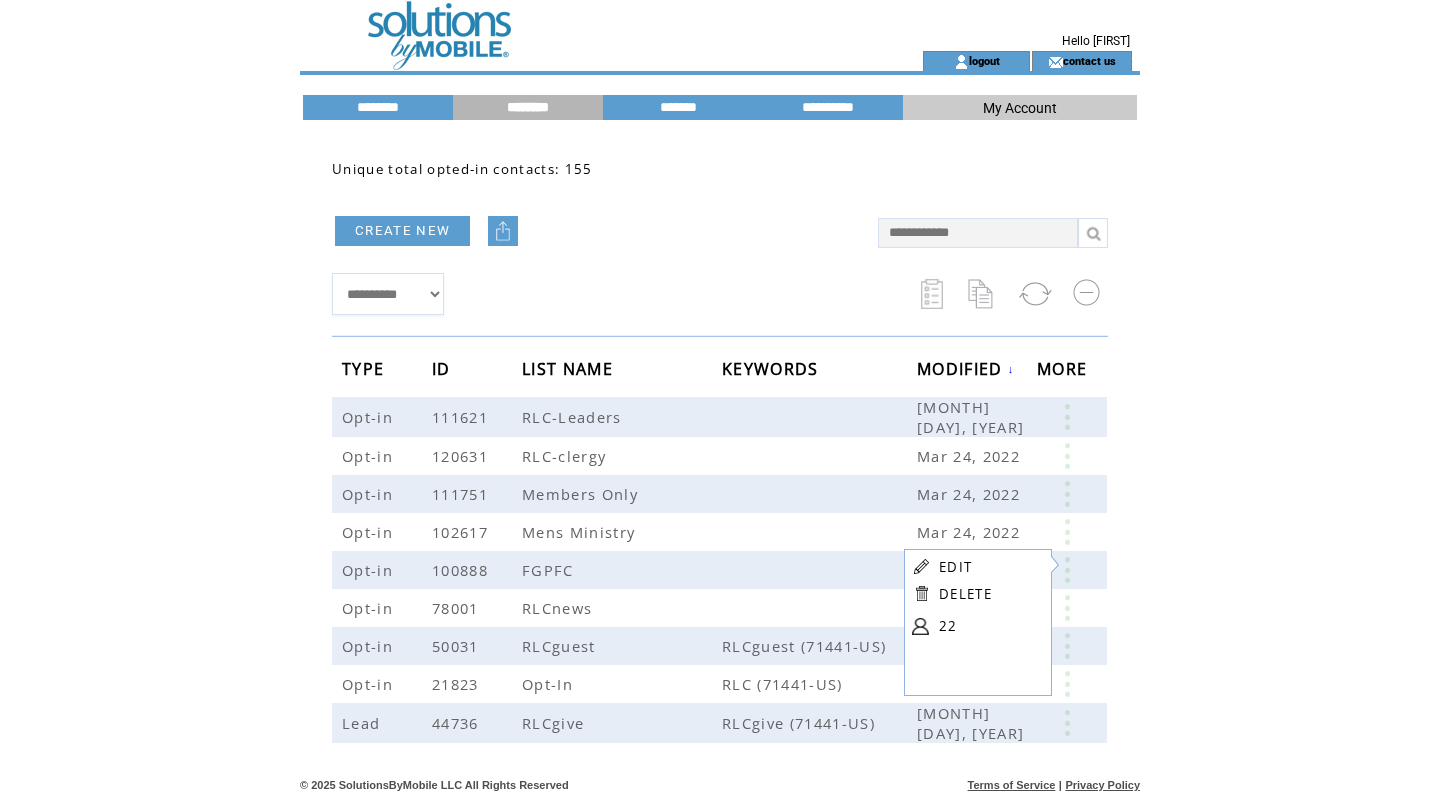 click on "22" at bounding box center (989, 626) 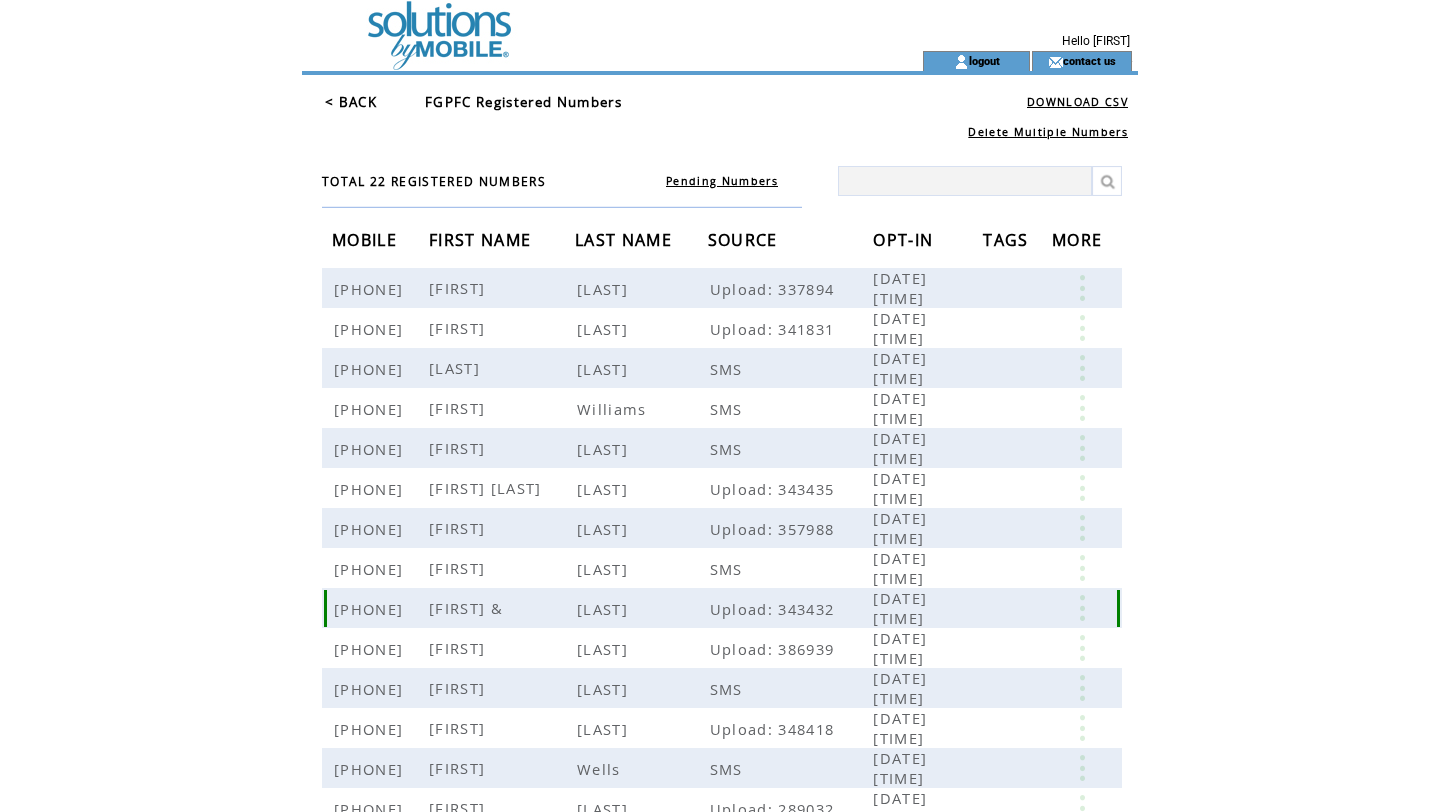 scroll, scrollTop: 0, scrollLeft: 0, axis: both 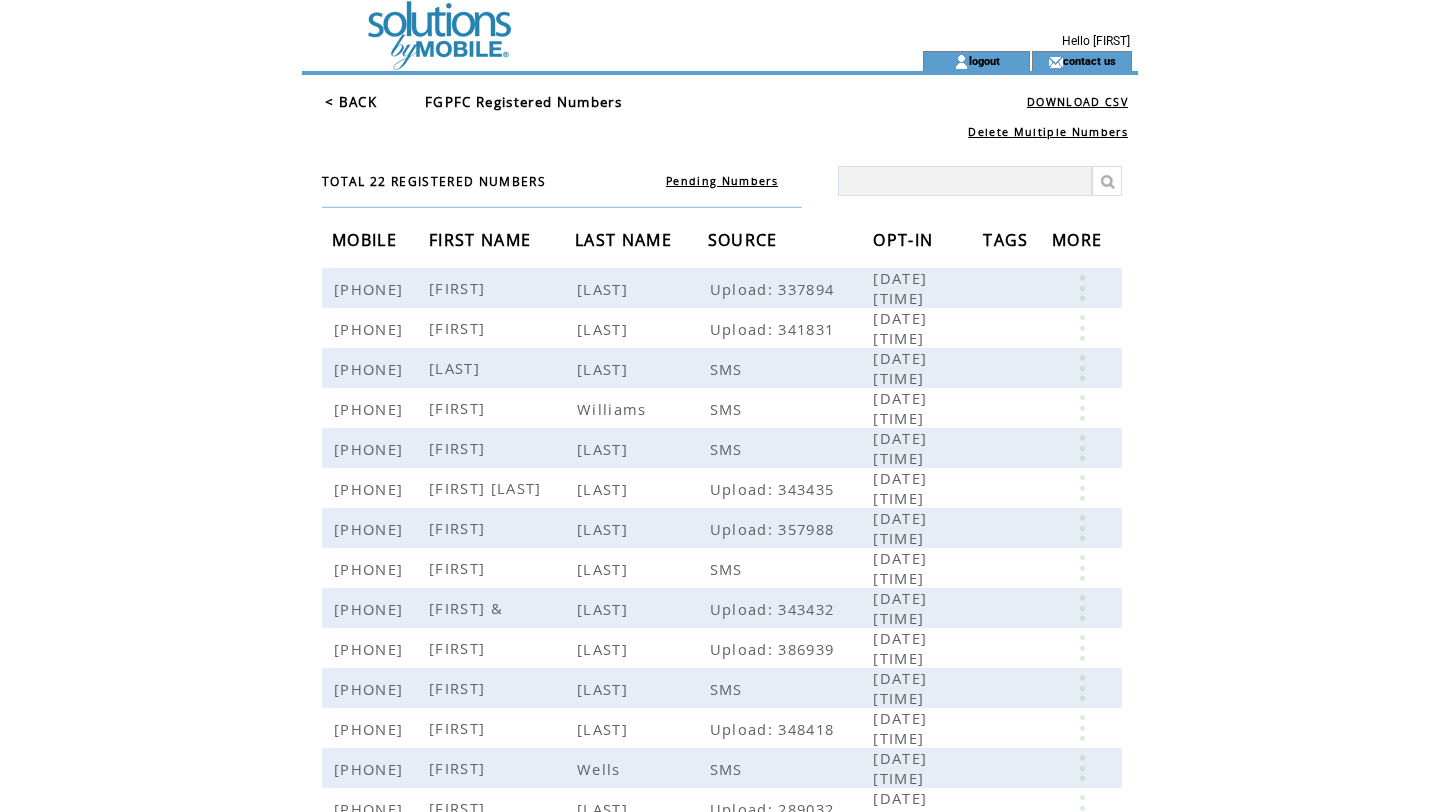 click on "FIRST NAME" at bounding box center [482, 242] 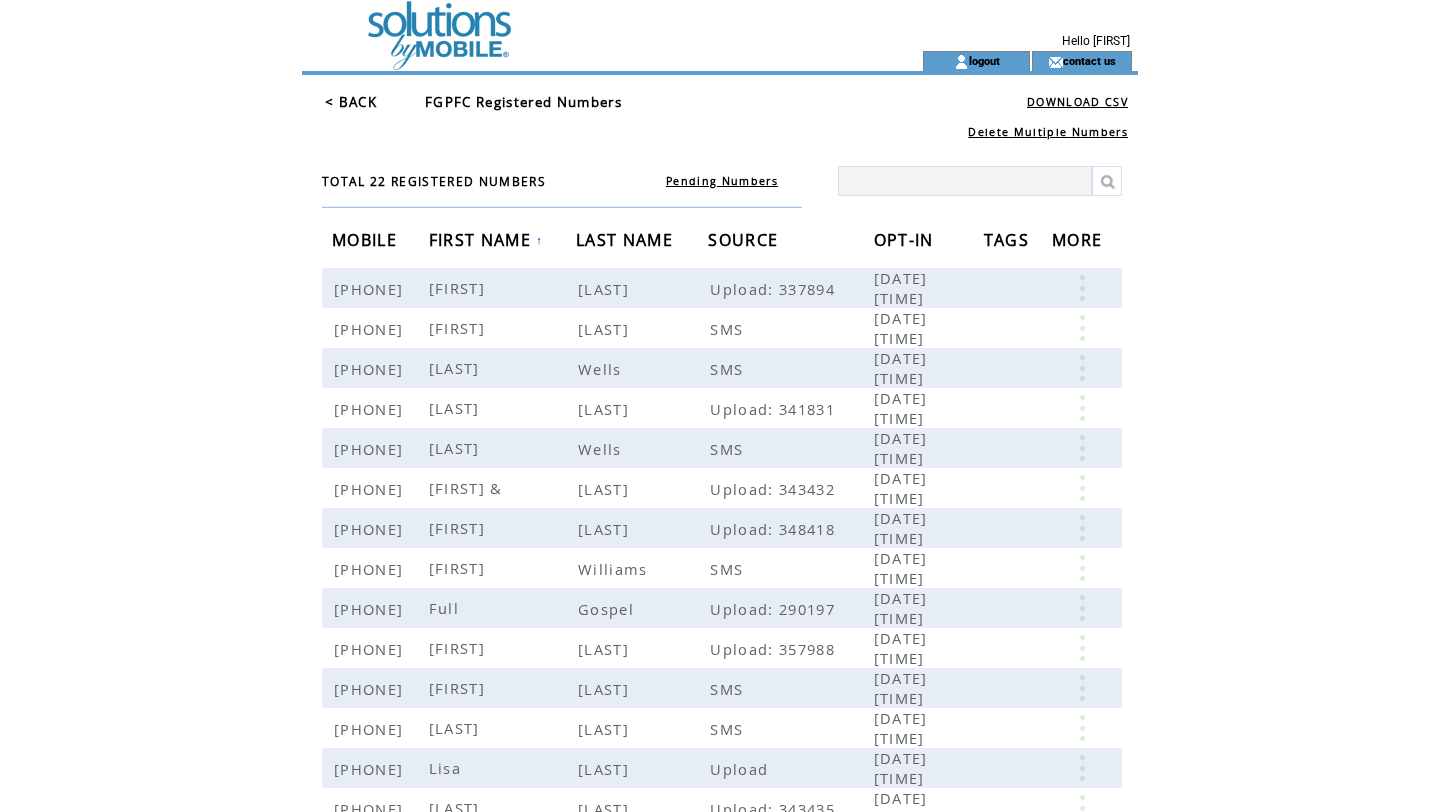 scroll, scrollTop: 0, scrollLeft: 0, axis: both 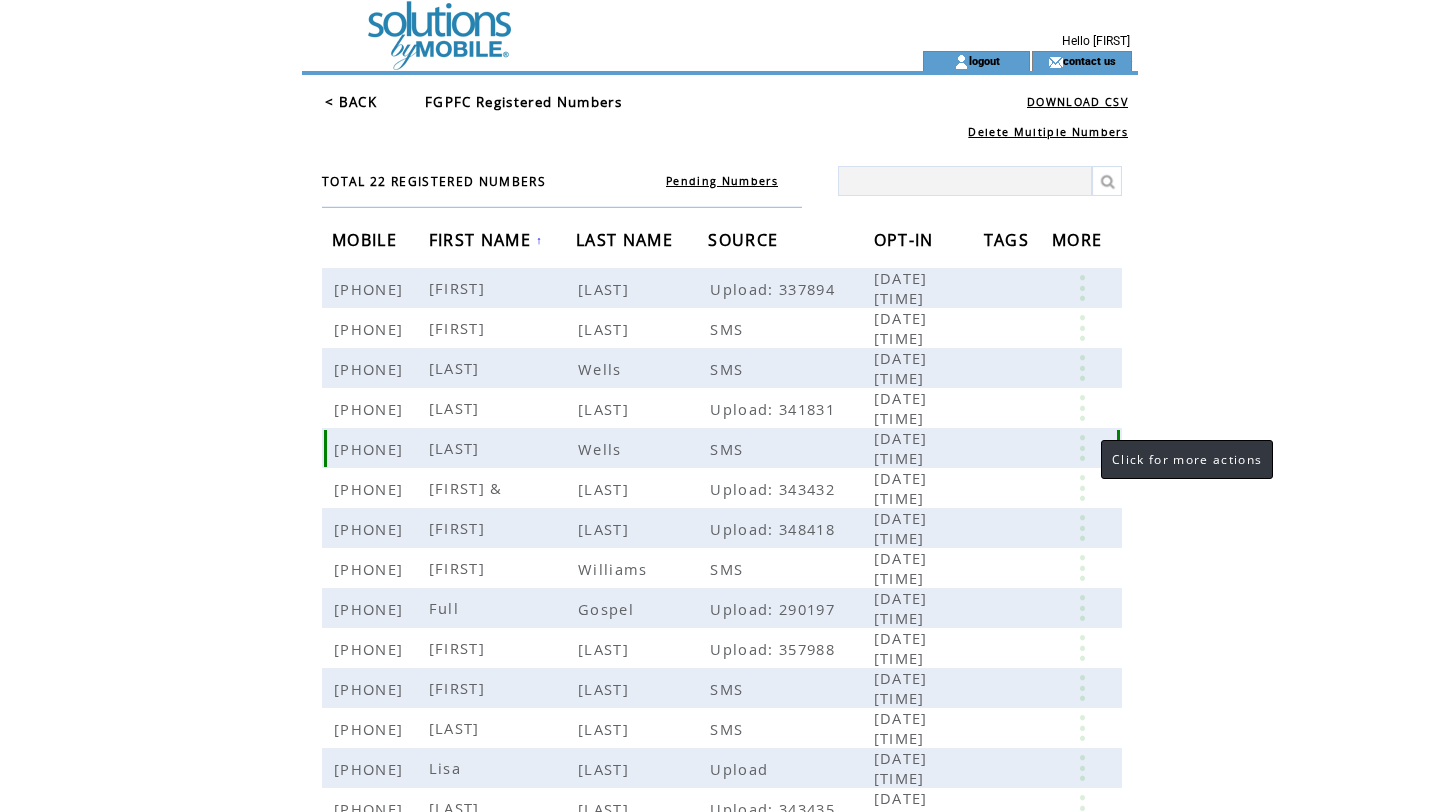 click at bounding box center [1082, 448] 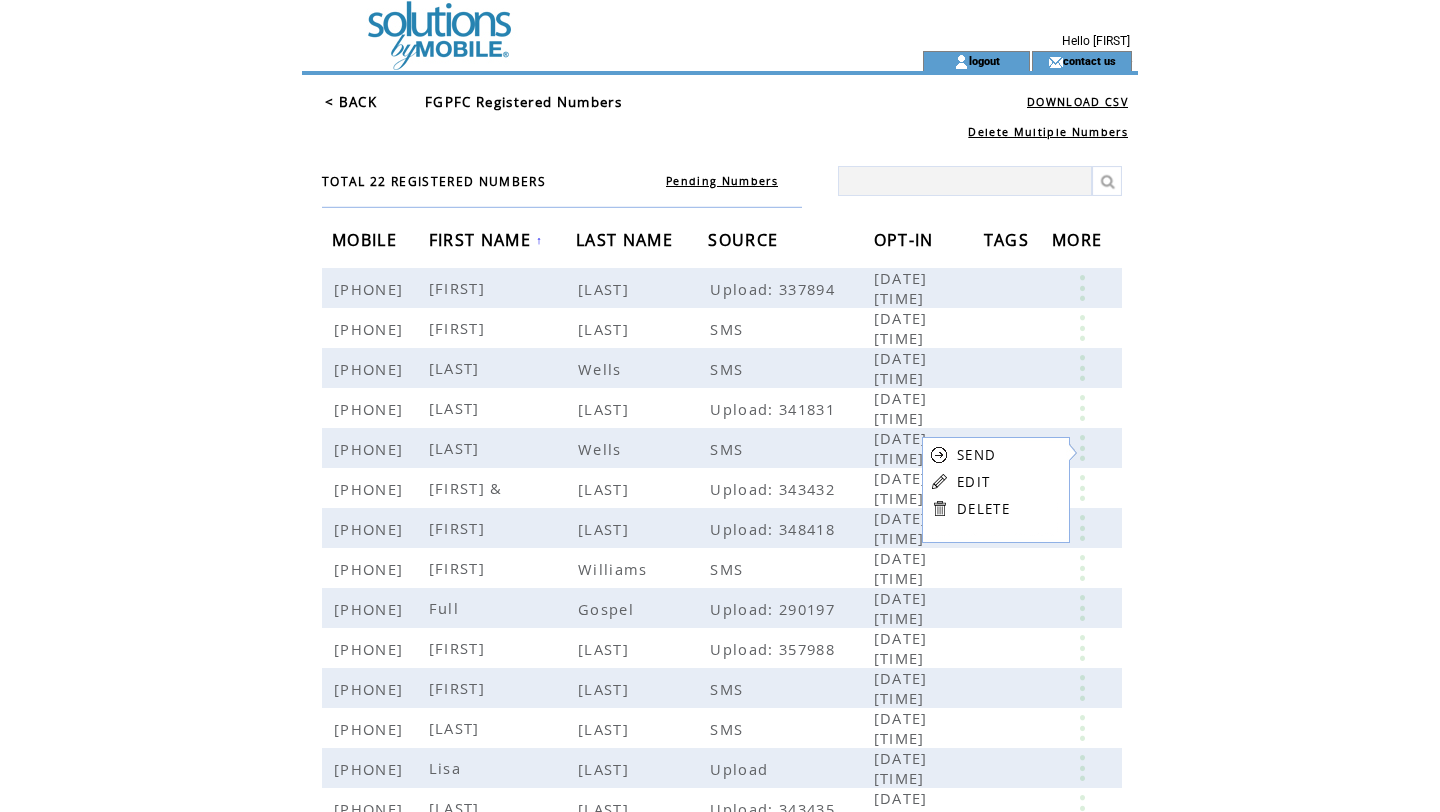 click on "EDIT" at bounding box center [973, 482] 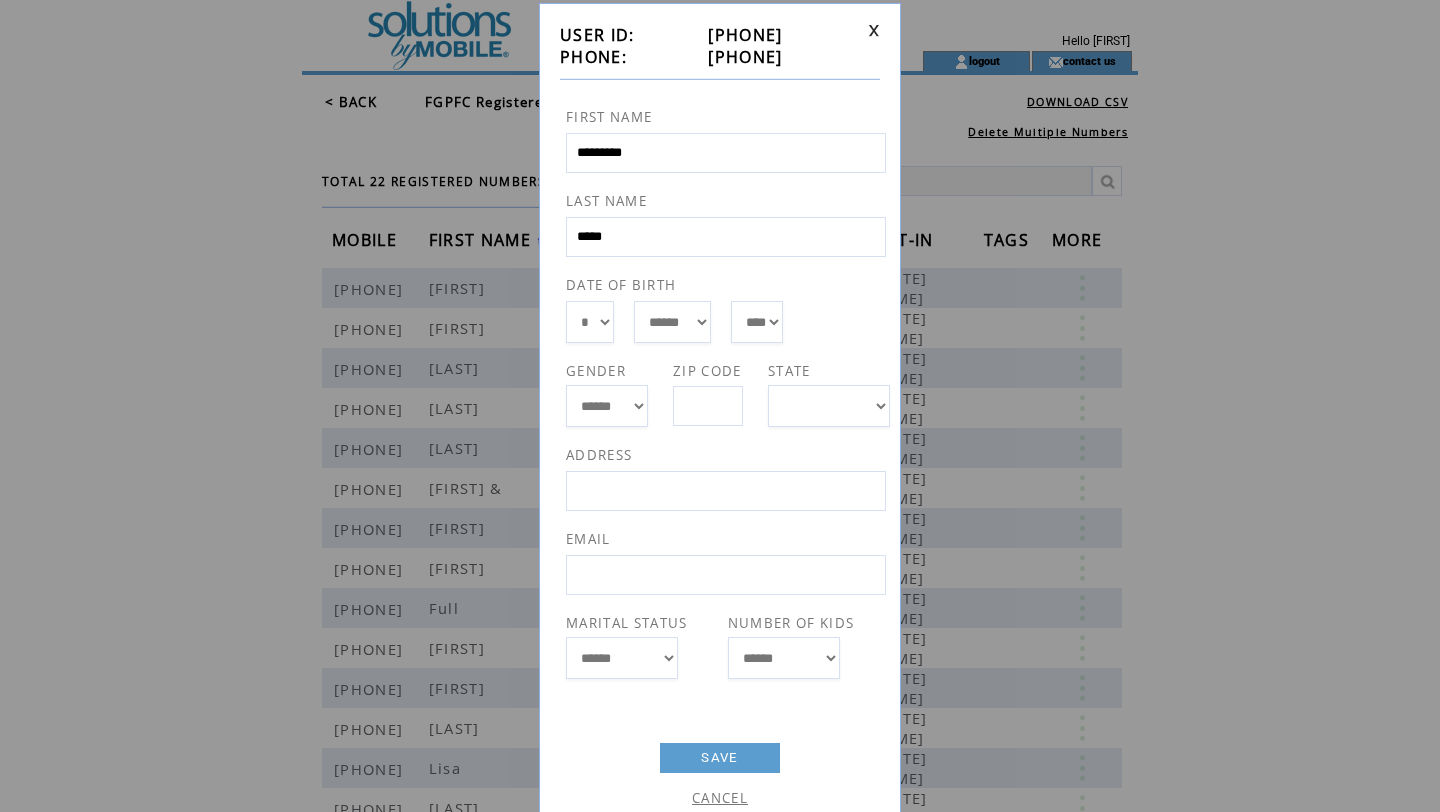 scroll, scrollTop: 85, scrollLeft: 0, axis: vertical 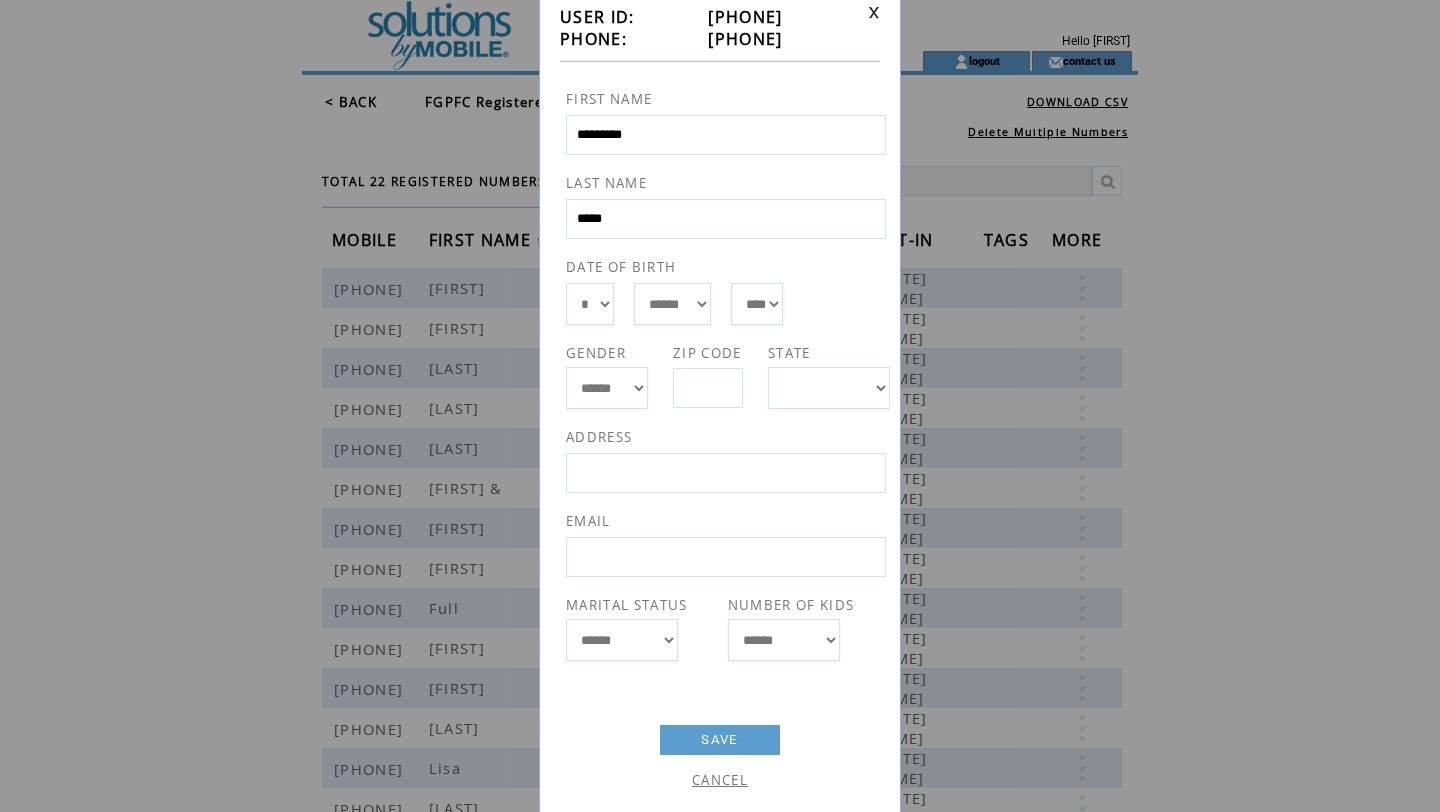 click on "****** ****** *******" at bounding box center [622, 640] 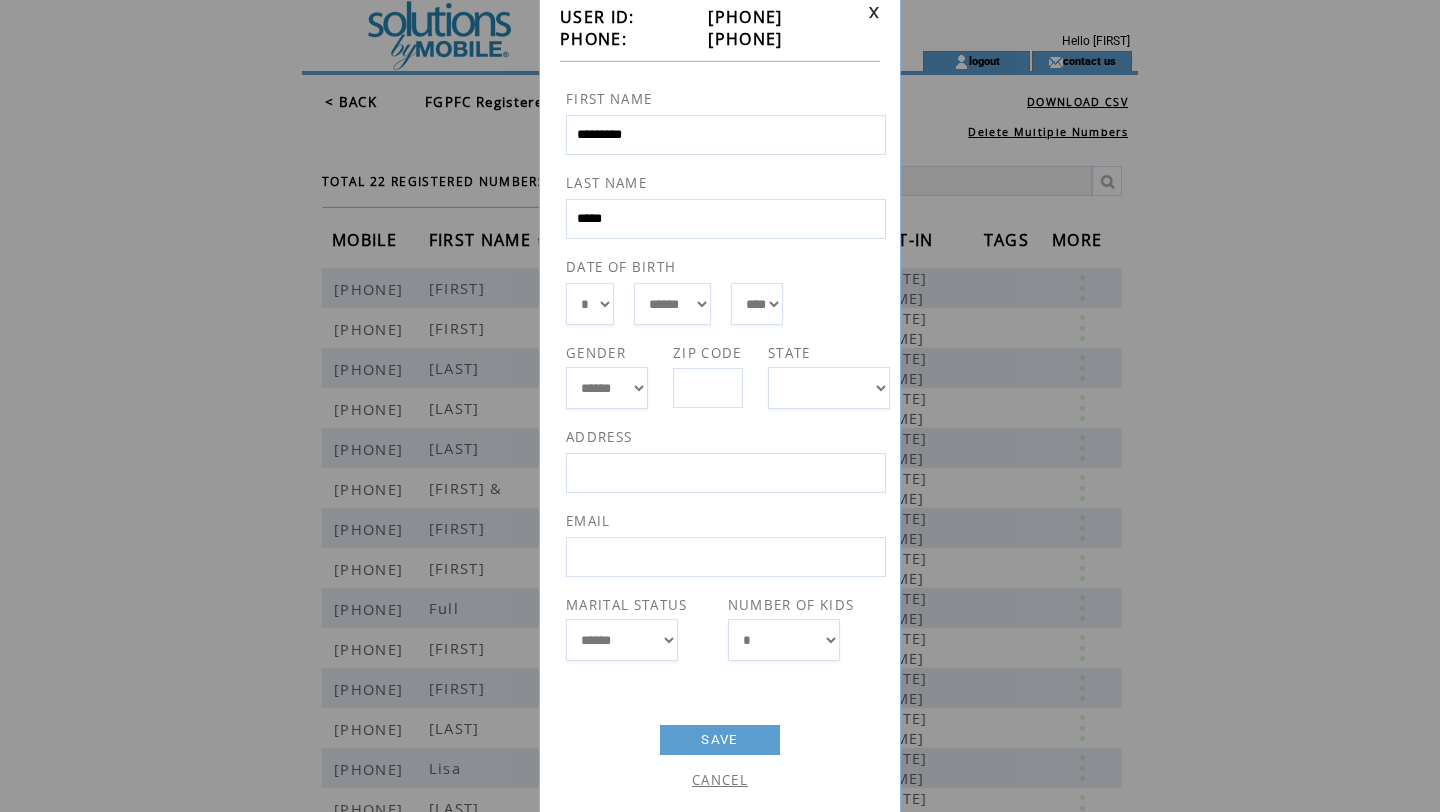 click on "SAVE" at bounding box center (720, 740) 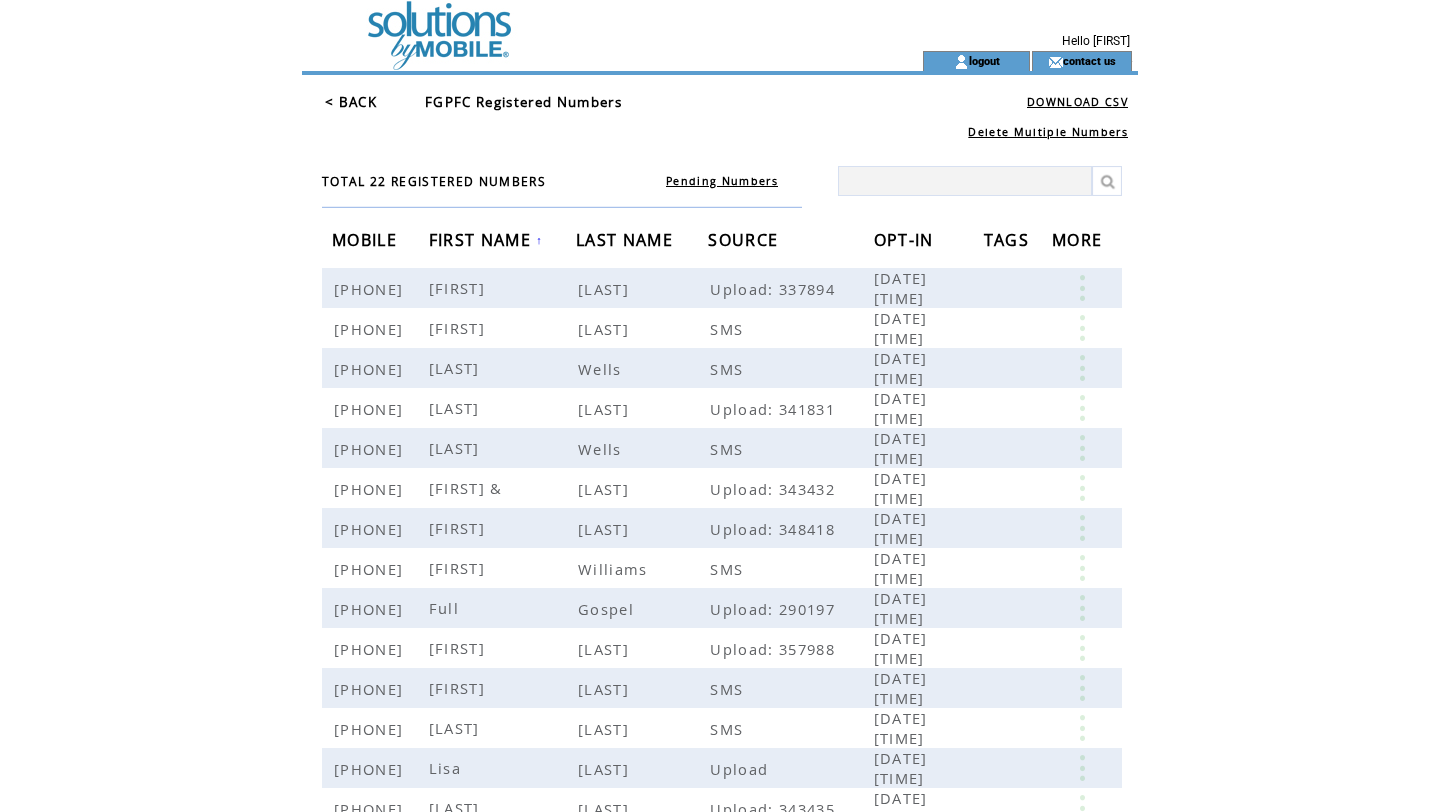 click at bounding box center (576, 25) 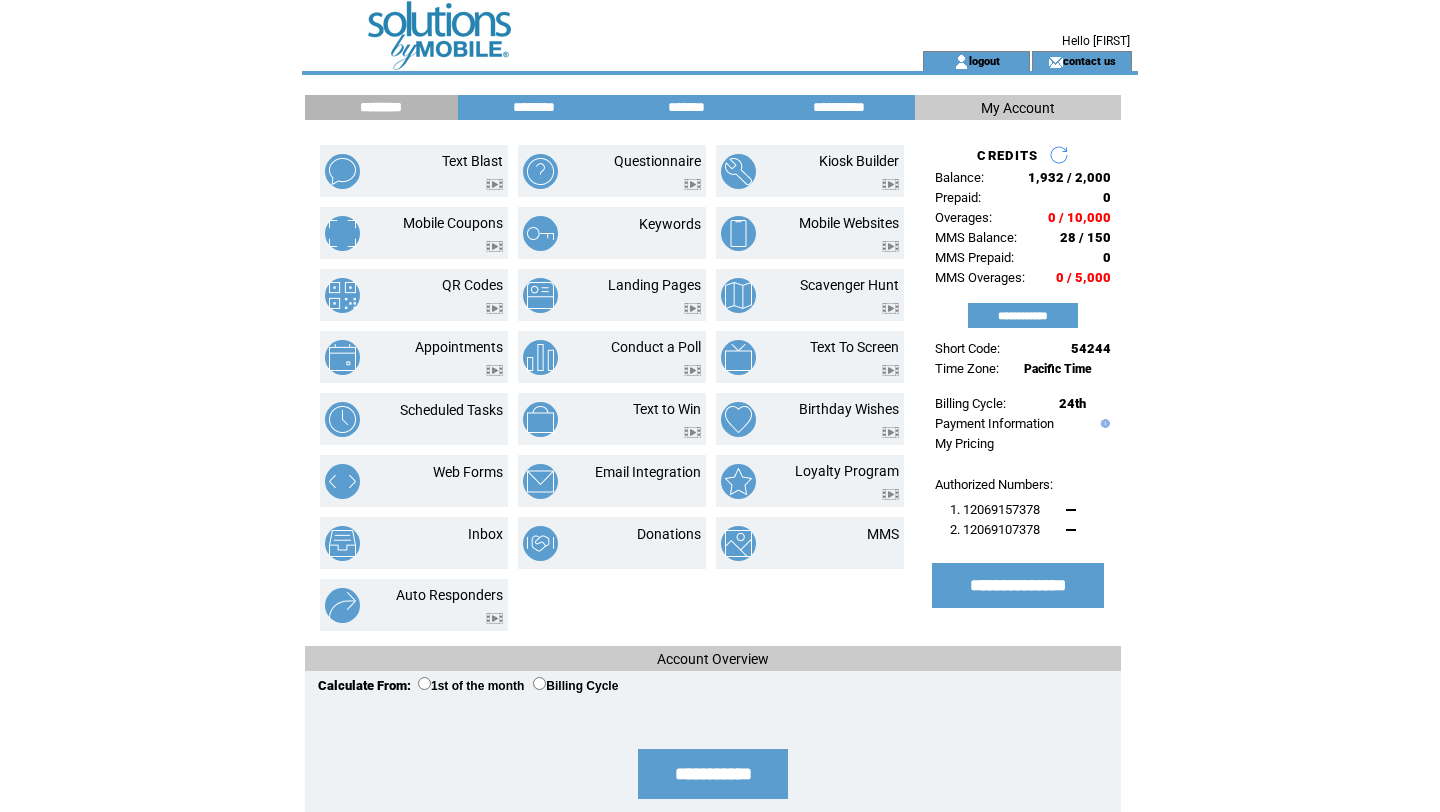 scroll, scrollTop: 0, scrollLeft: 0, axis: both 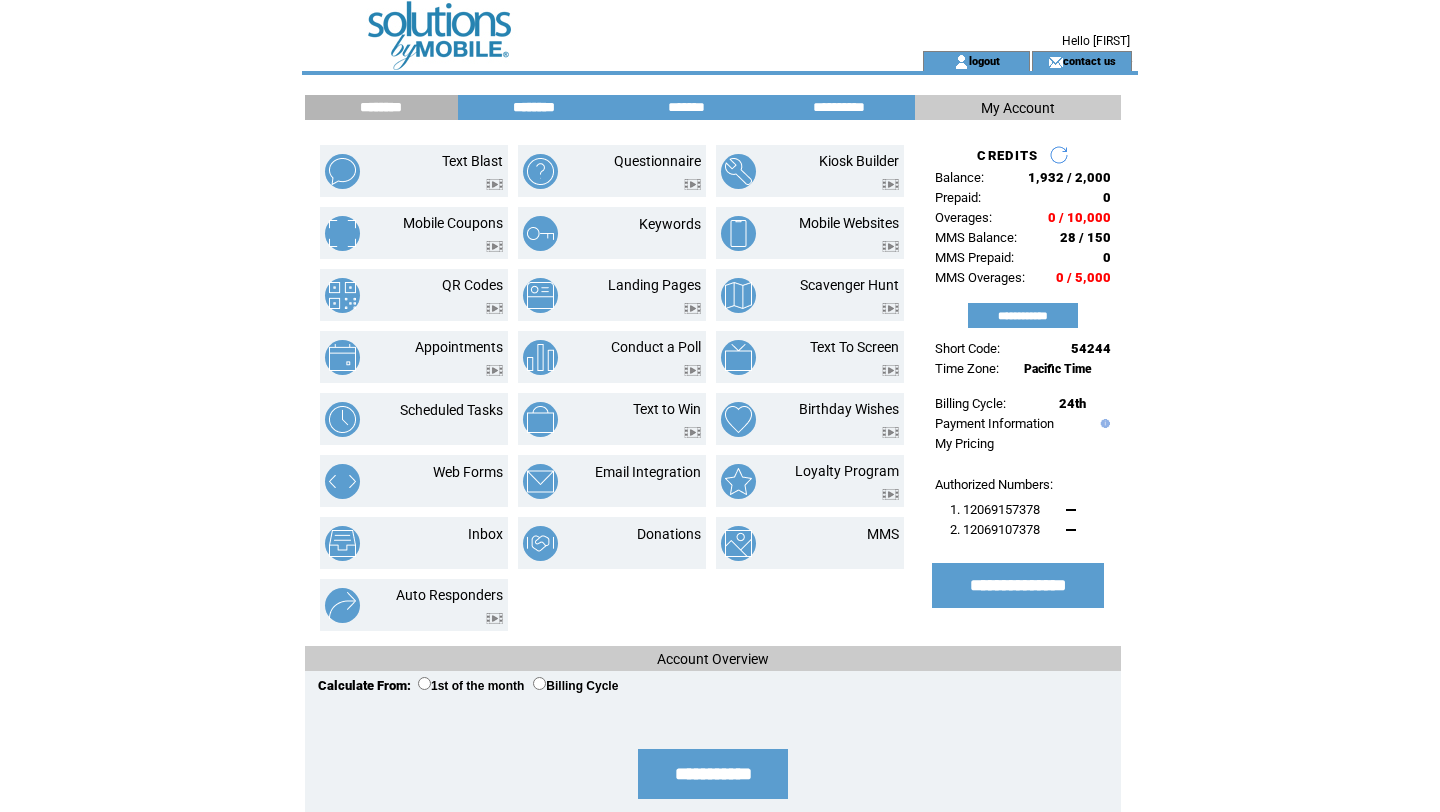 click on "********" at bounding box center (534, 107) 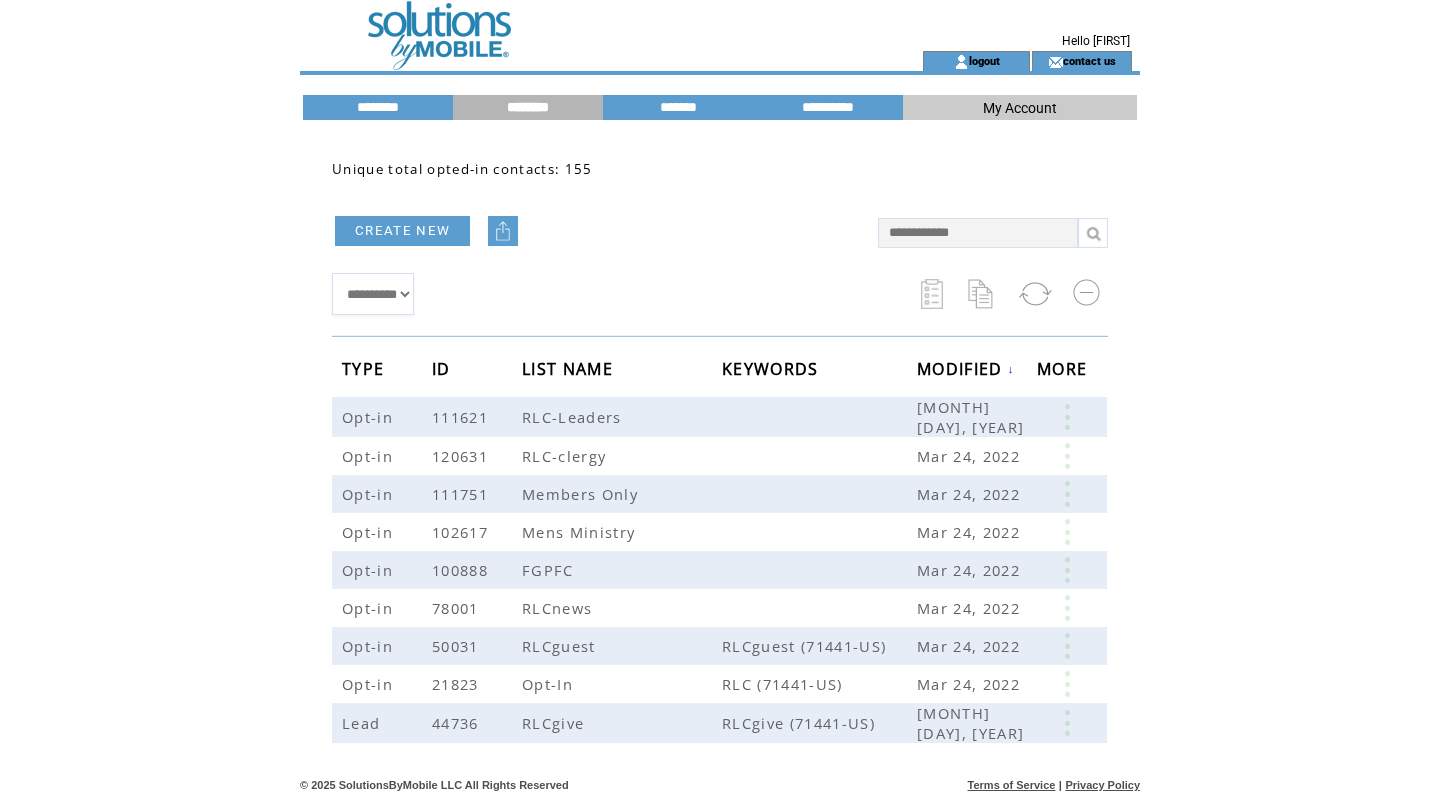 click at bounding box center [503, 231] 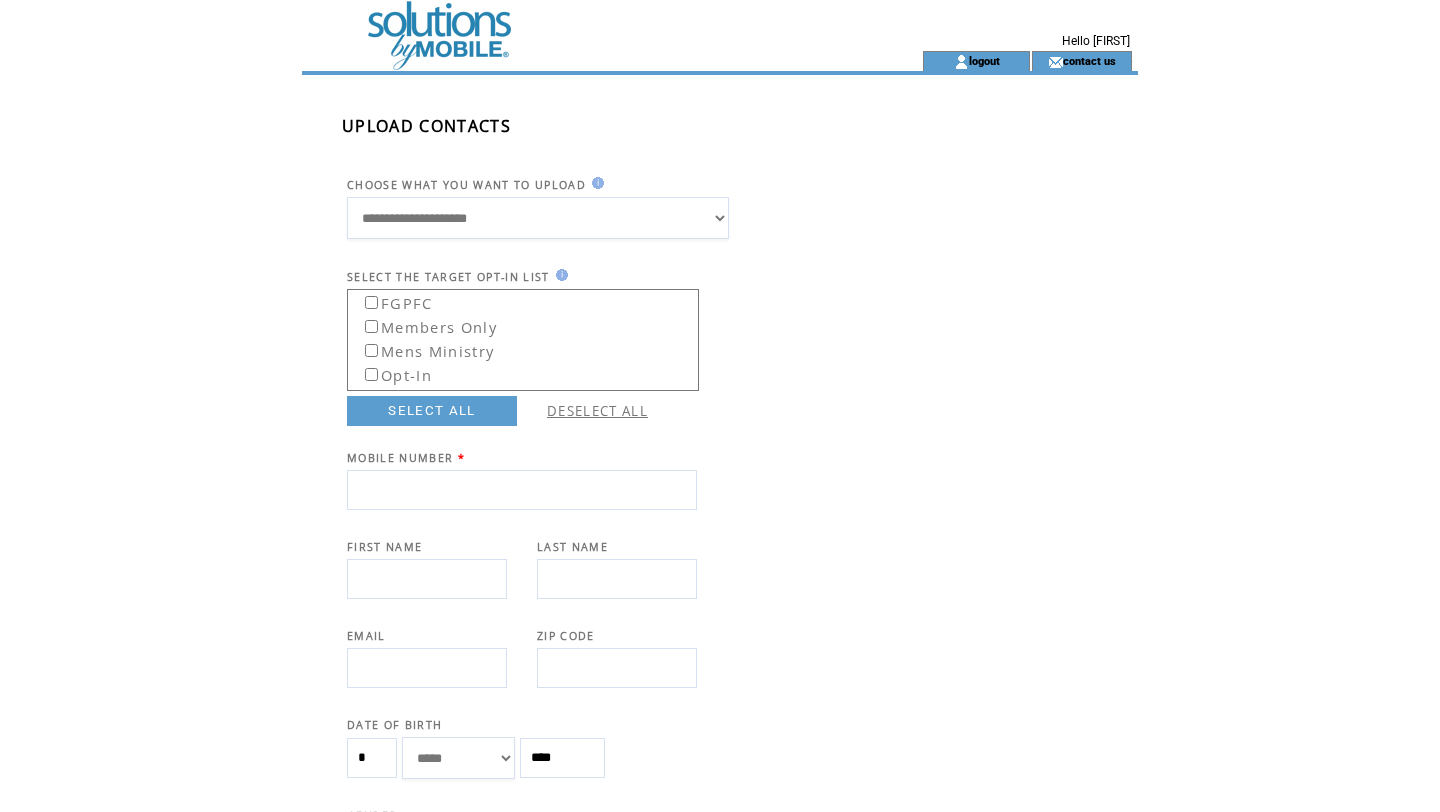 scroll, scrollTop: 0, scrollLeft: 0, axis: both 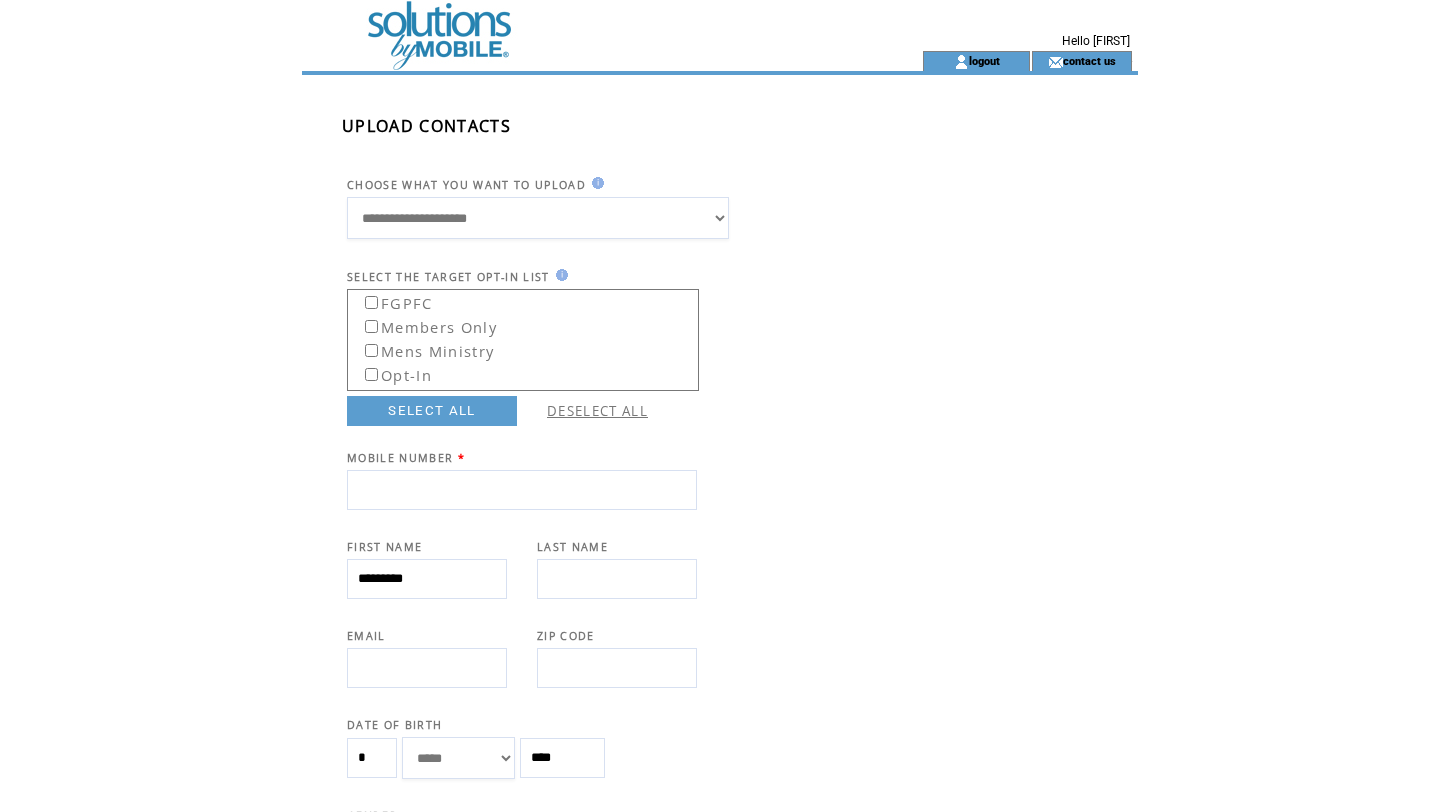 type on "*********" 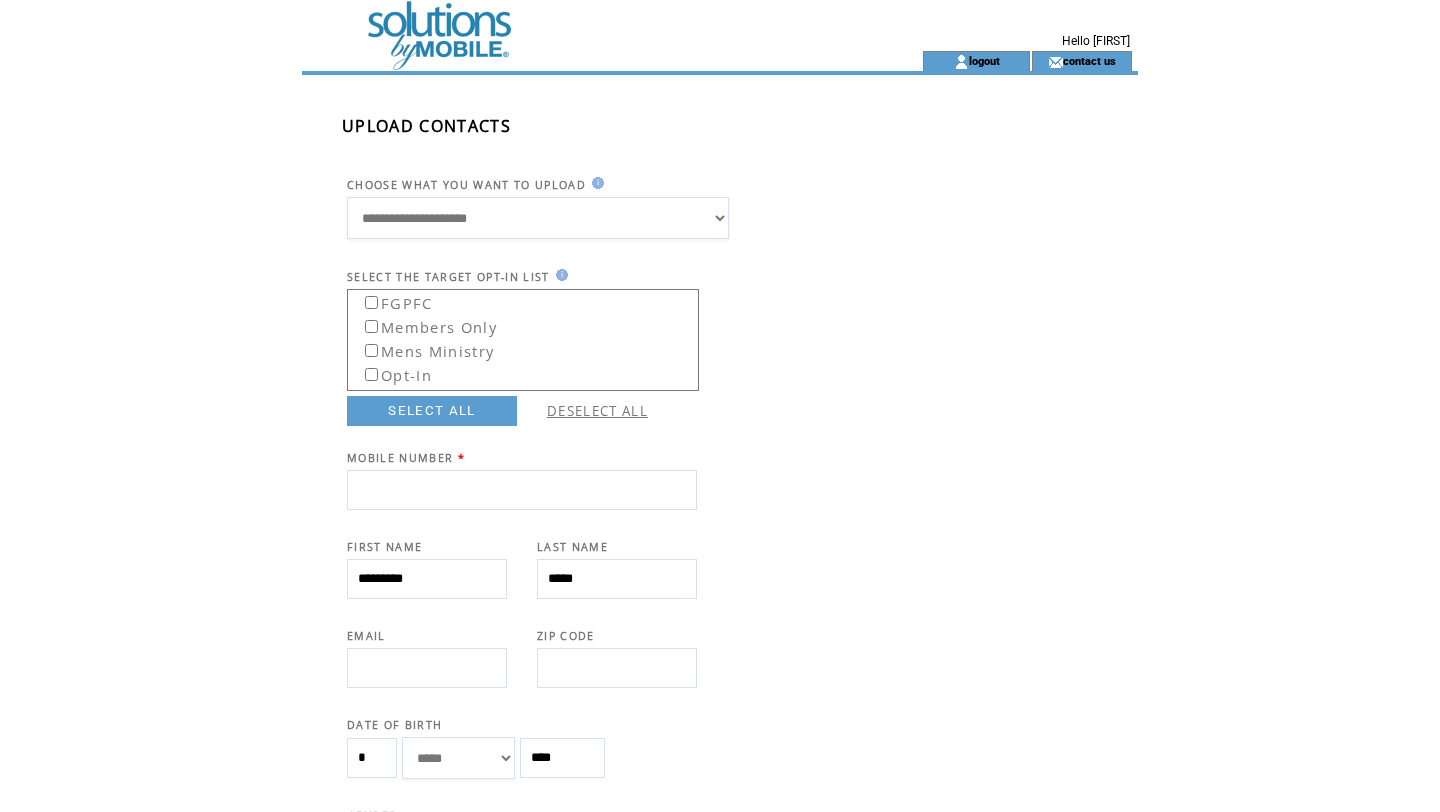type on "*****" 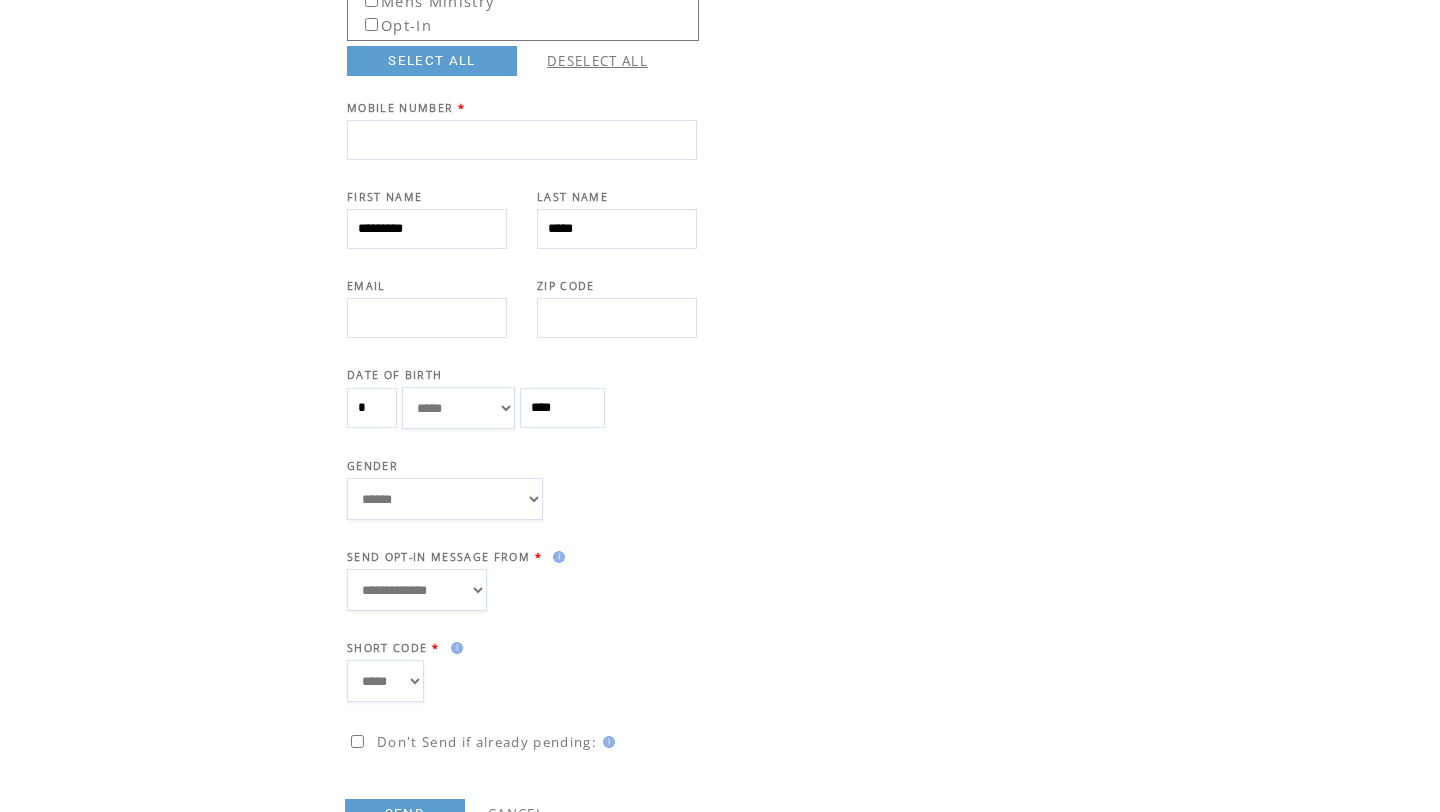 scroll, scrollTop: 414, scrollLeft: 0, axis: vertical 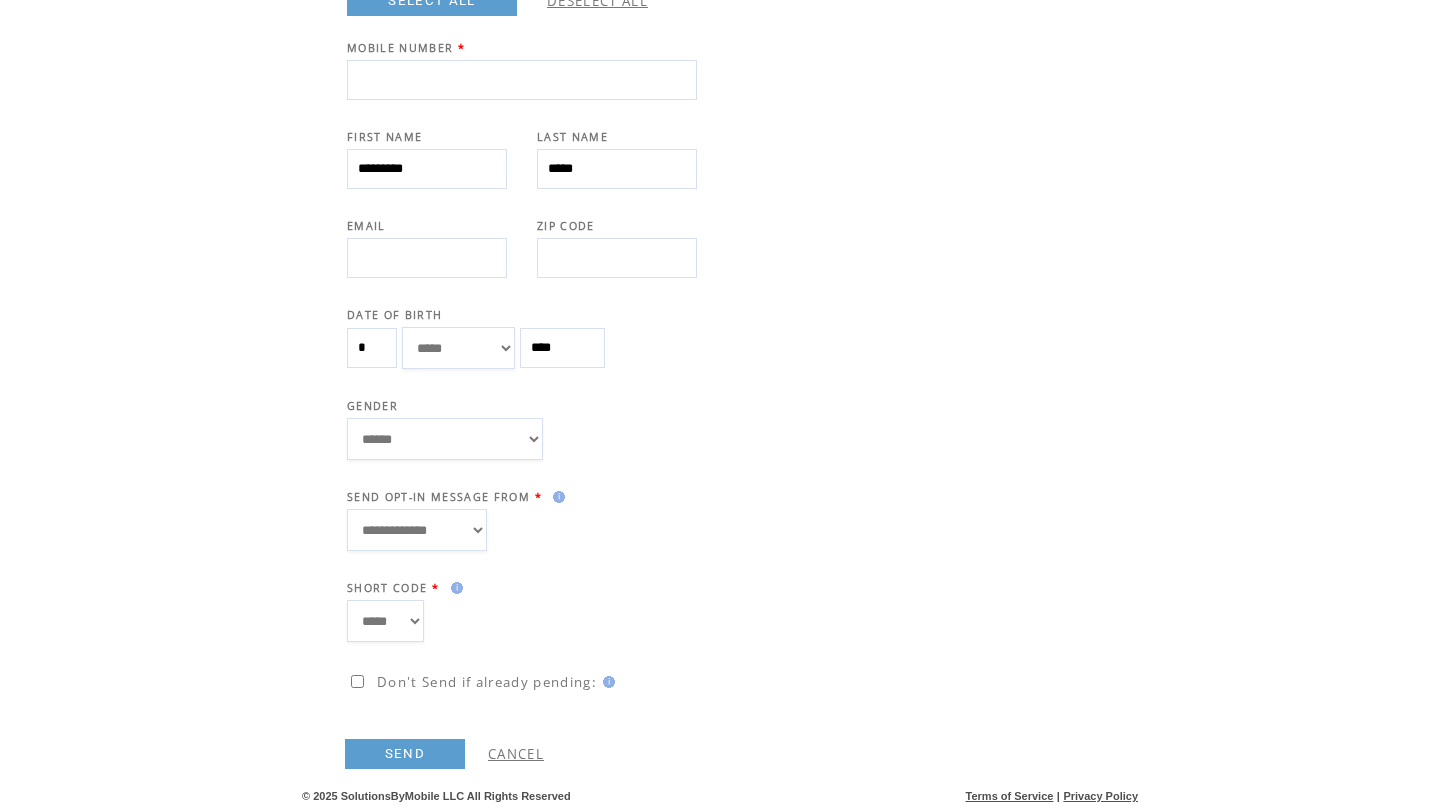 click on "***** 	 ******* 	 ******** 	 ***** 	 ***** 	 *** 	 **** 	 **** 	 ****** 	 ********* 	 ******* 	 ******** 	 ********" at bounding box center [458, 348] 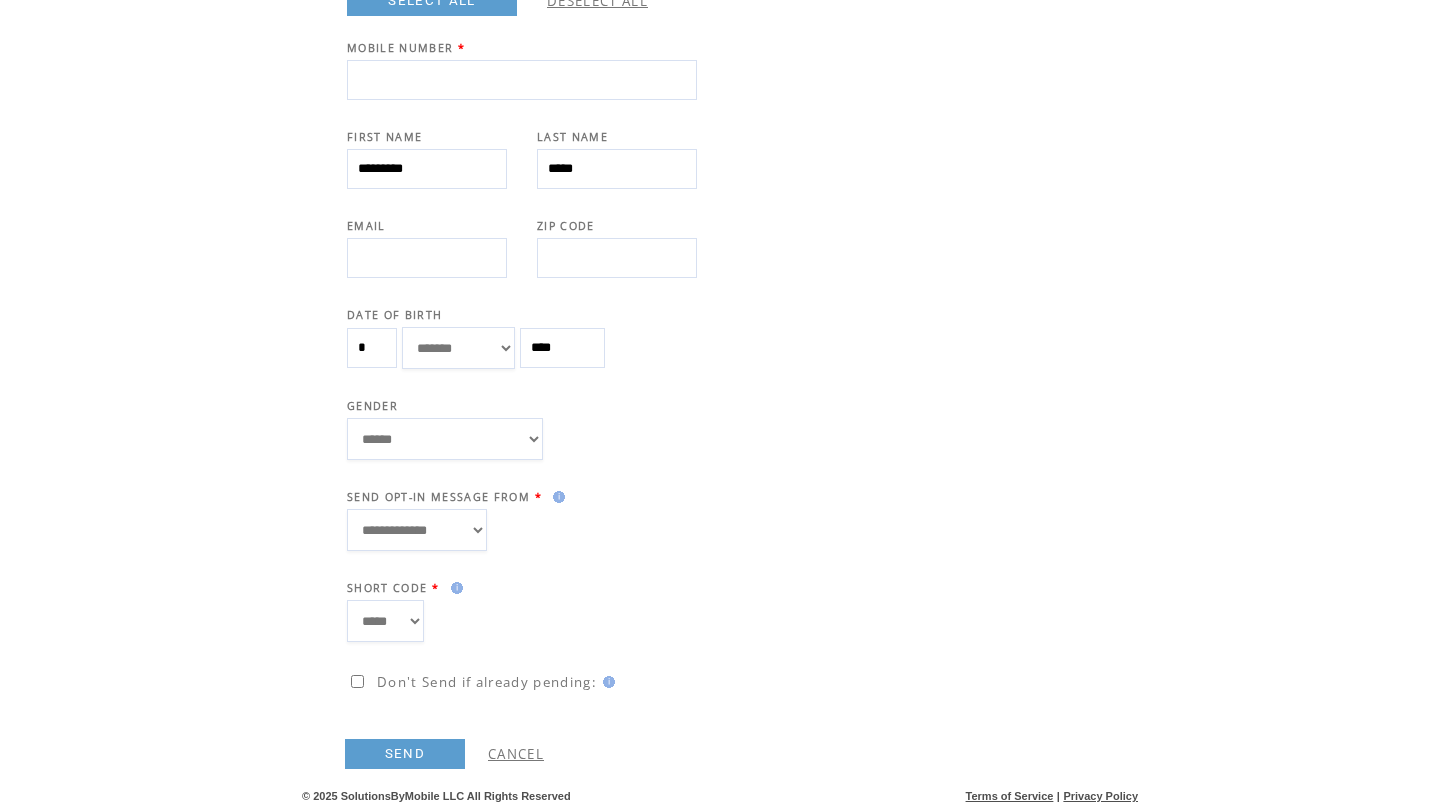 click on "****** 	 **** 	 ******" at bounding box center [445, 439] 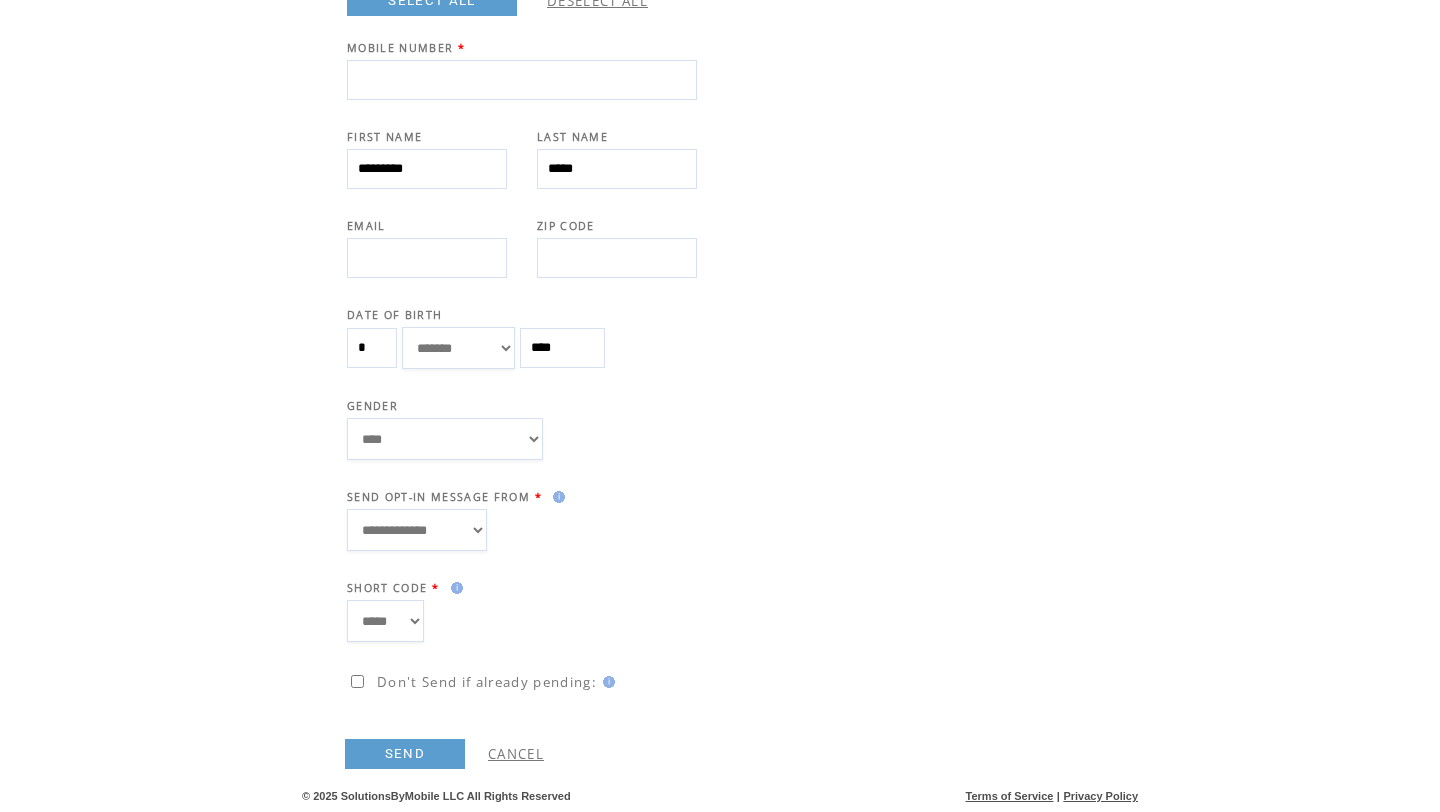 click on "**********" at bounding box center [417, 530] 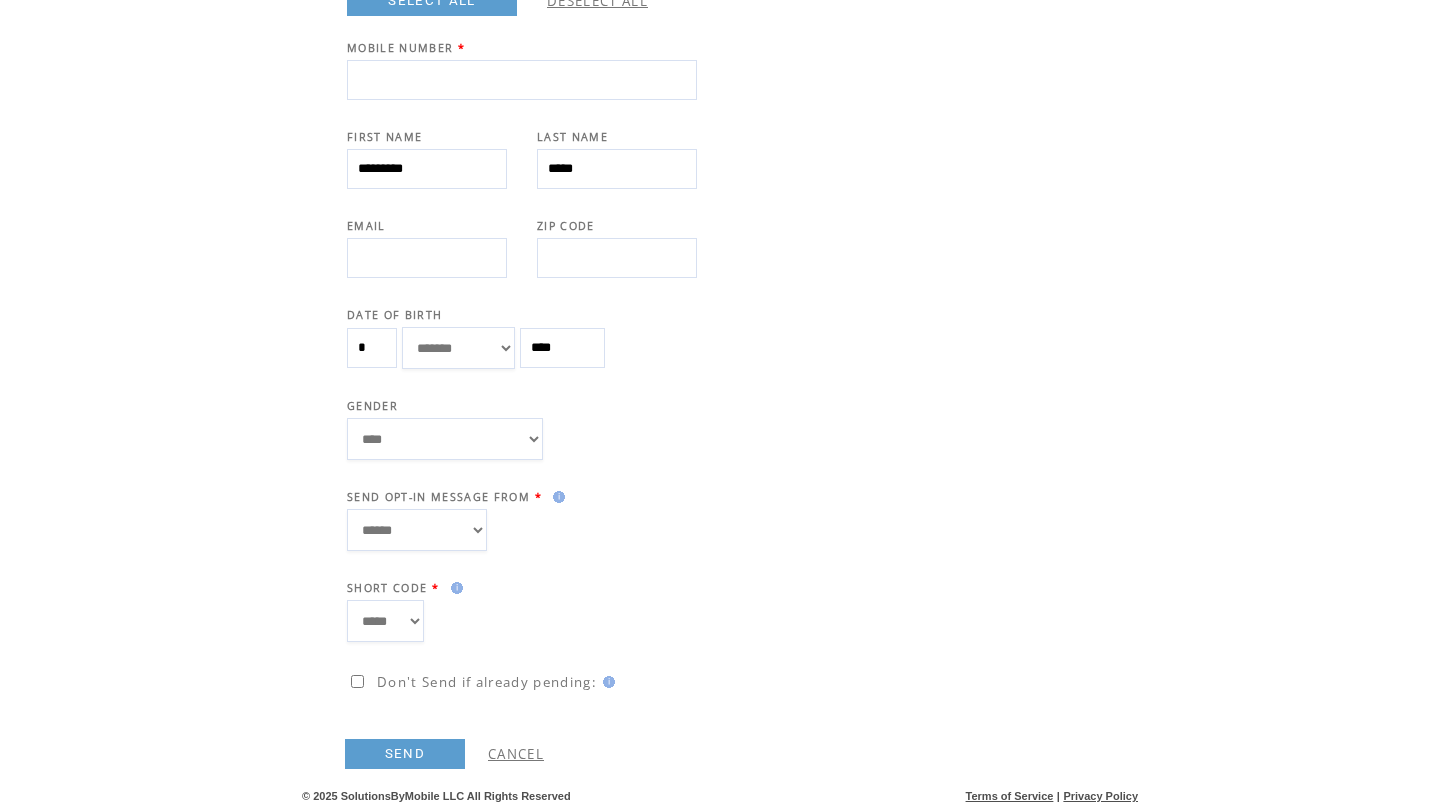 click on "**********" at bounding box center [417, 530] 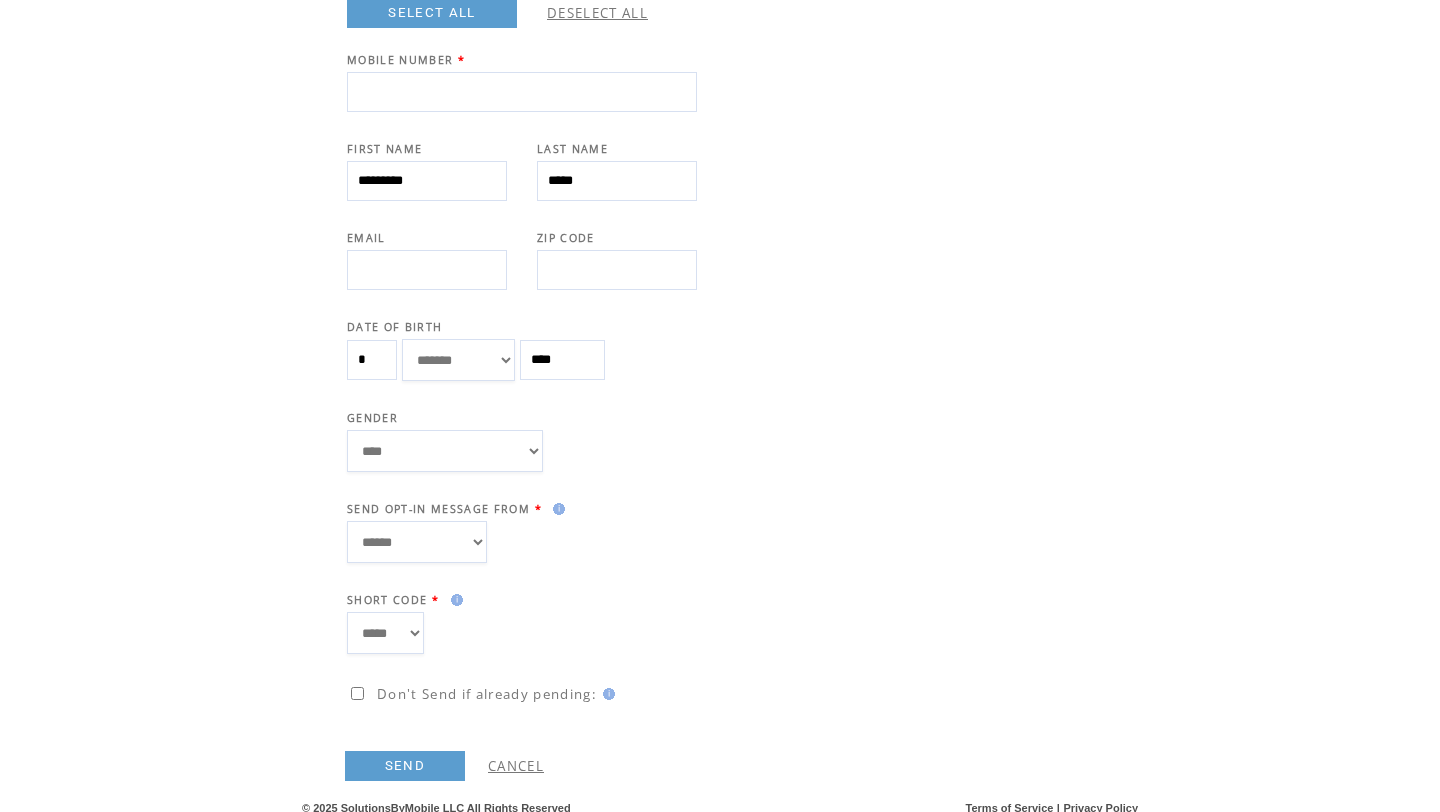 scroll, scrollTop: 414, scrollLeft: 0, axis: vertical 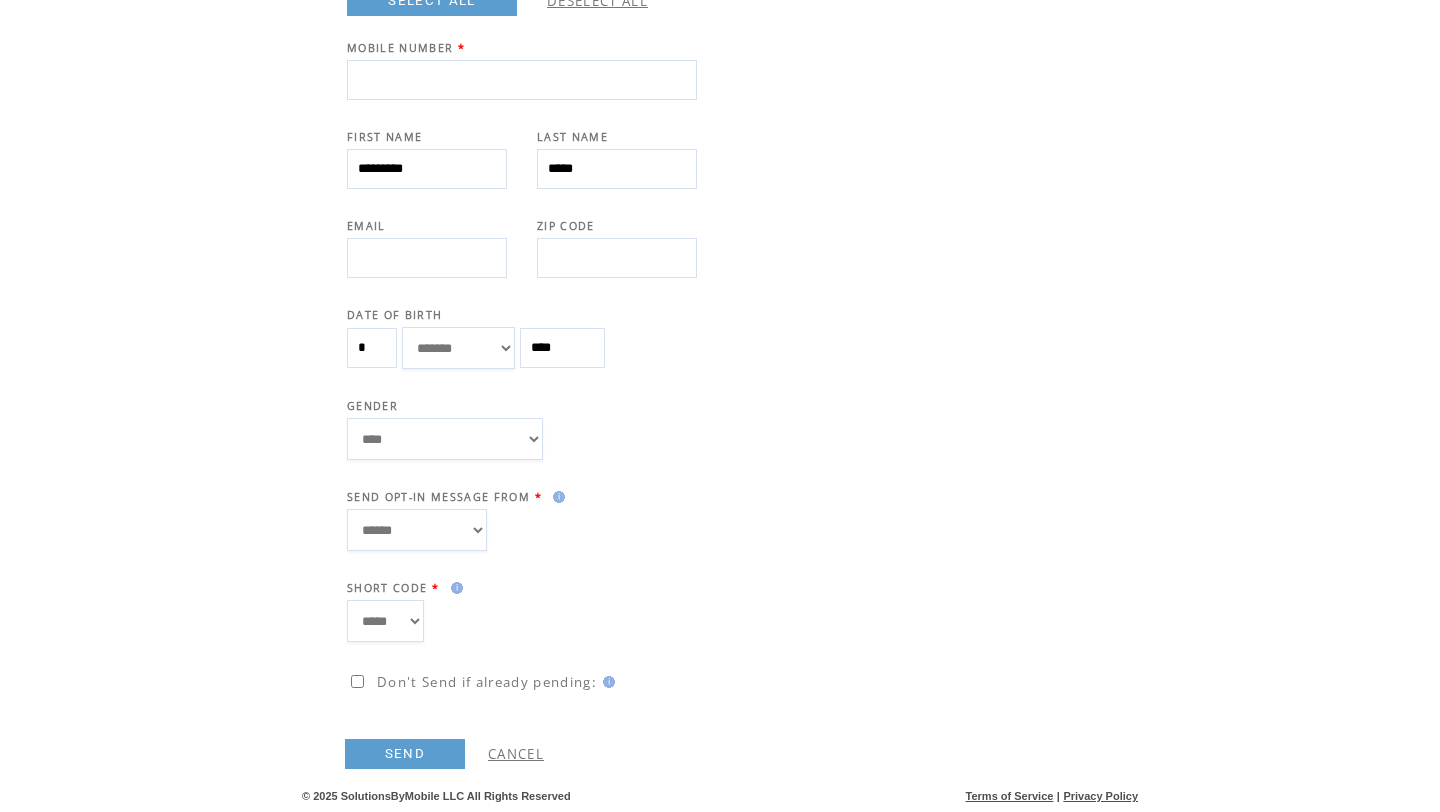 click on "SEND" at bounding box center [405, 754] 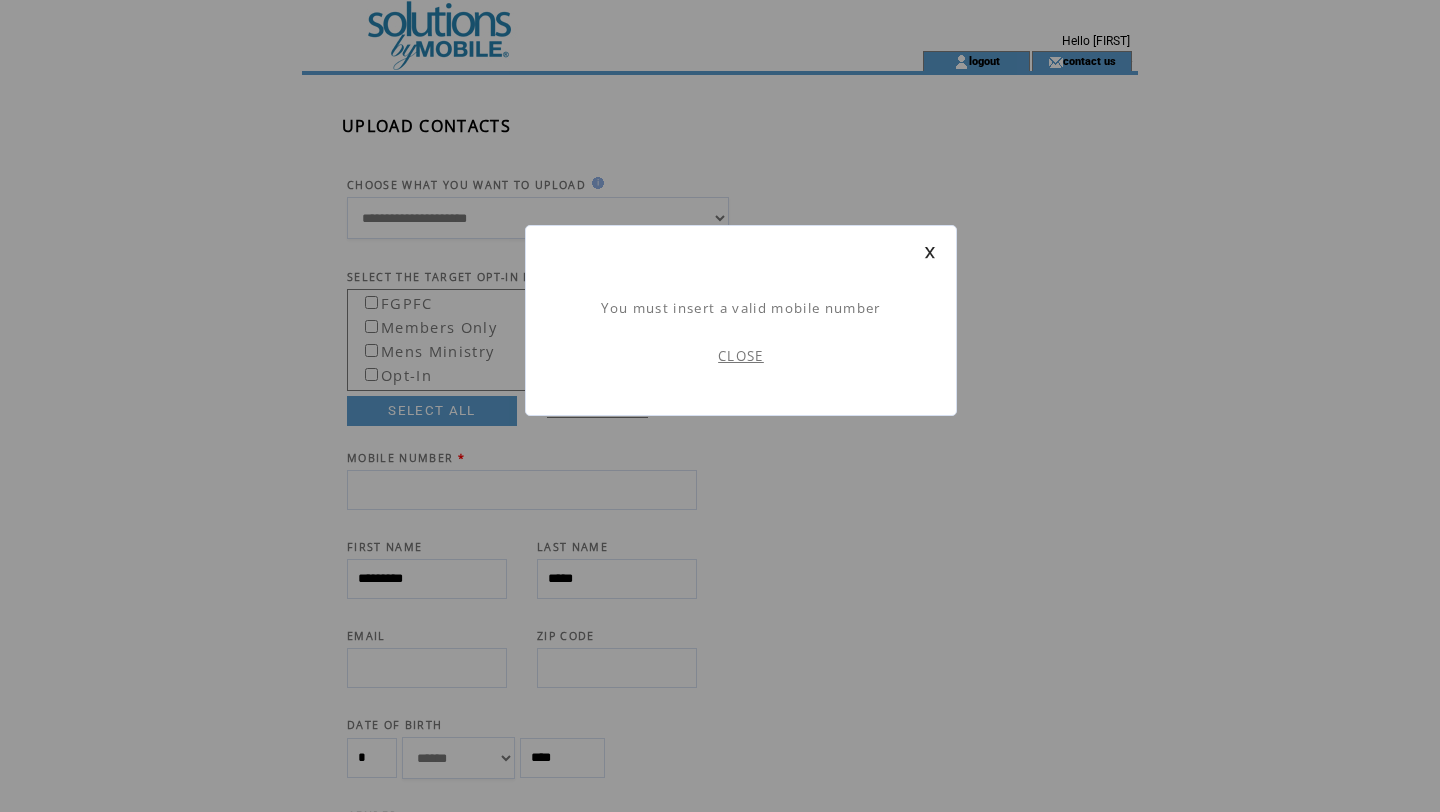 scroll, scrollTop: 1, scrollLeft: 0, axis: vertical 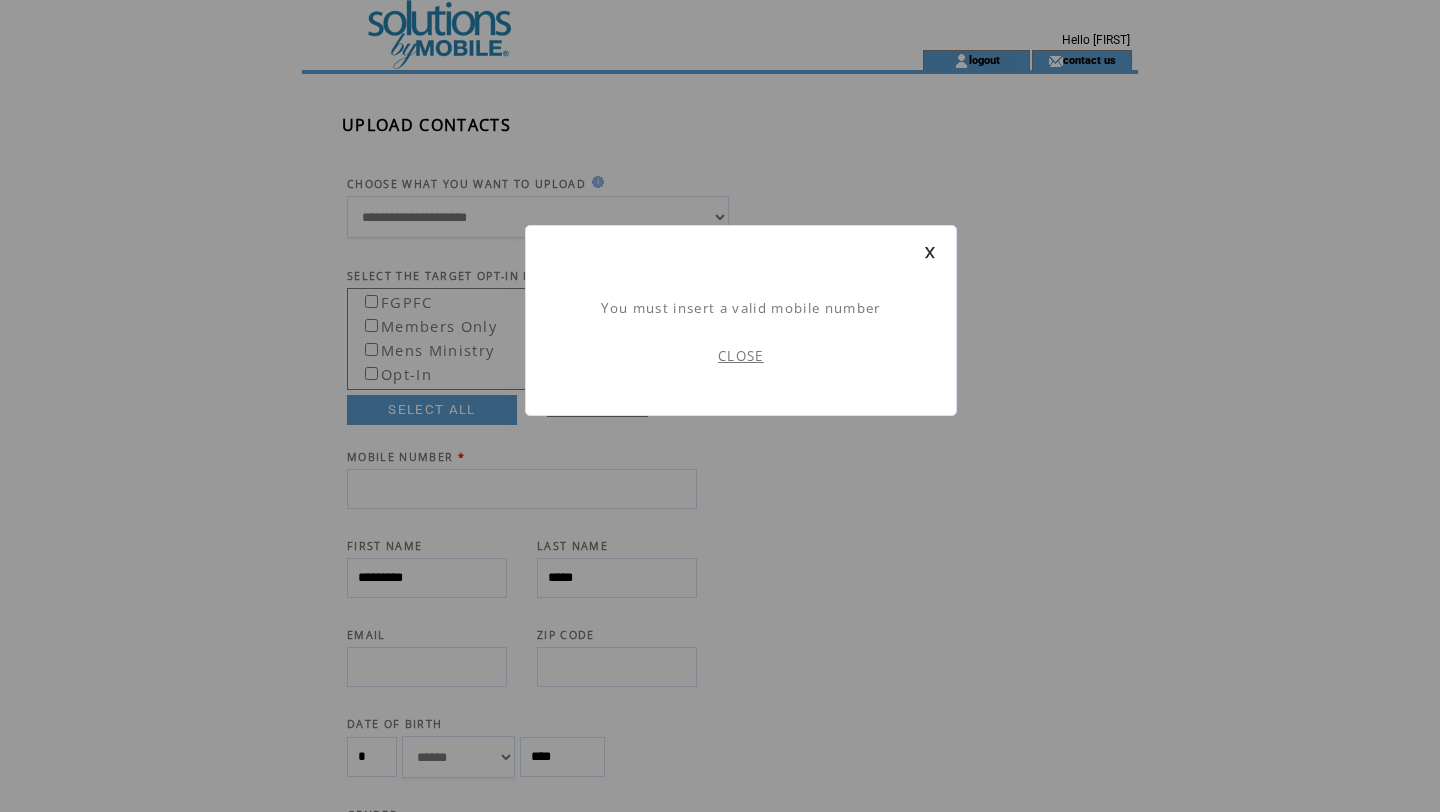 click on "CLOSE" at bounding box center [741, 356] 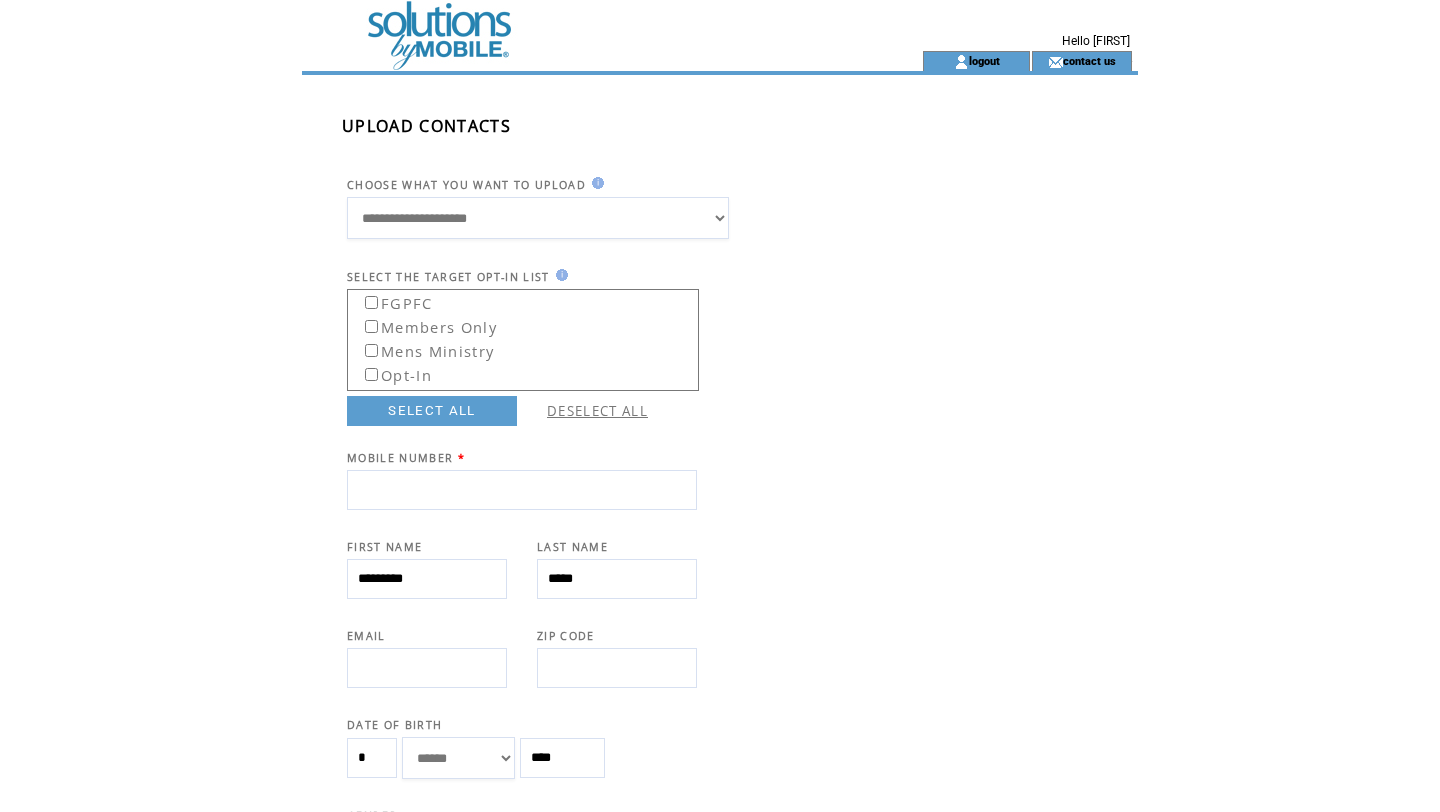 click at bounding box center [522, 490] 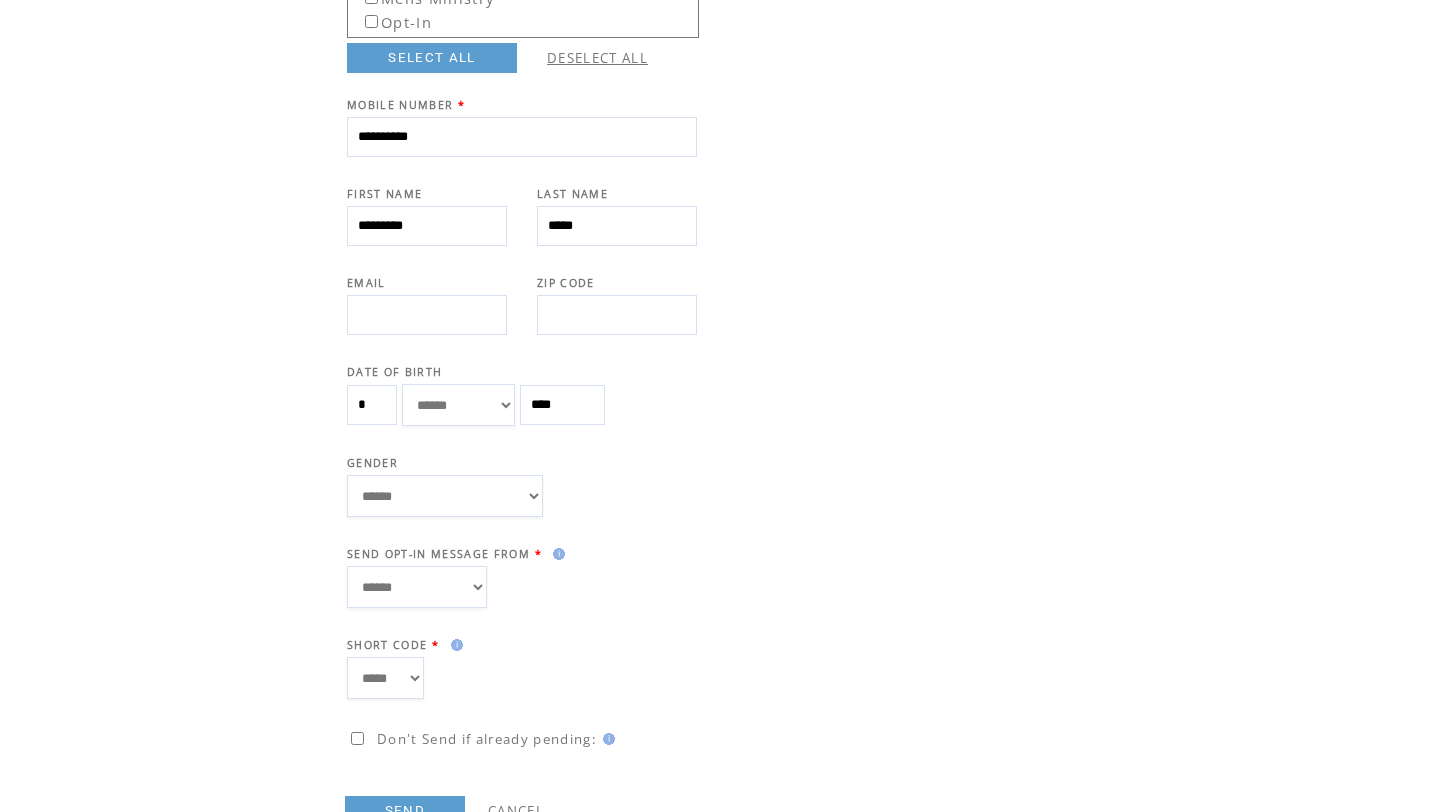 scroll, scrollTop: 414, scrollLeft: 0, axis: vertical 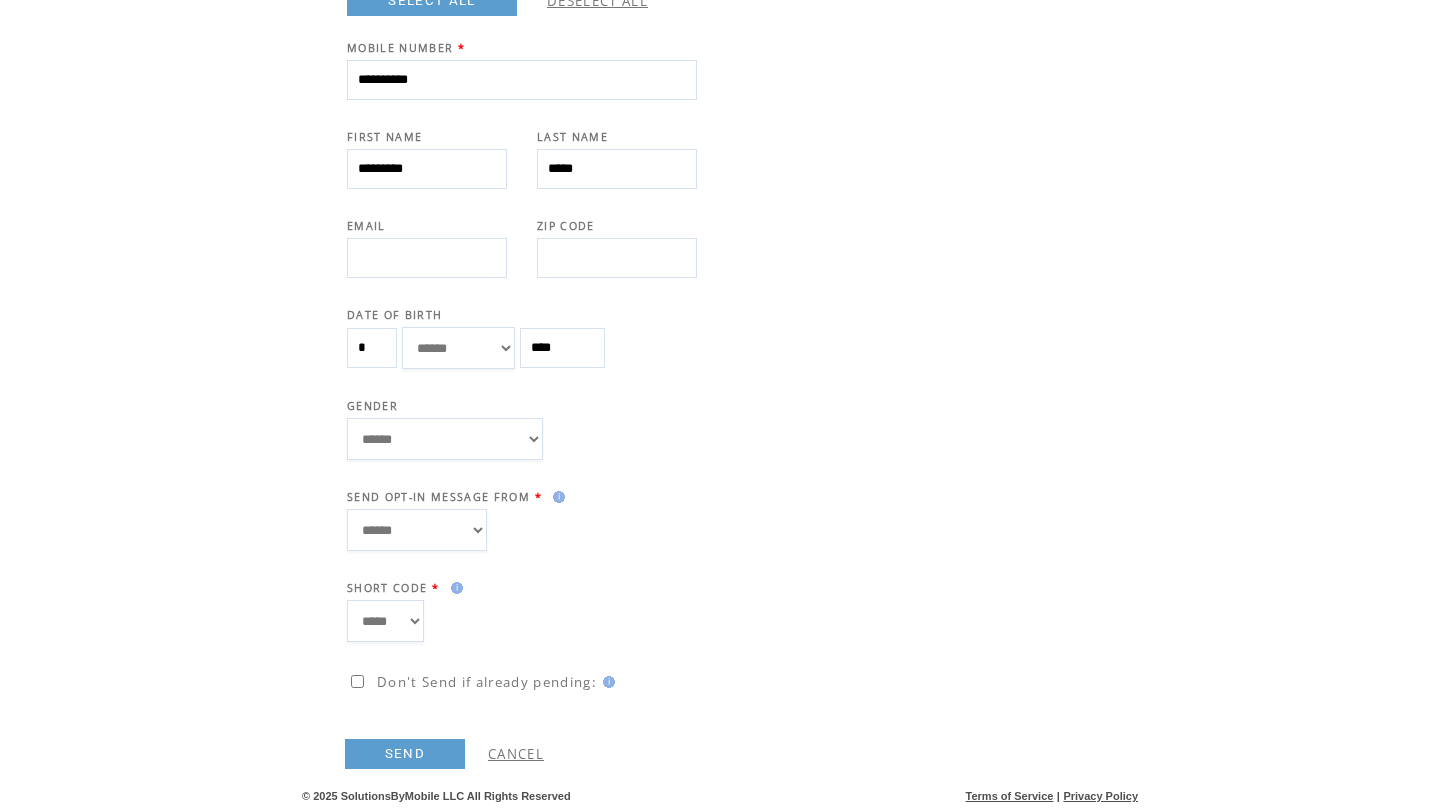 type on "**********" 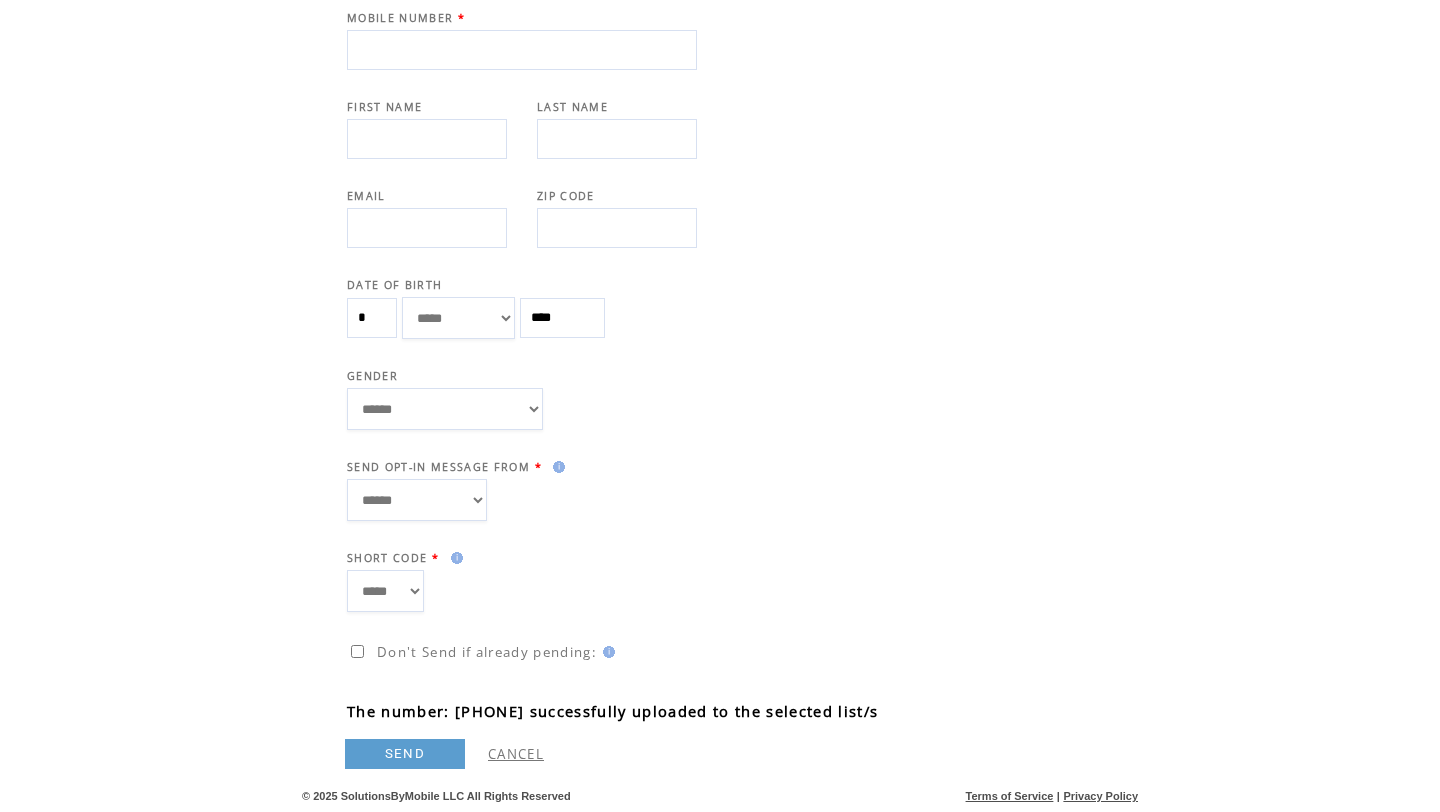 scroll, scrollTop: 0, scrollLeft: 0, axis: both 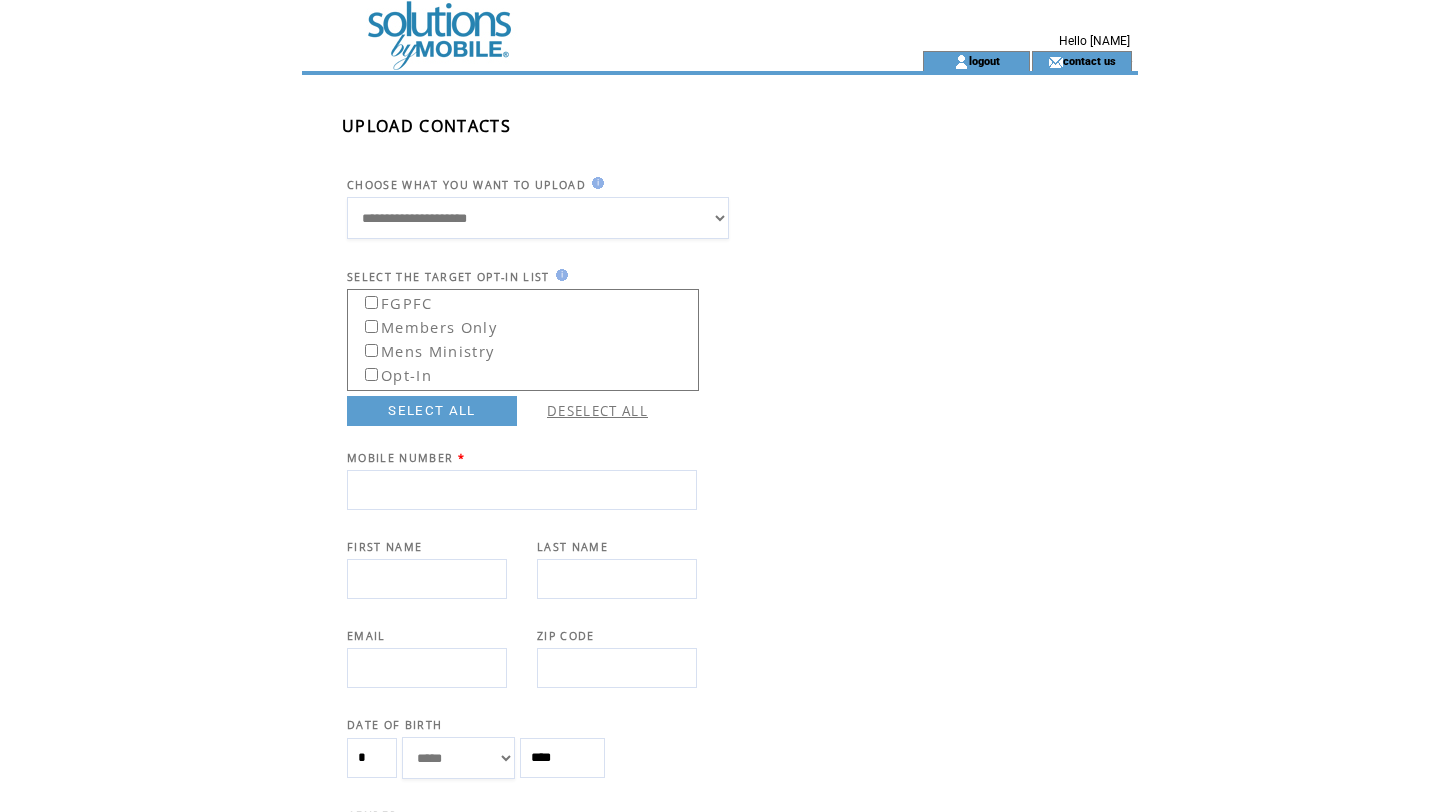 click at bounding box center [576, 25] 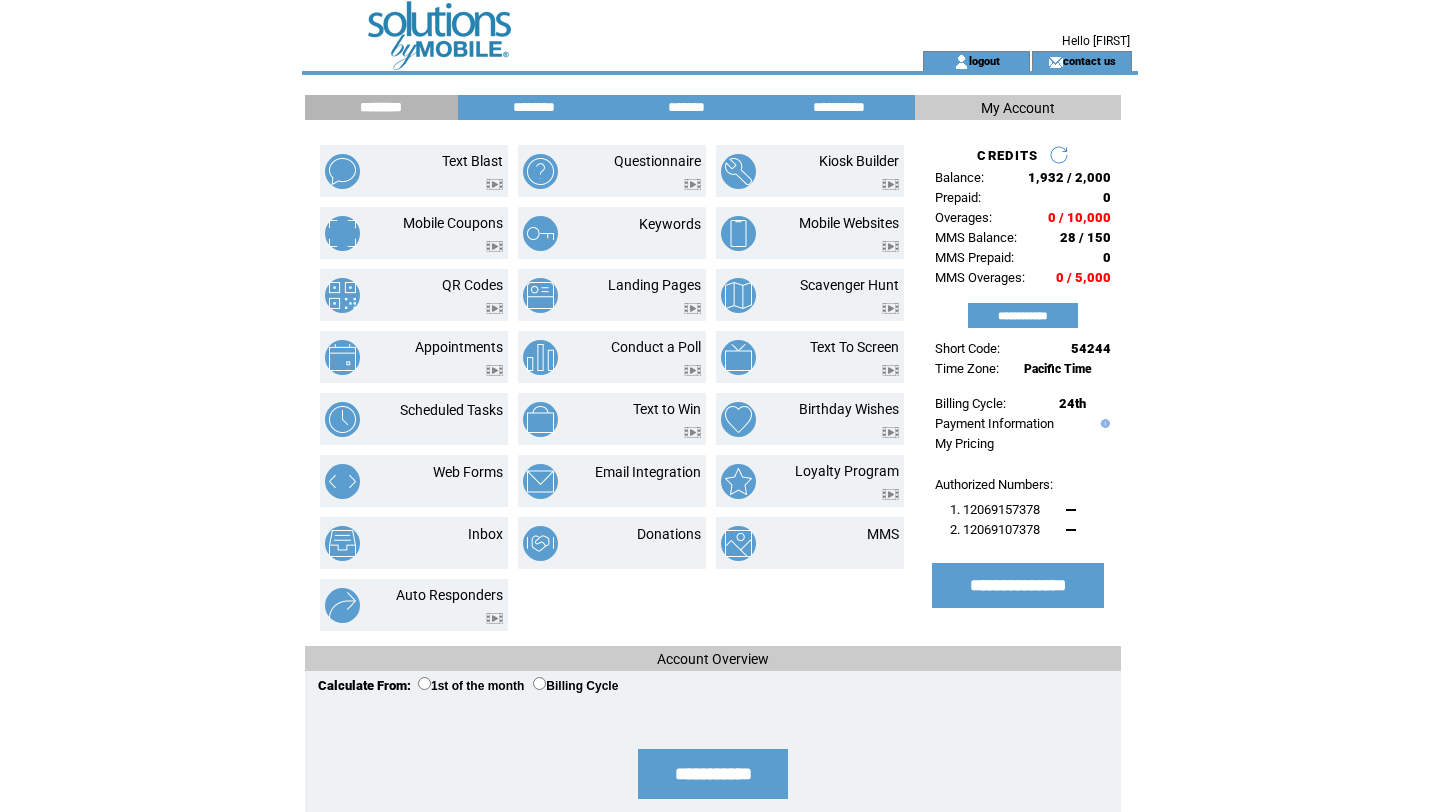 scroll, scrollTop: 0, scrollLeft: 0, axis: both 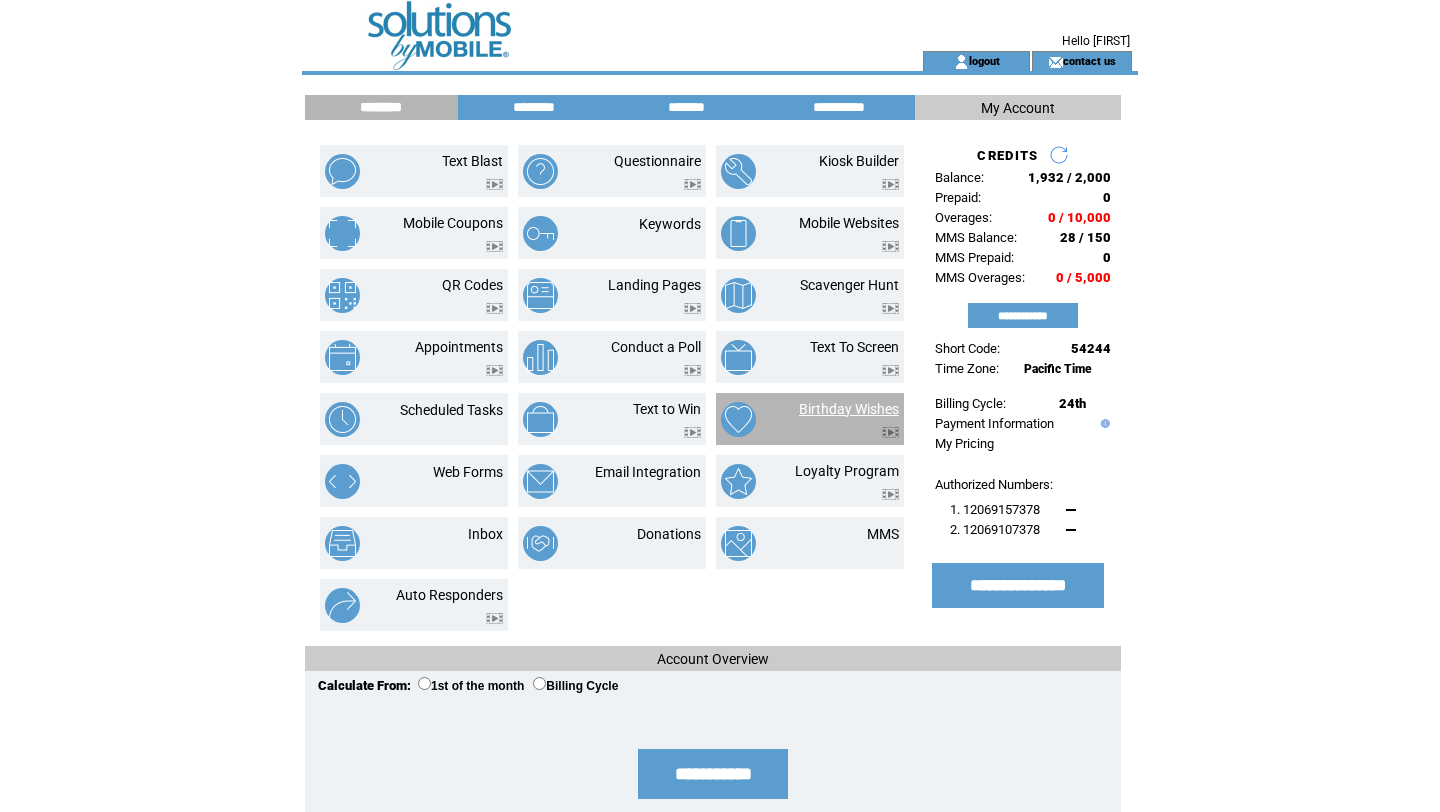 click on "Birthday Wishes" at bounding box center [849, 409] 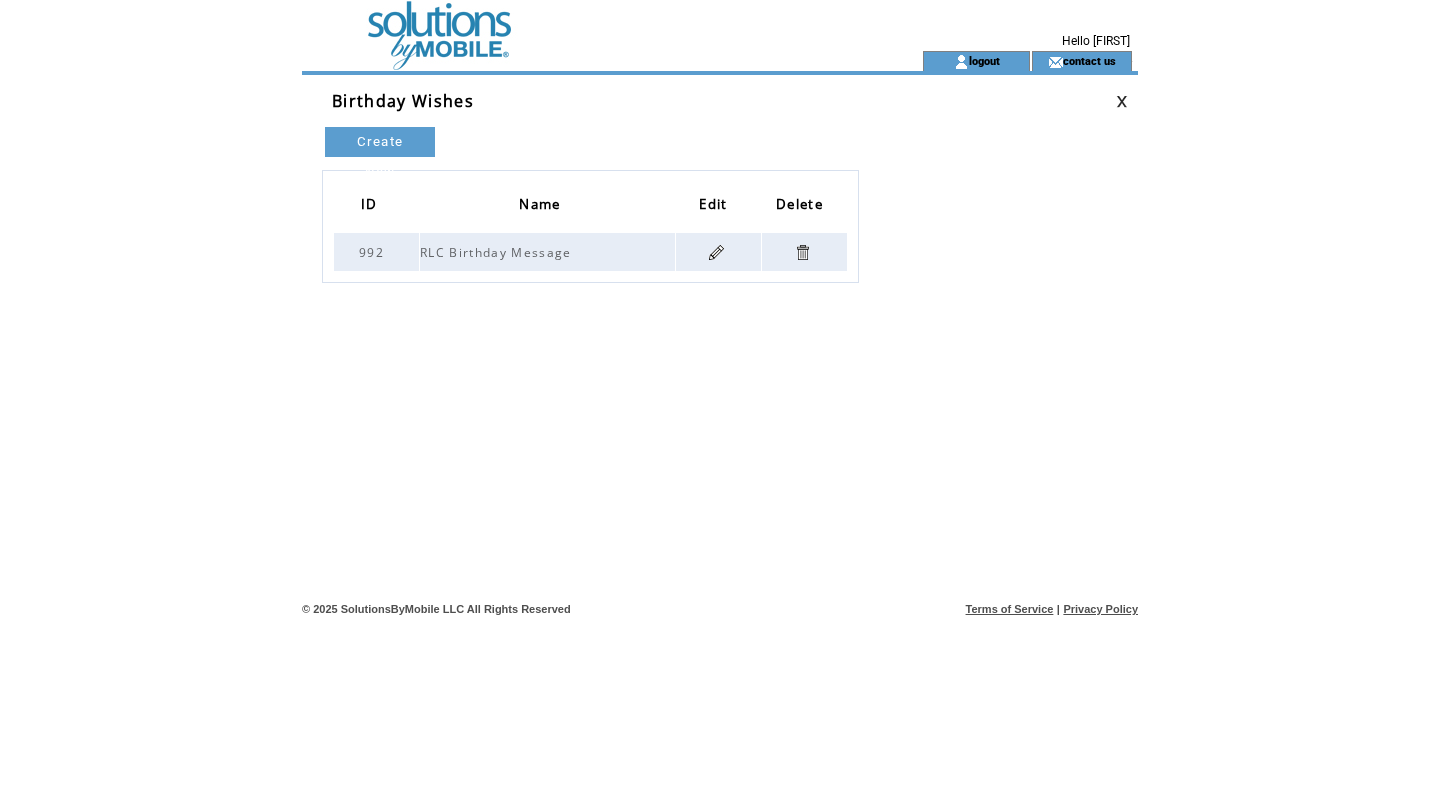 scroll, scrollTop: 0, scrollLeft: 0, axis: both 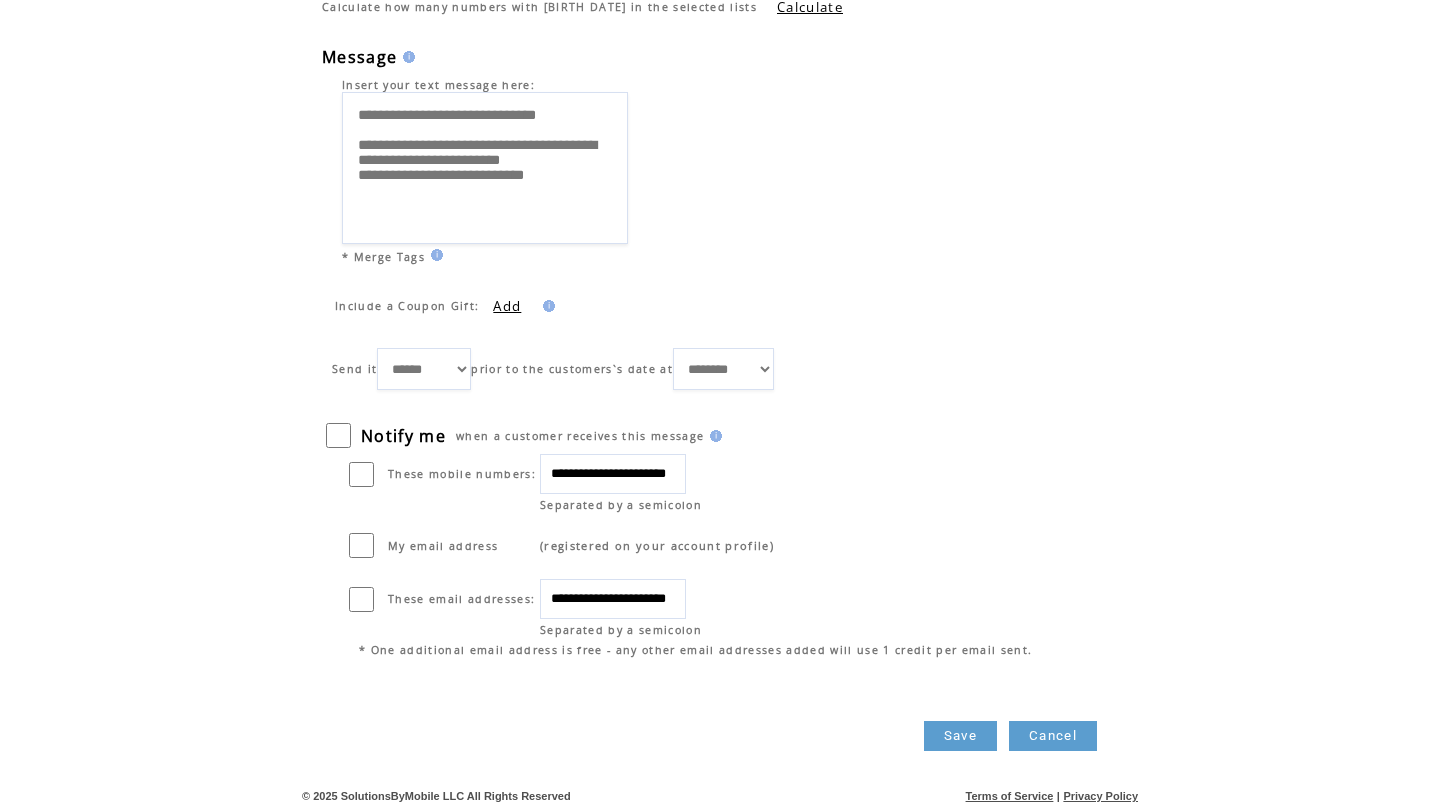 click on "******** 	 ******** 	 ******** 	 ******** 	 ******** 	 ******** 	 ******** 	 ******** 	 ******** 	 ******** 	 ******** 	 ******** 	 ******** 	 ******** 	 ******** 	 ******** 	 ********" at bounding box center (723, 369) 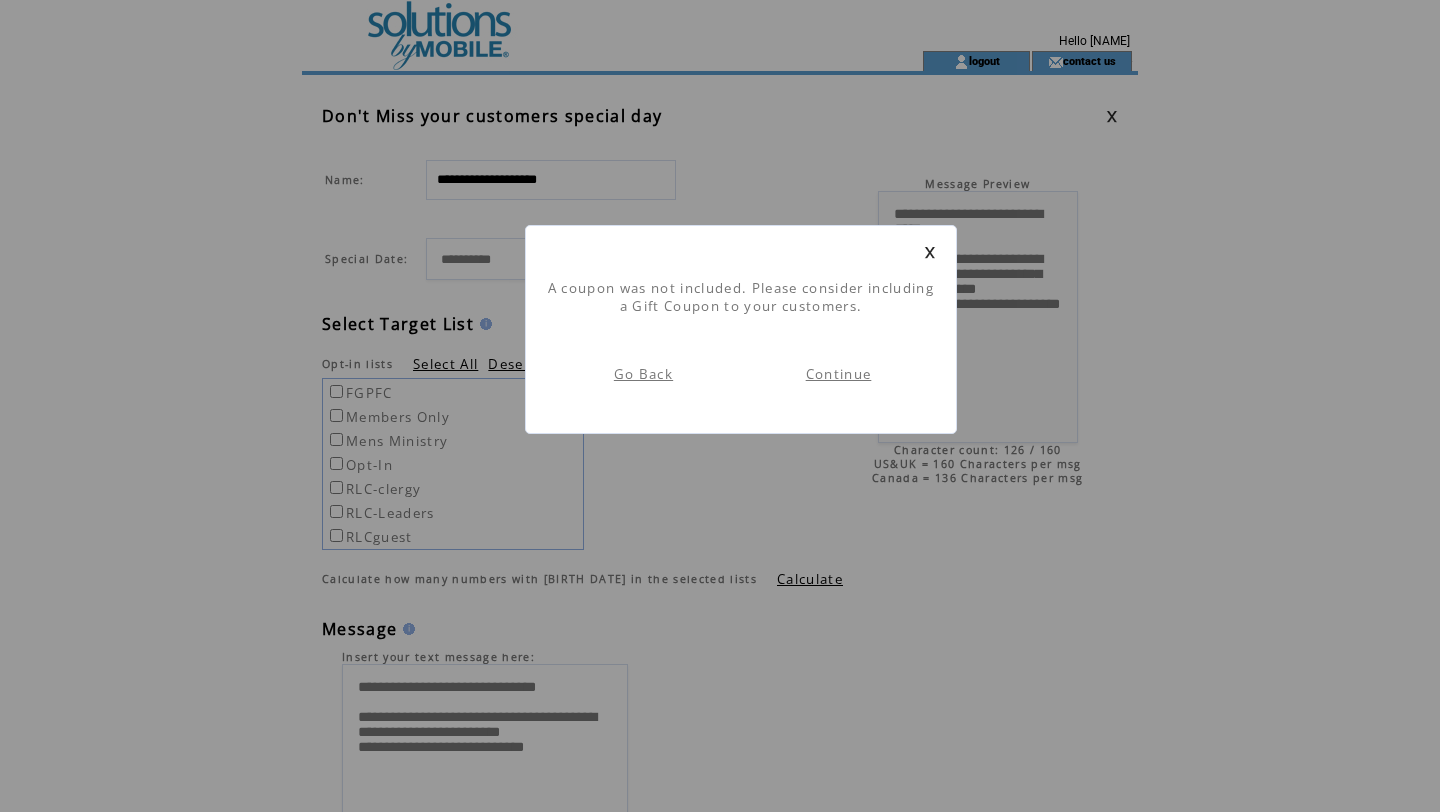 scroll, scrollTop: 1, scrollLeft: 0, axis: vertical 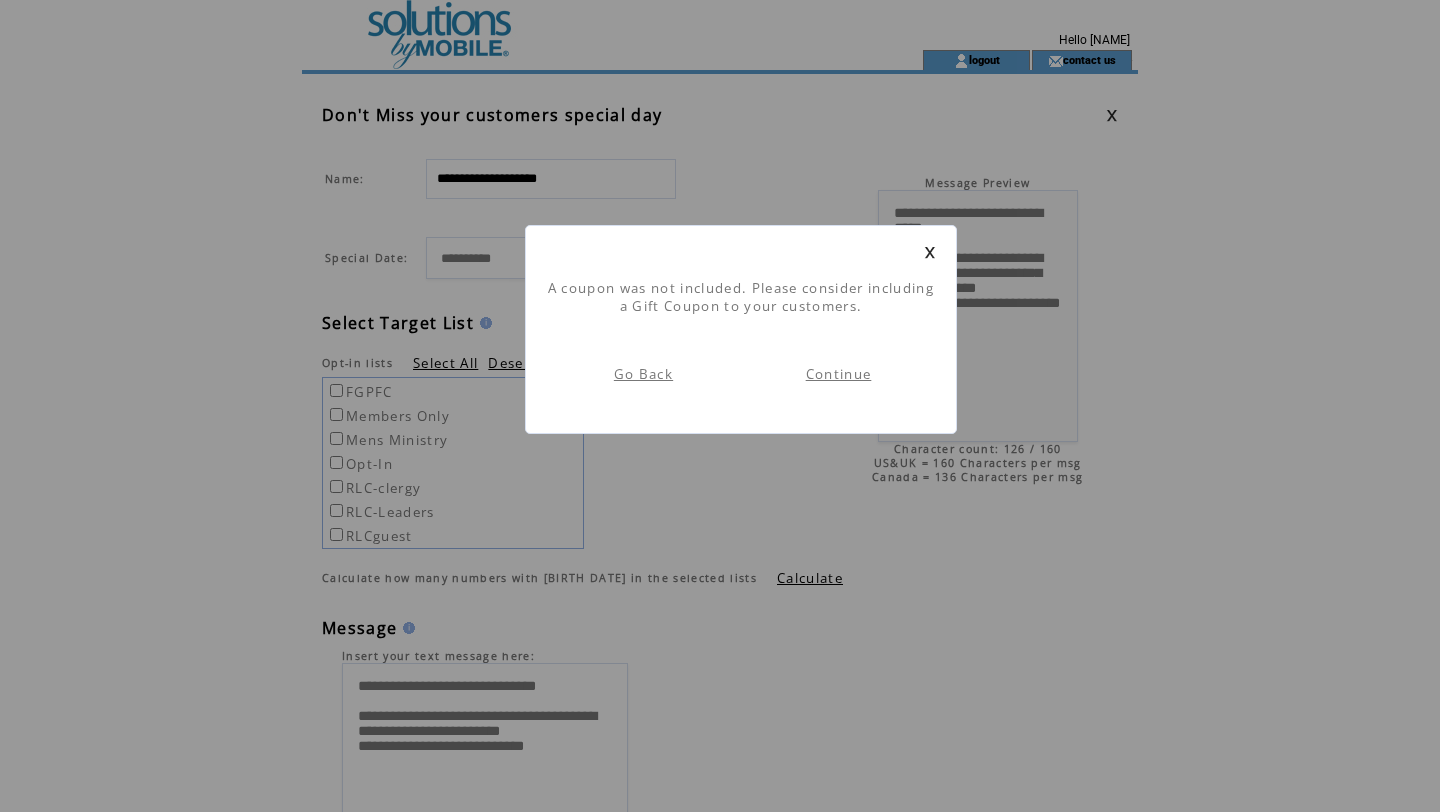 click on "Continue" at bounding box center (839, 374) 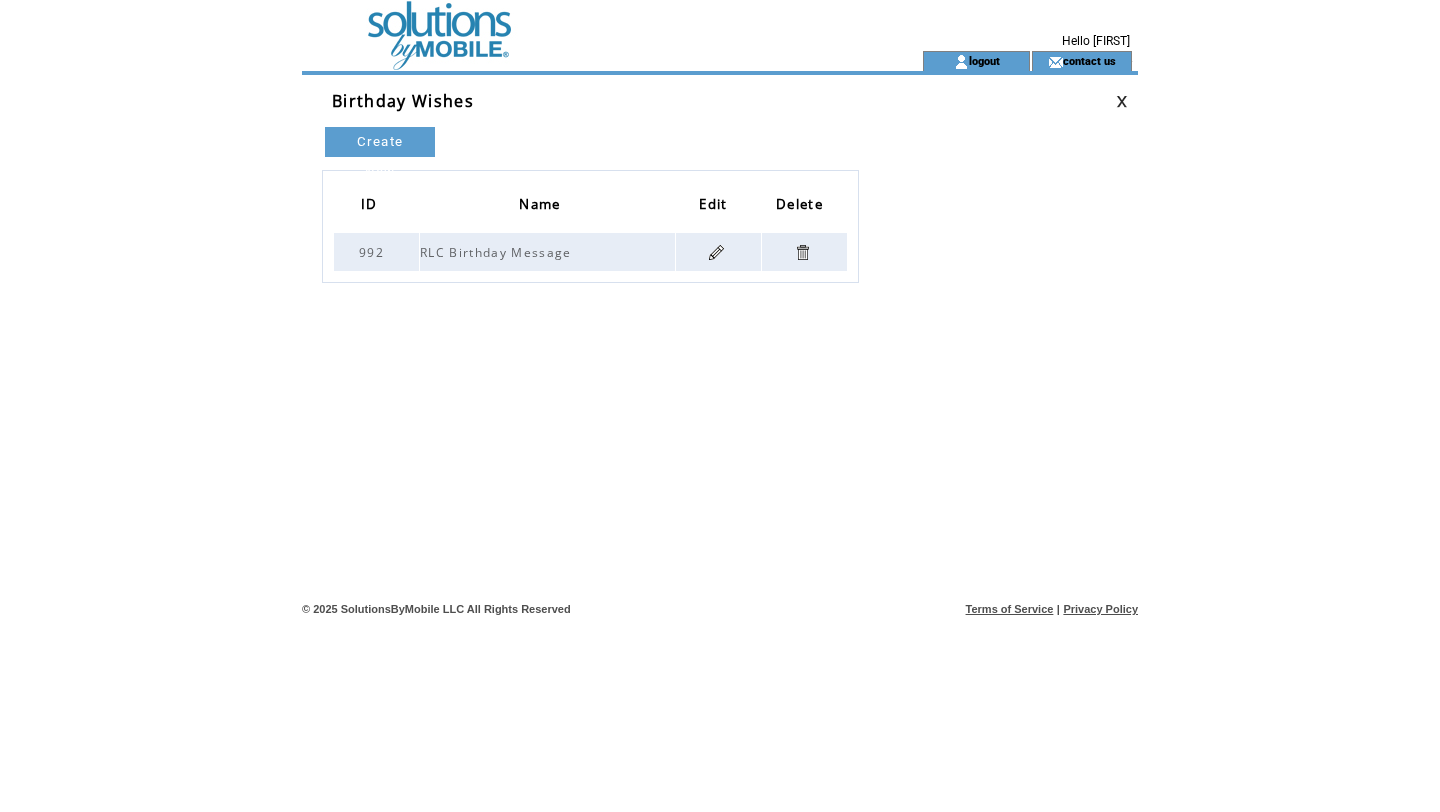 scroll, scrollTop: 0, scrollLeft: 0, axis: both 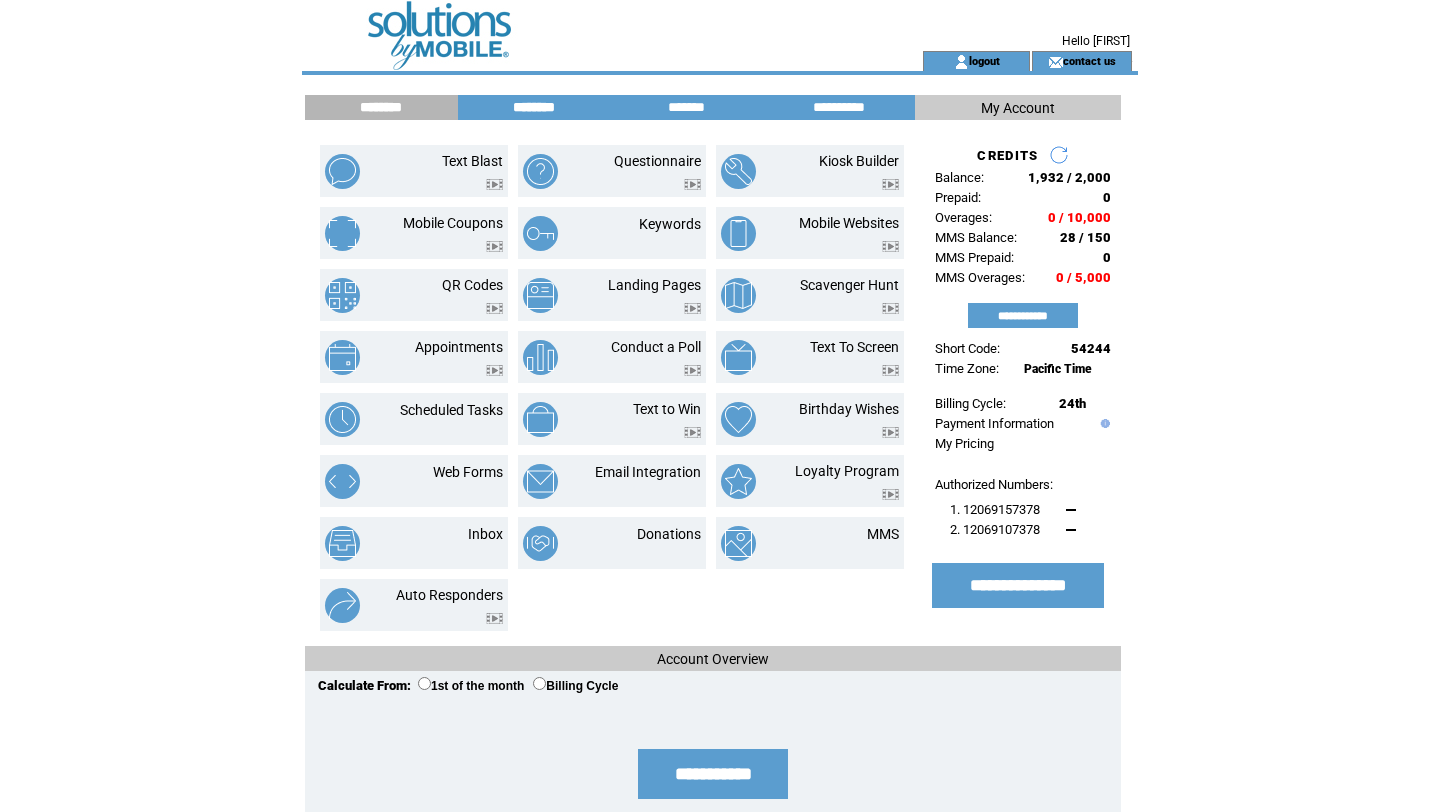 click on "********" at bounding box center (534, 107) 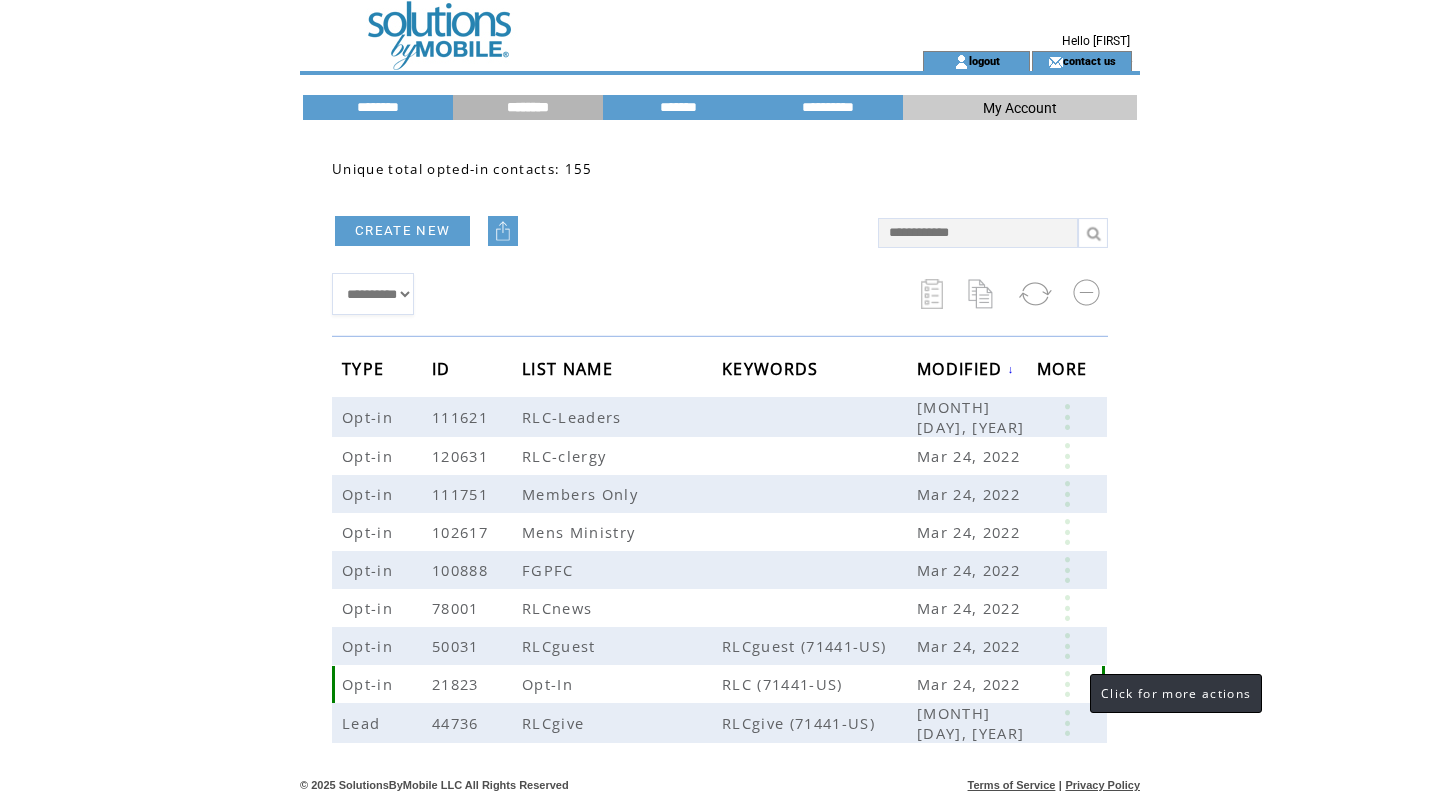 click at bounding box center [1067, 684] 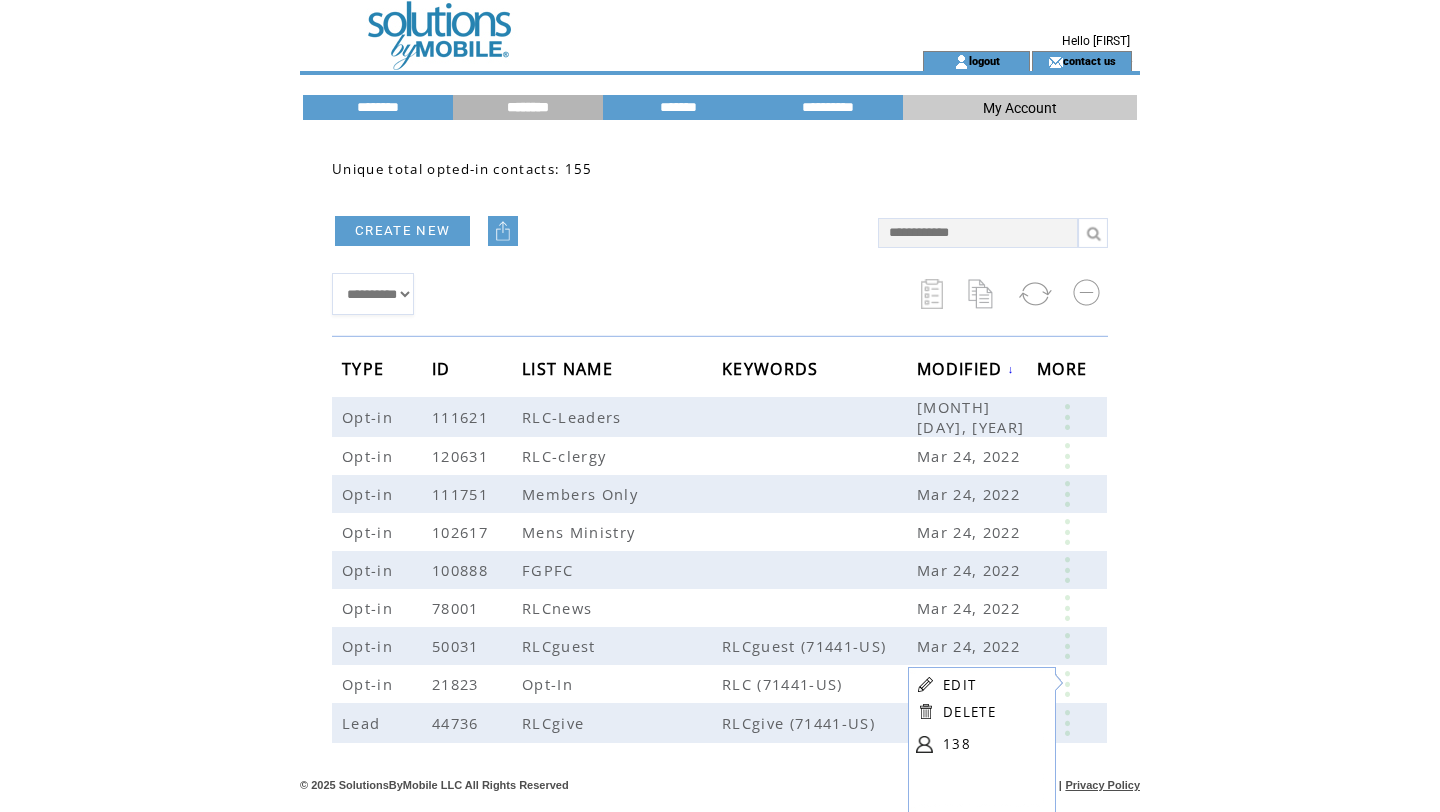 click on "138" at bounding box center (993, 744) 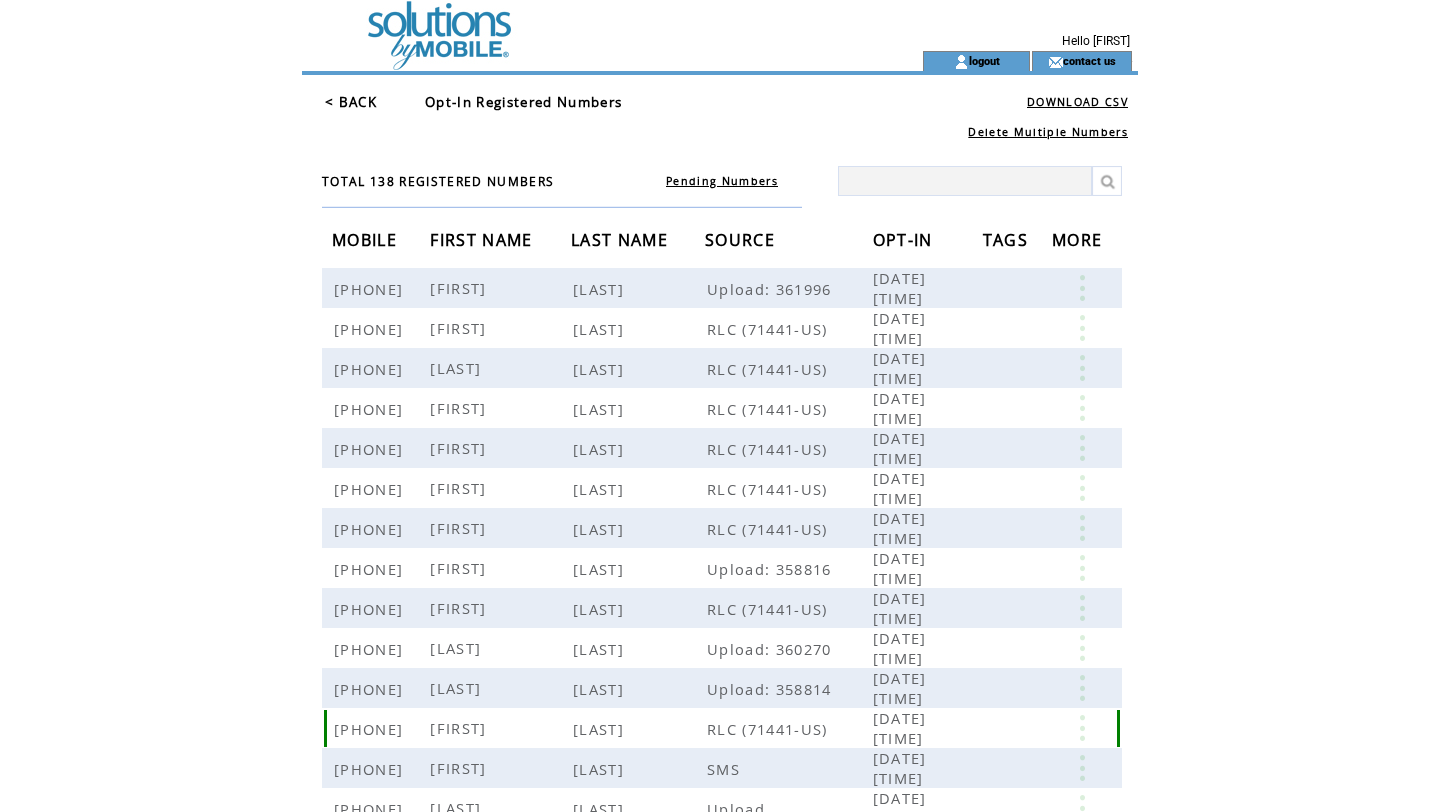 scroll, scrollTop: 0, scrollLeft: 0, axis: both 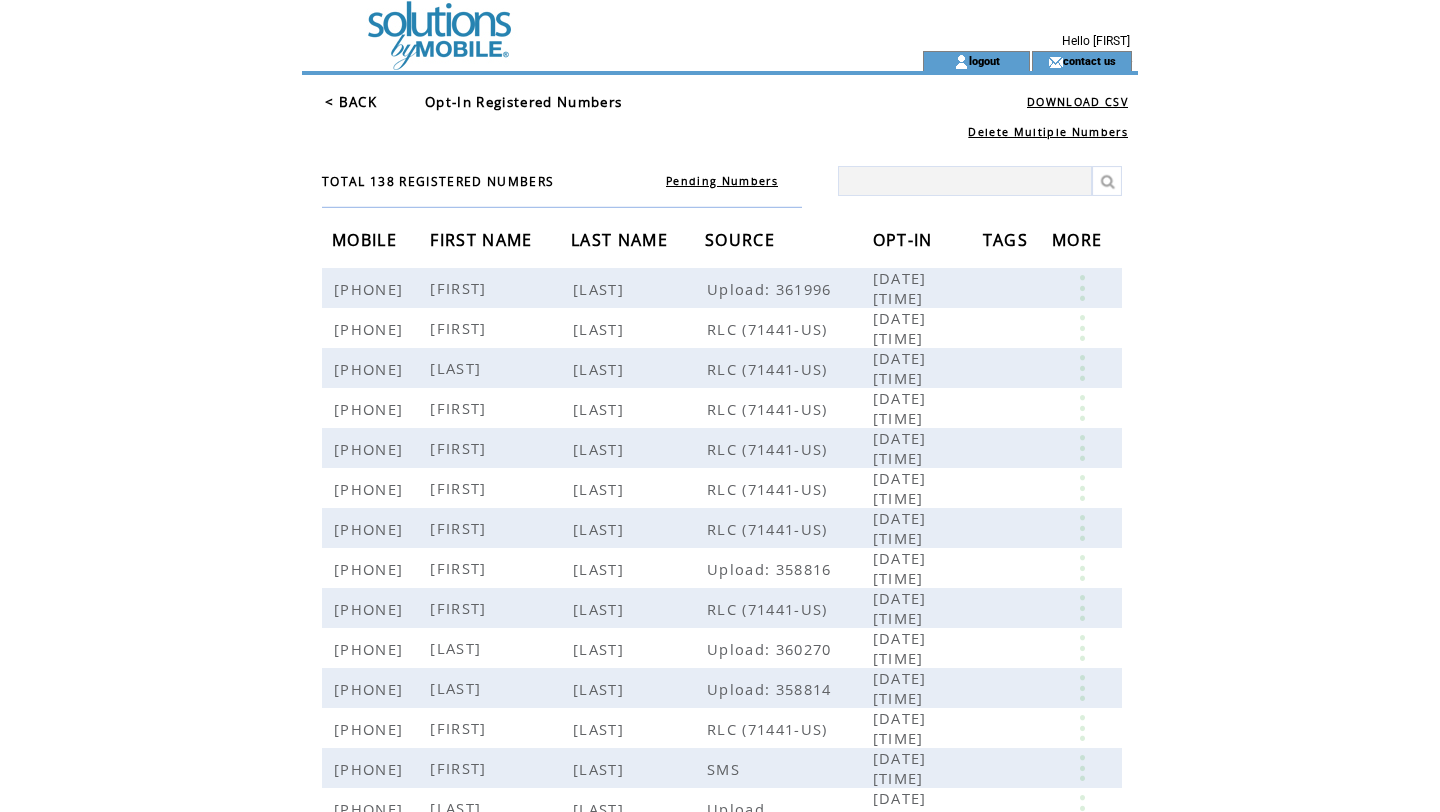 click on "FIRST NAME" at bounding box center (483, 242) 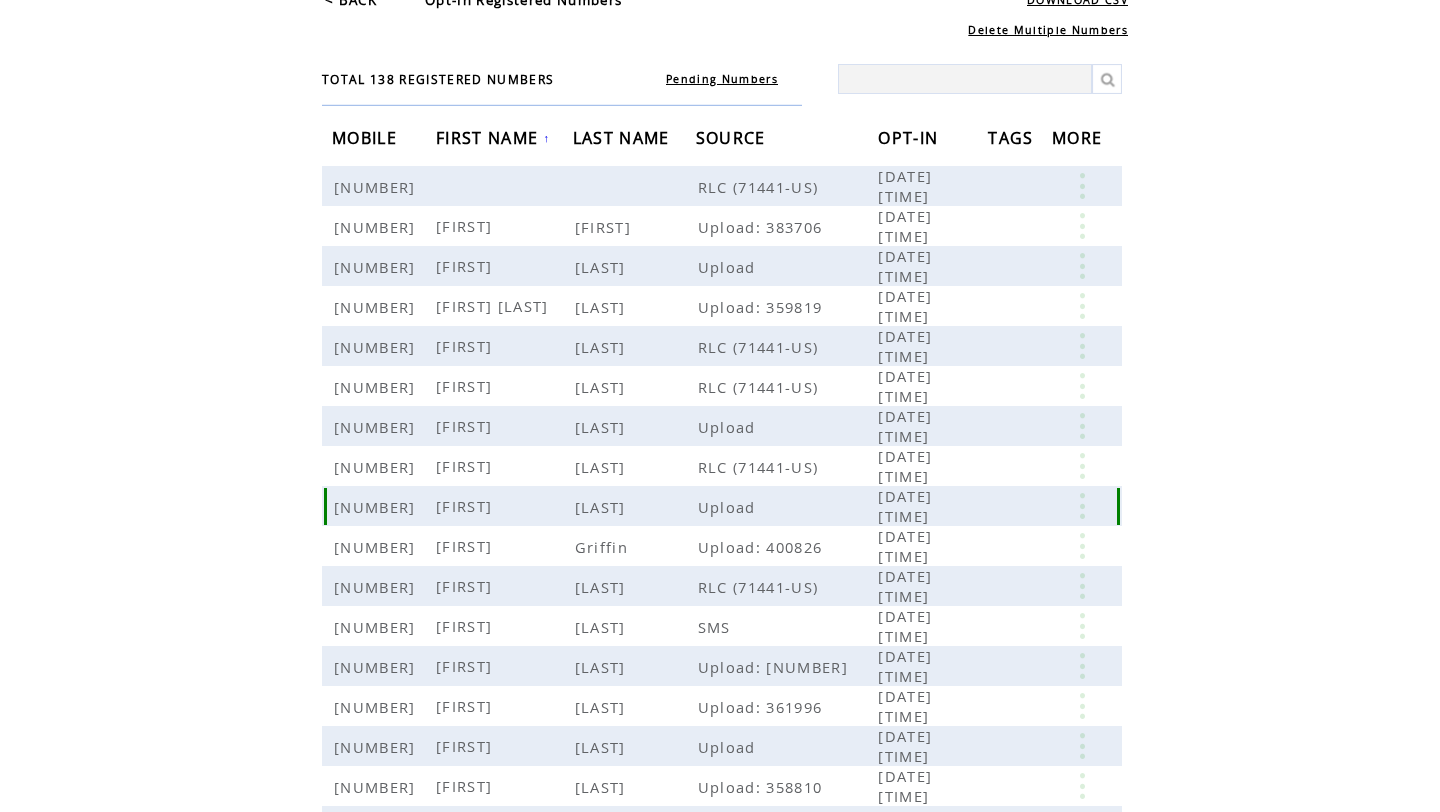 scroll, scrollTop: 325, scrollLeft: 0, axis: vertical 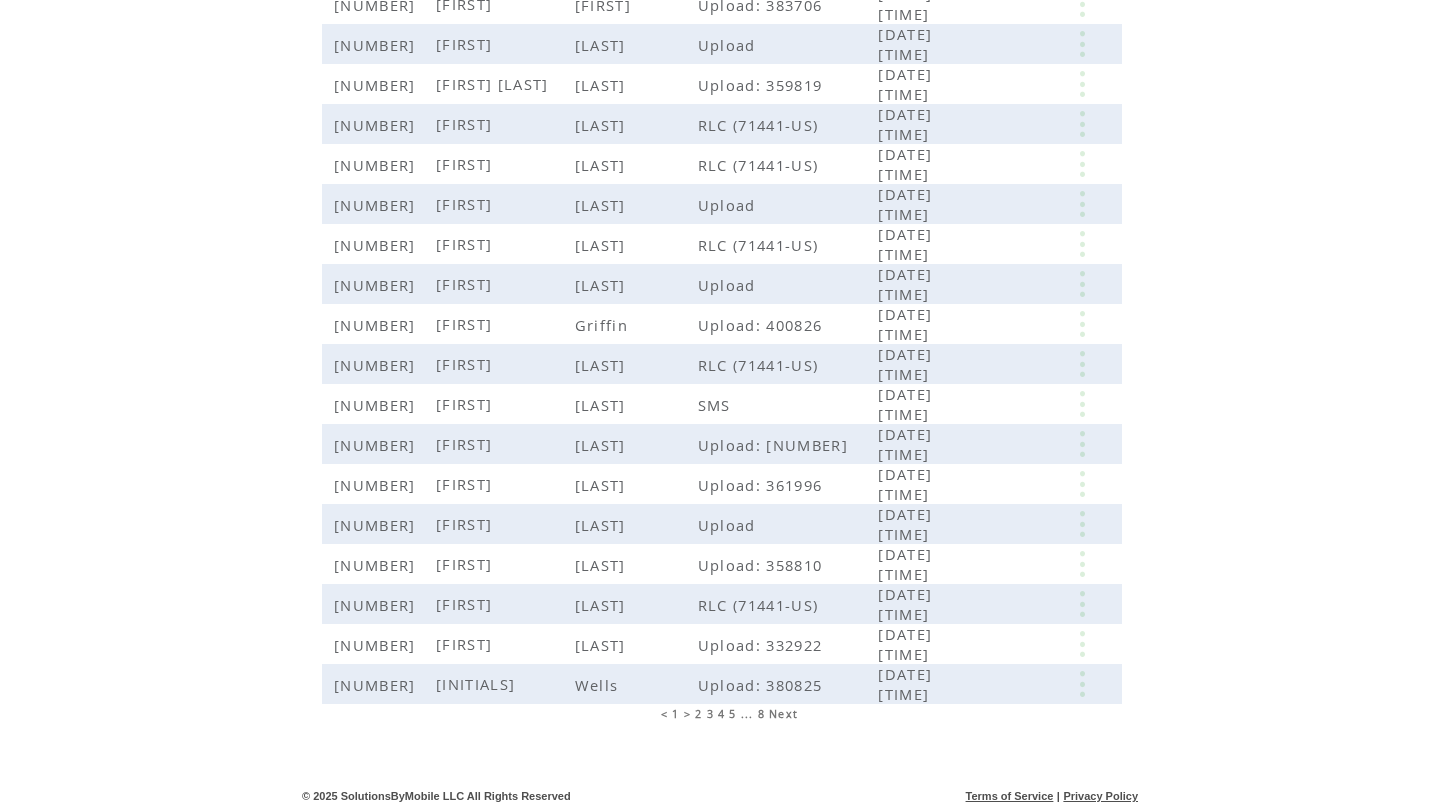 click on "Next" at bounding box center [783, 714] 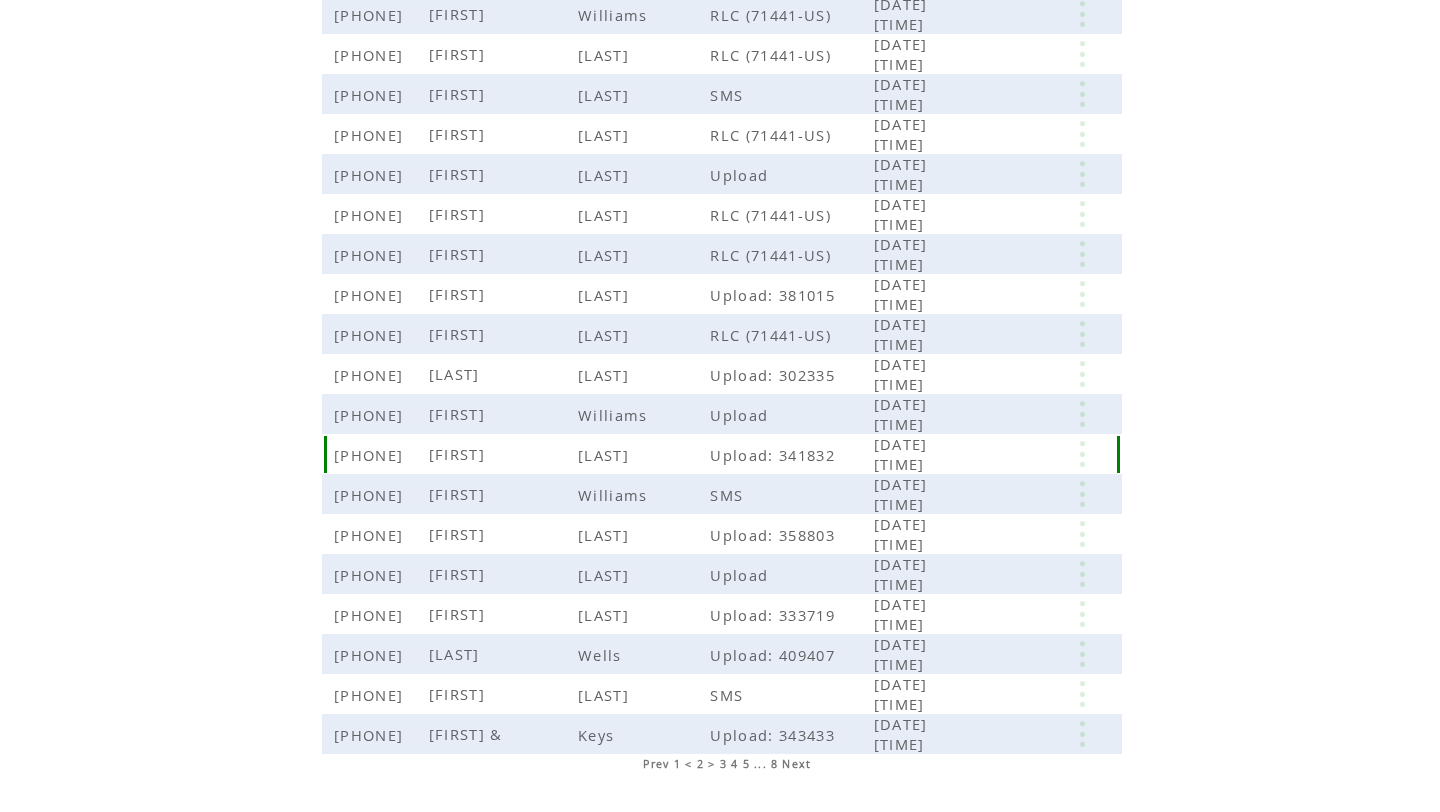 scroll, scrollTop: 325, scrollLeft: 0, axis: vertical 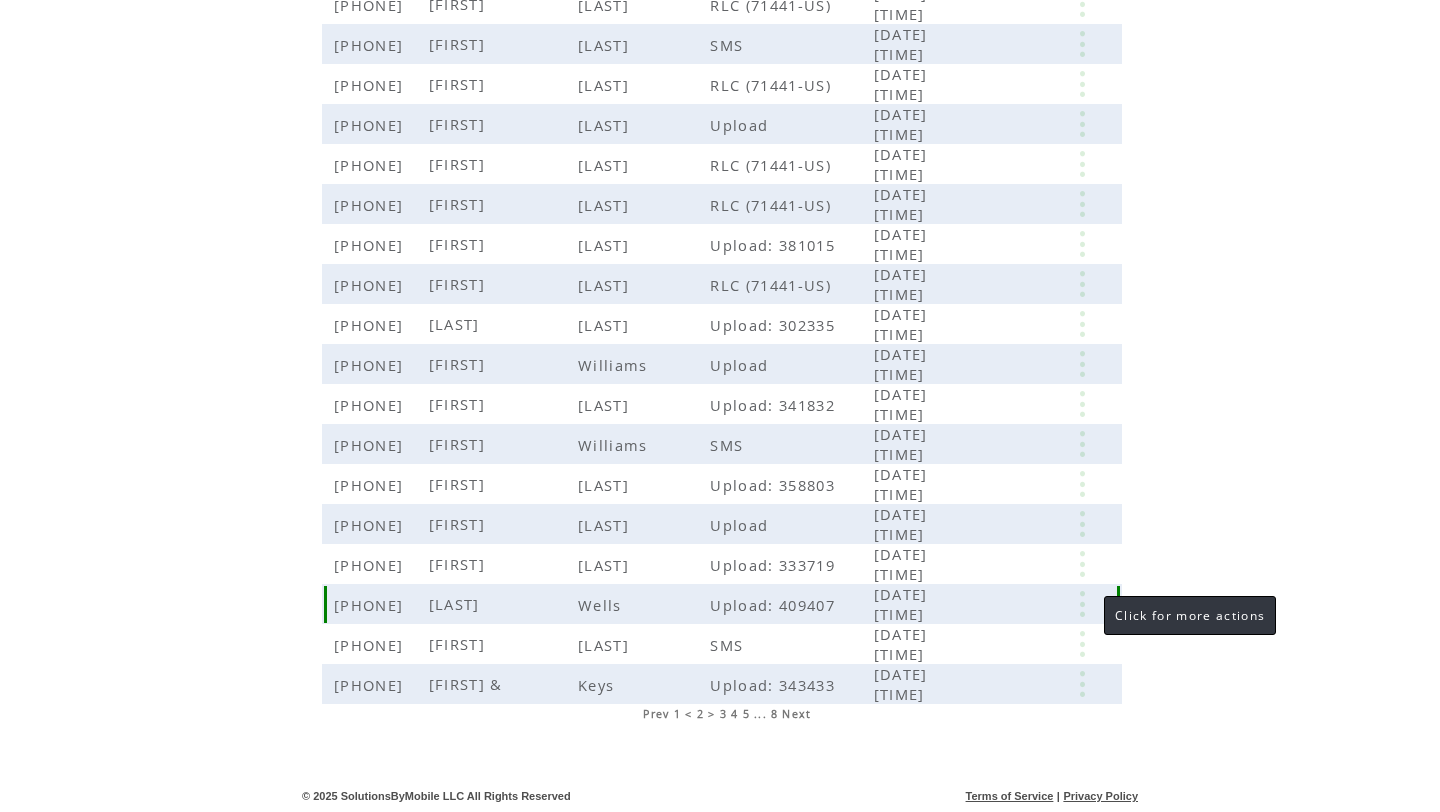 click at bounding box center (1082, 604) 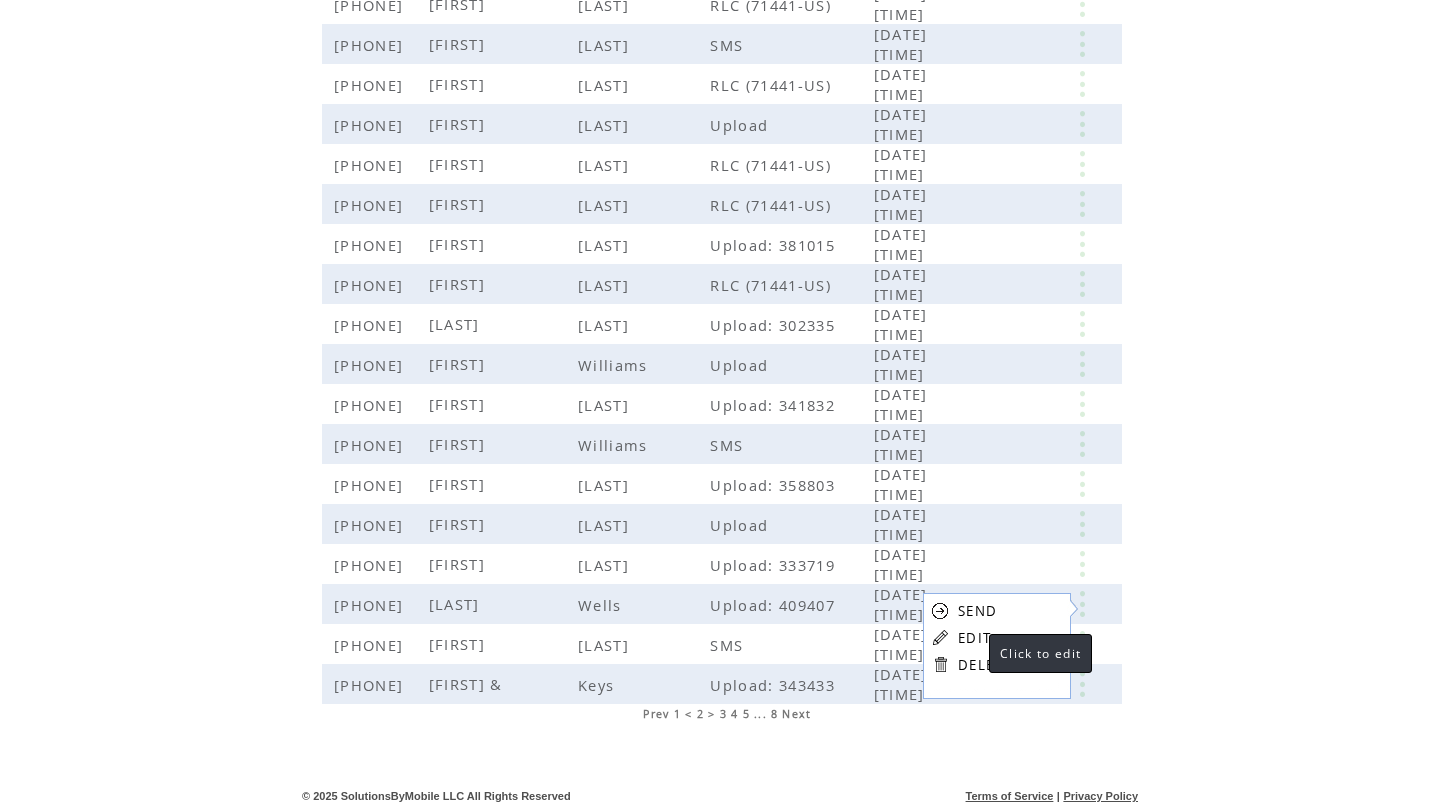 click on "EDIT" at bounding box center (974, 638) 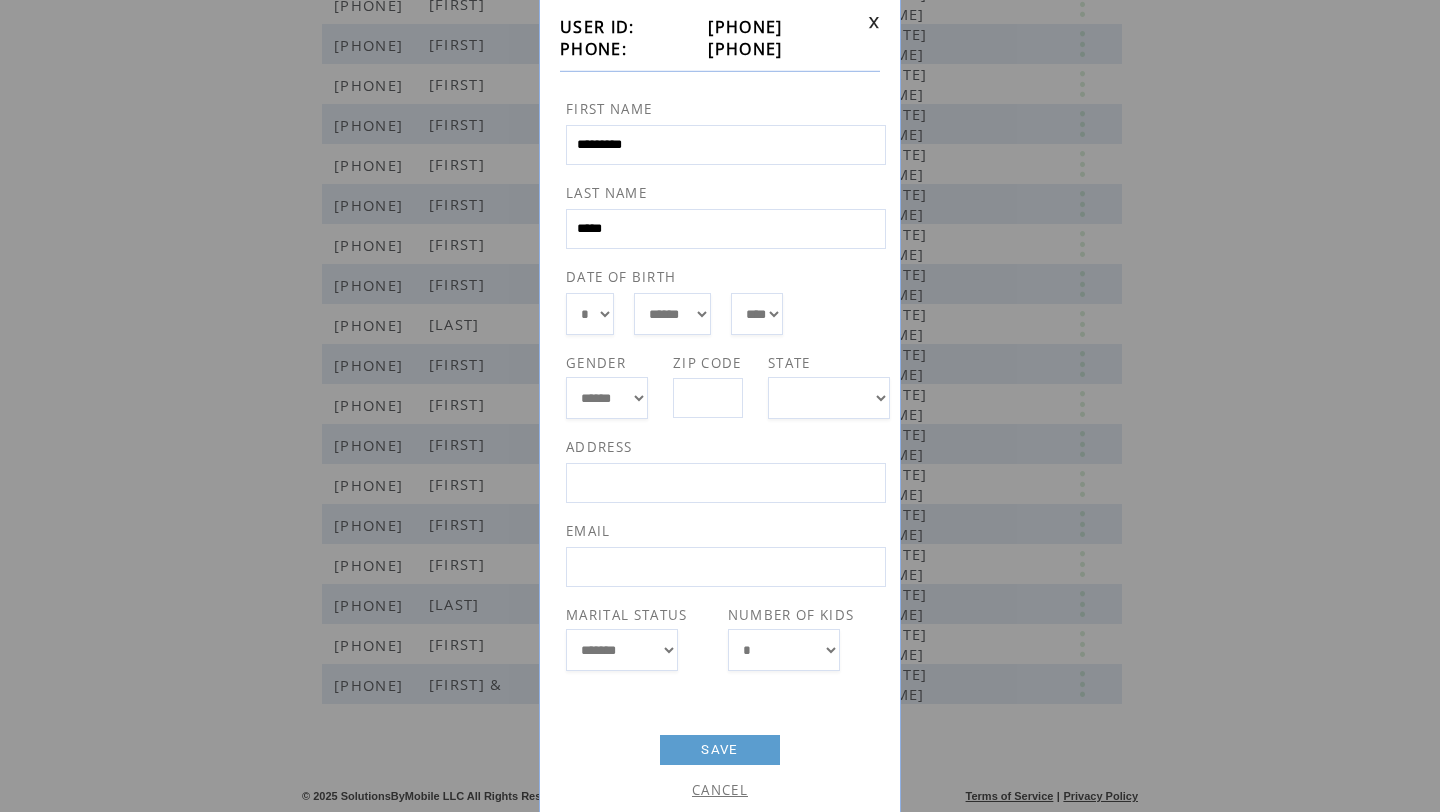 scroll, scrollTop: 85, scrollLeft: 0, axis: vertical 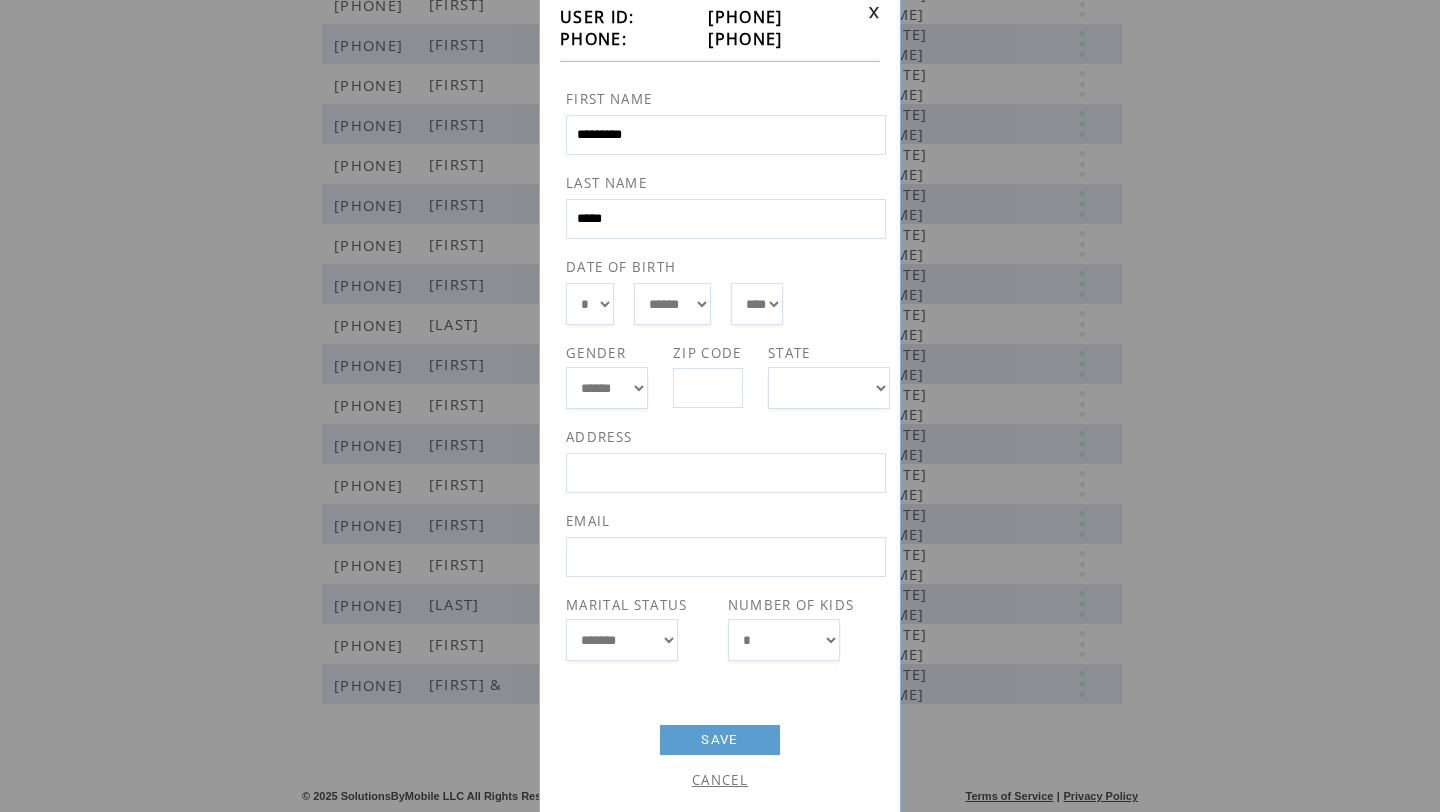 click on "SAVE" at bounding box center [720, 740] 